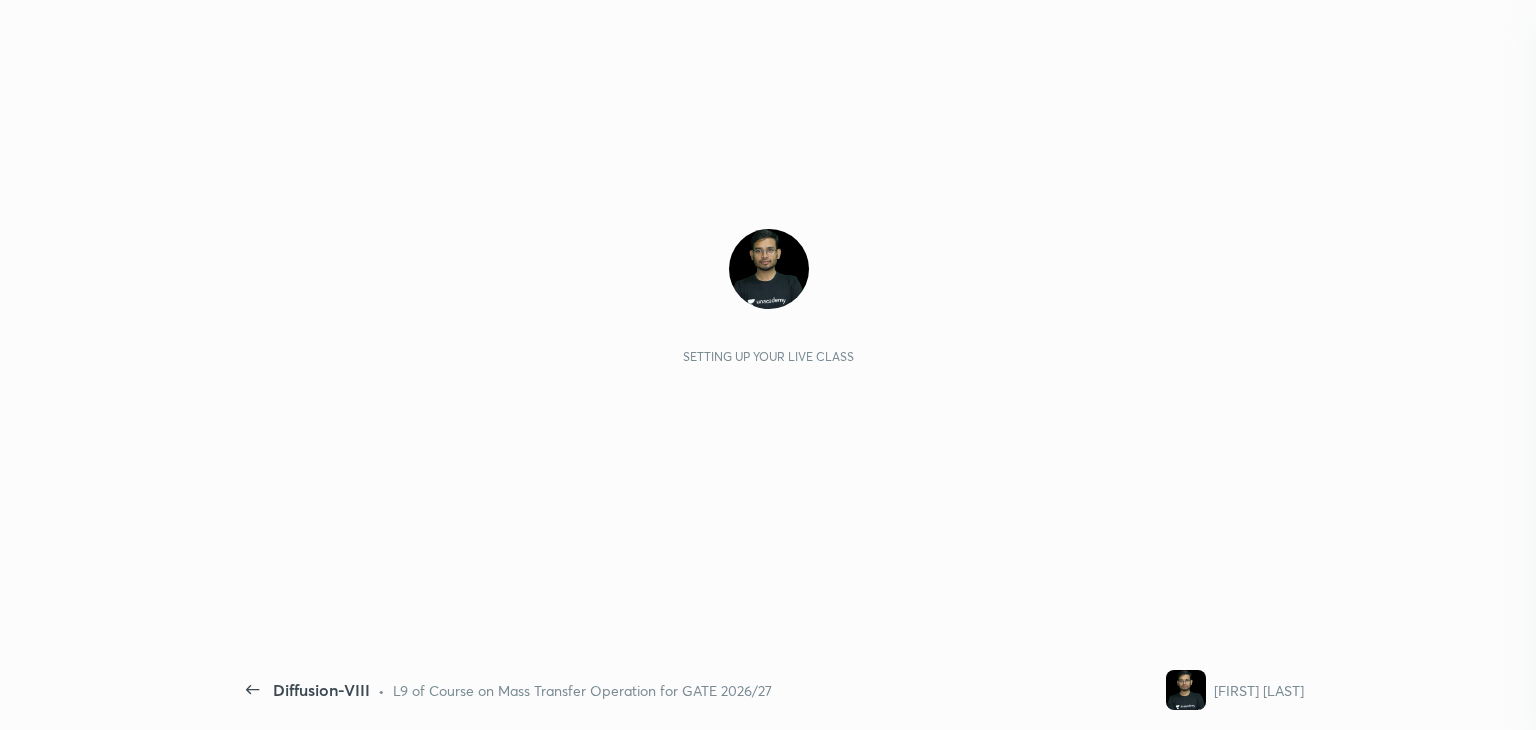 scroll, scrollTop: 0, scrollLeft: 0, axis: both 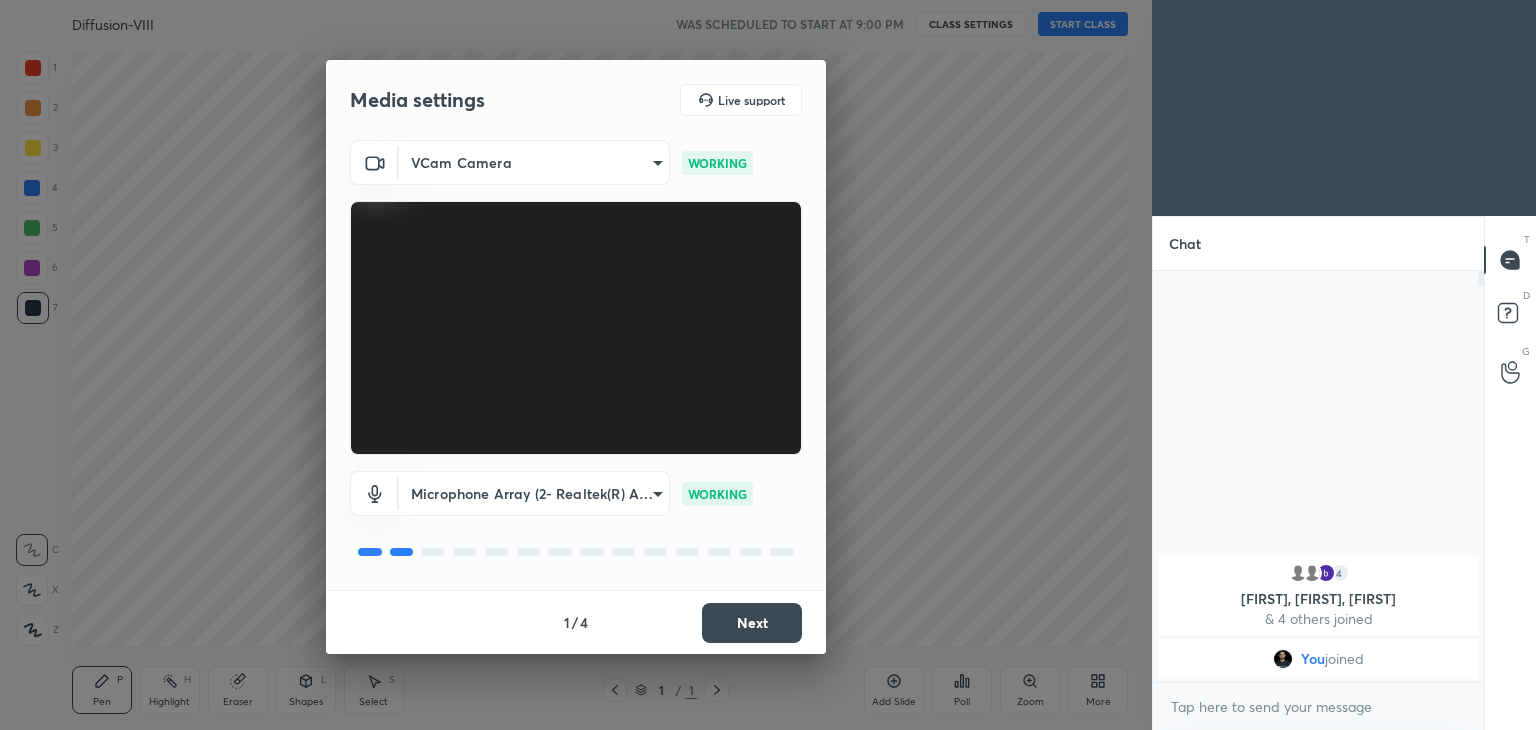 click on "Next" at bounding box center (752, 623) 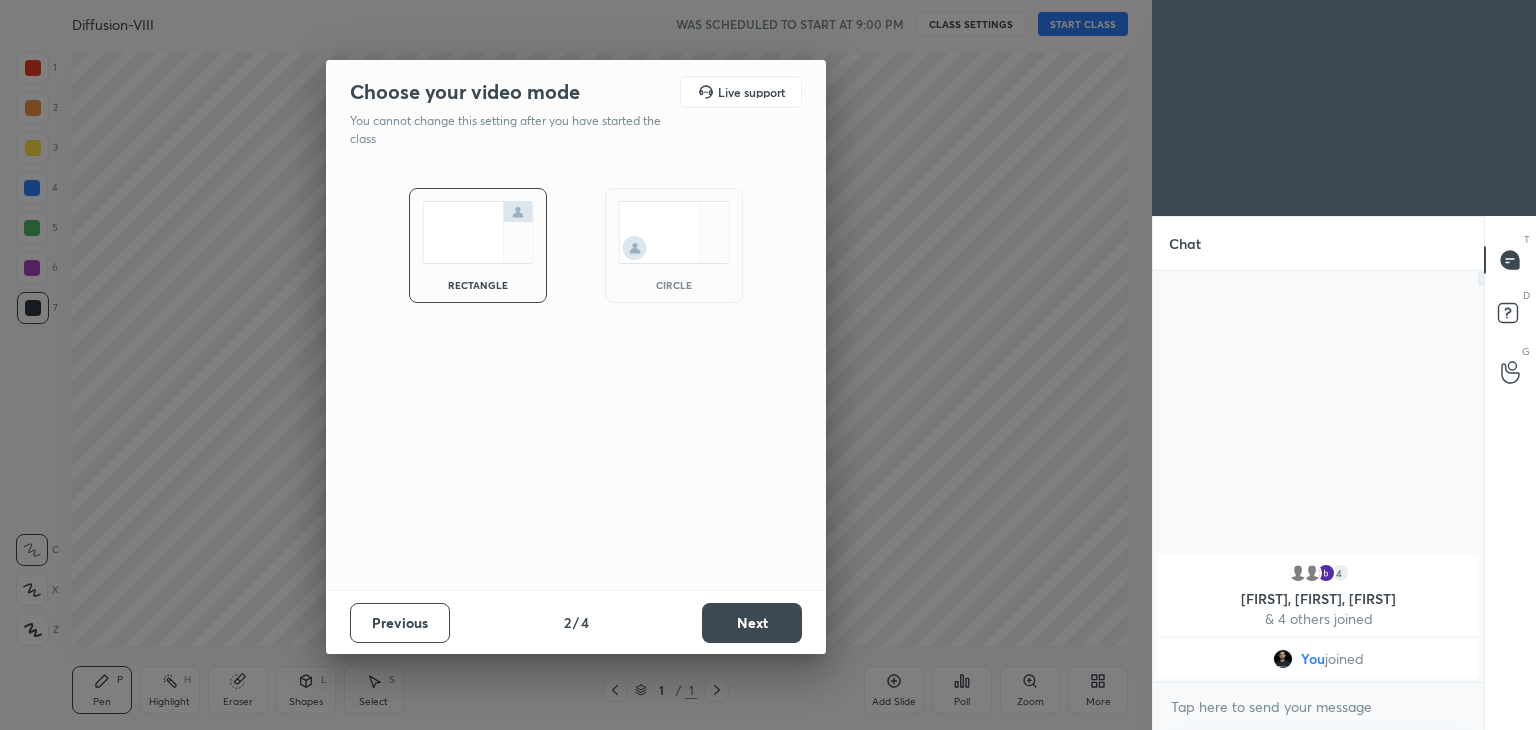 click on "Next" at bounding box center (752, 623) 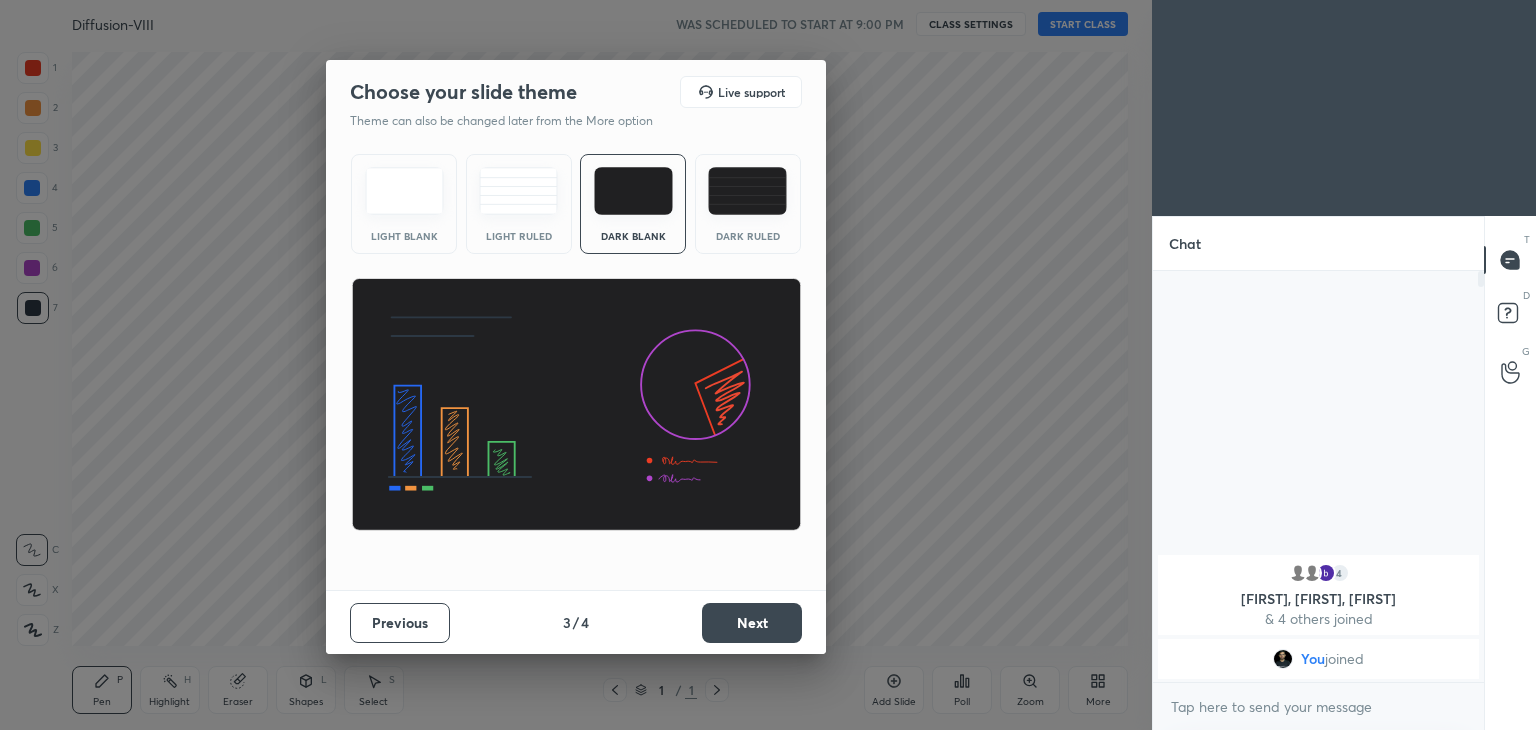 click on "Next" at bounding box center (752, 623) 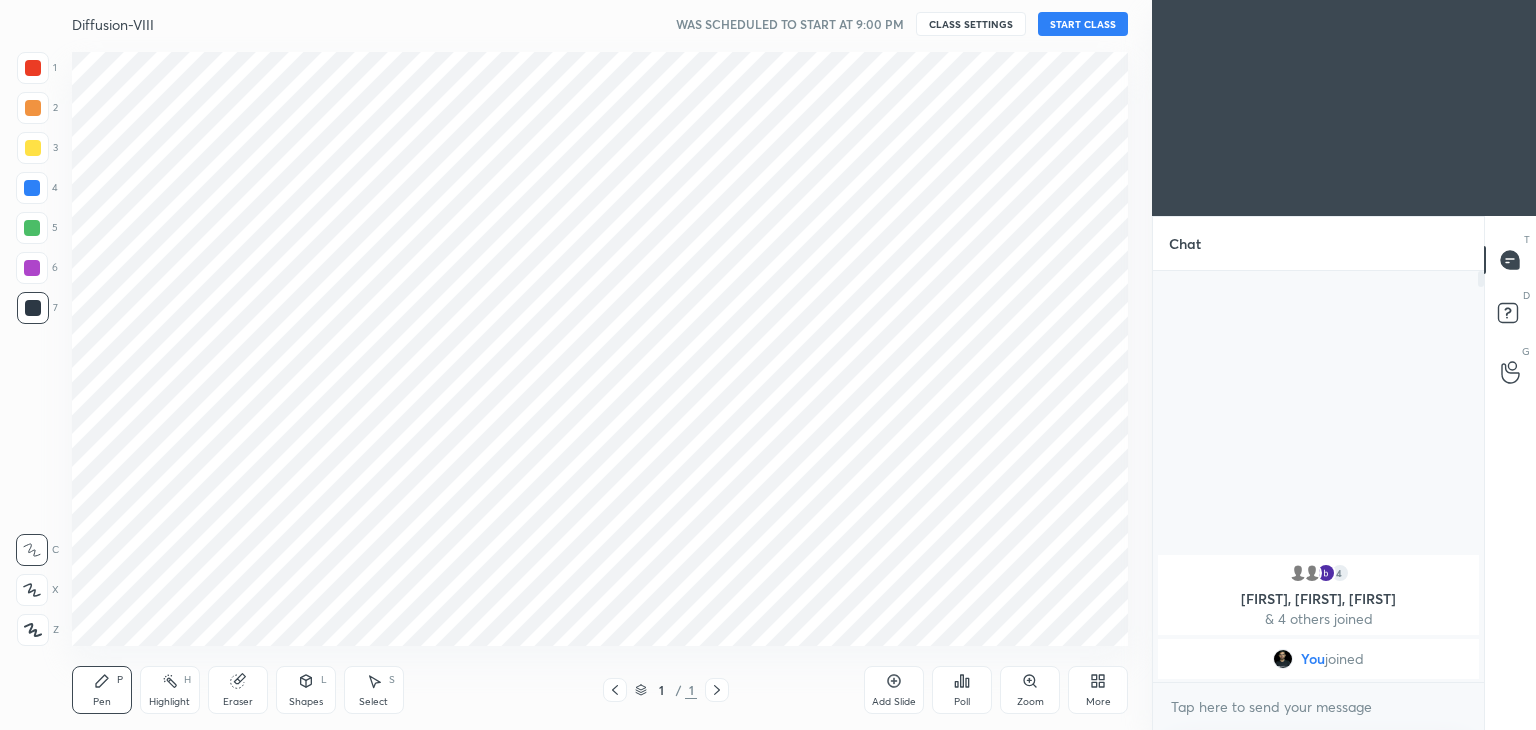 click on "Cloud Live support Drag & drop your files here OR Browse Previous 4 / 4 Done" at bounding box center (576, 365) 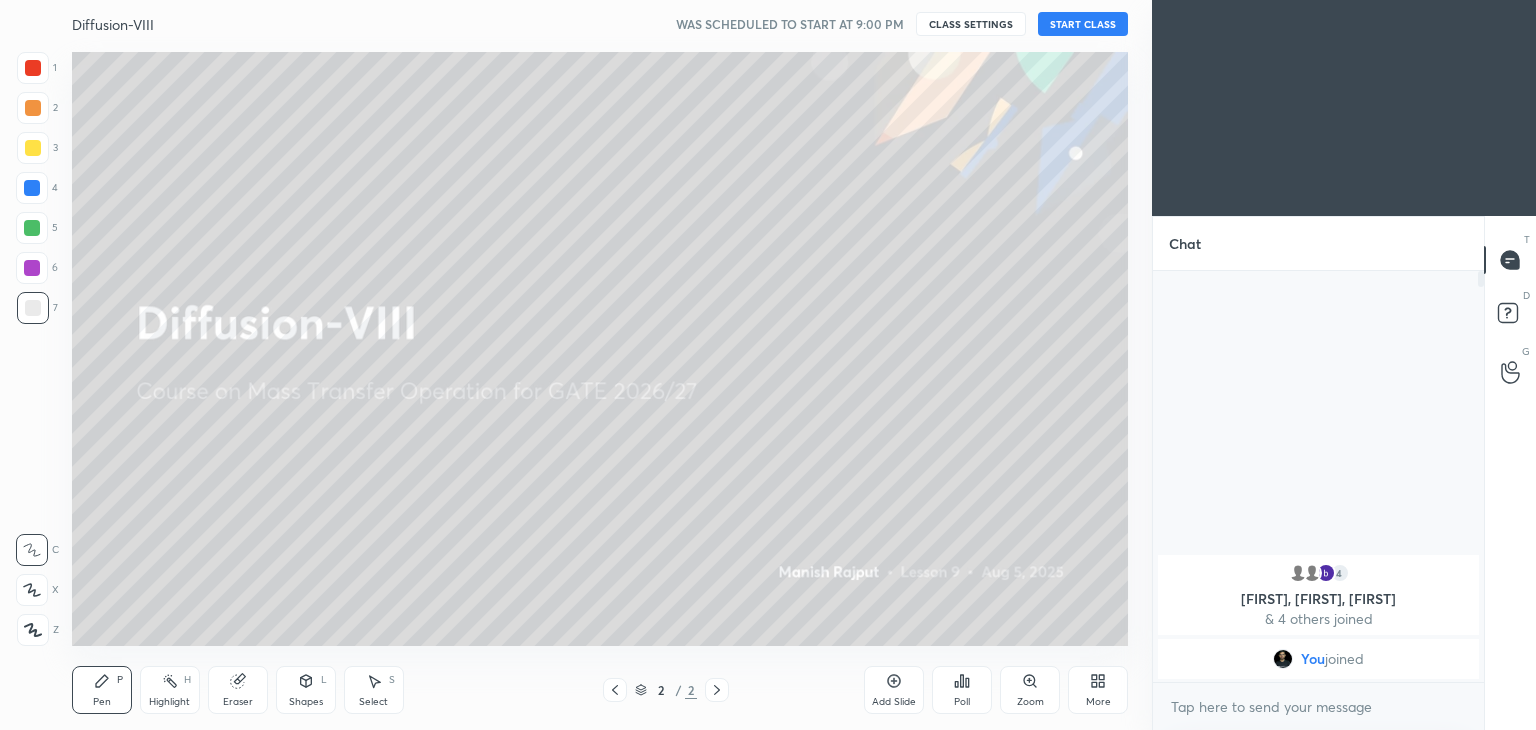 click on "CLASS SETTINGS" at bounding box center (971, 24) 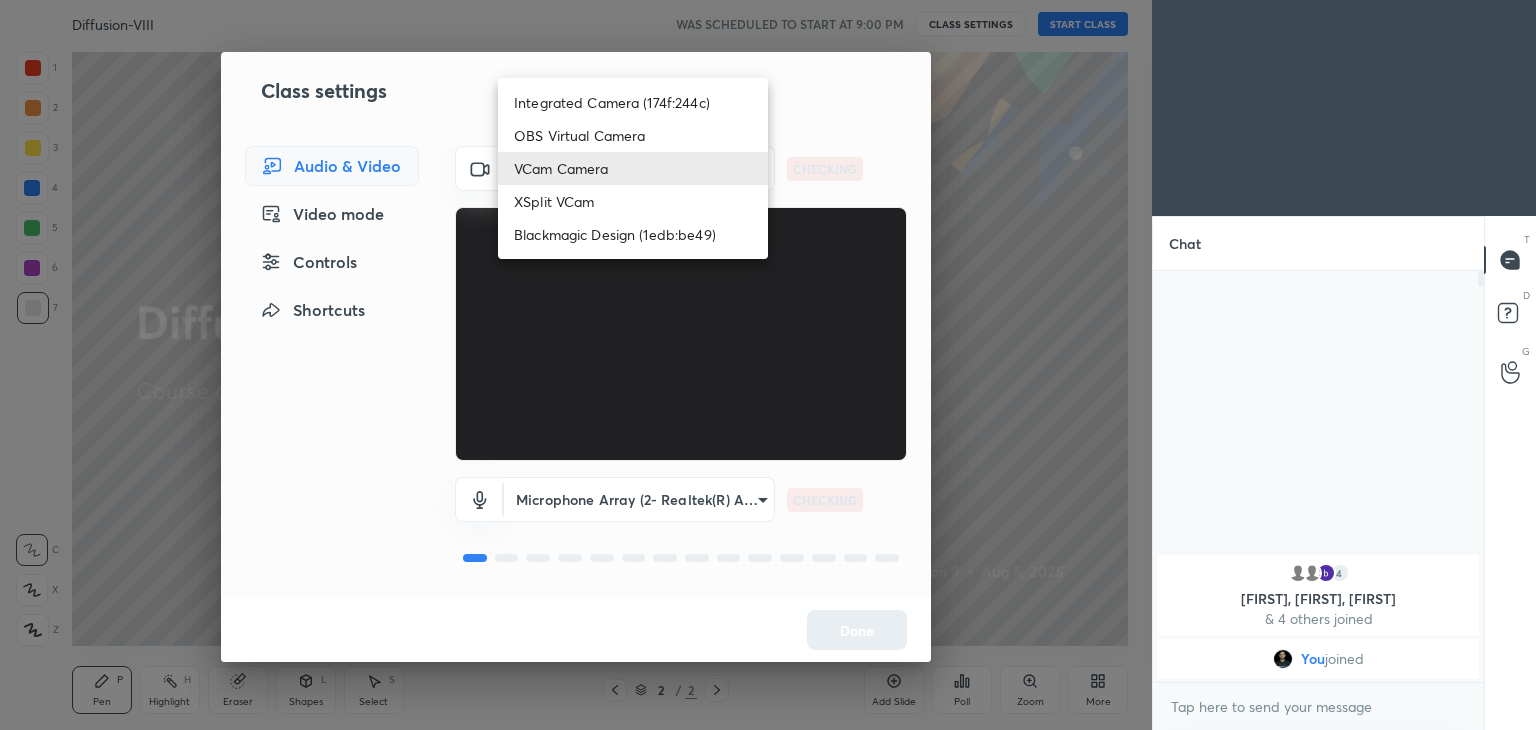 click on "1 2 3 4 5 6 7 C X Z C X Z E E Erase all   H H Diffusion-VIII WAS SCHEDULED TO START AT  9:00 PM CLASS SETTINGS START CLASS Setting up your live class Back Diffusion-VIII • L9 of Course on Mass Transfer Operation for GATE 2026/27 [FIRST] [LAST] Pen P Highlight H Eraser Shapes L Select S 2 / 2 Add Slide Poll Zoom More Chat 4 [FIRST], [FIRST], [FIRST]  &  4 others  joined You  joined 1 NEW MESSAGE Enable hand raising Enable raise hand to speak to learners. Once enabled, chat will be turned off temporarily. Enable x   introducing Raise a hand with a doubt Now learners can raise their hand along with a doubt  How it works? Doubts asked by learners will show up here Raise hand disabled You have disabled Raise hand currently. Enable it to invite learners to speak Enable Can't raise hand Looks like educator just invited you to speak. Please wait before you can raise your hand again. Got it T Messages (T) D Doubts (D) G Raise Hand (G) Report an issue Reason for reporting Buffering Chat not working ​ Attach an image" at bounding box center [768, 365] 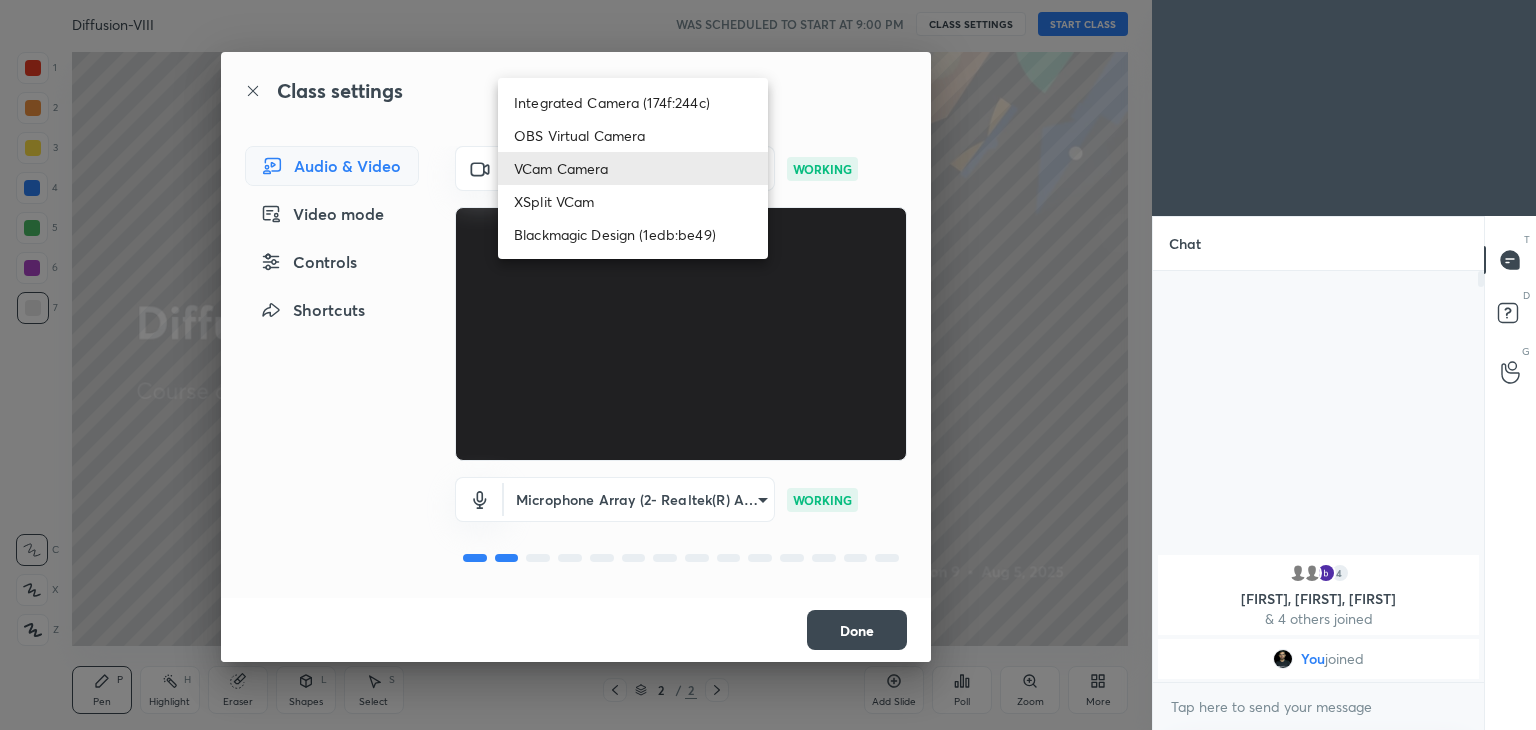 click on "OBS Virtual Camera" at bounding box center (633, 135) 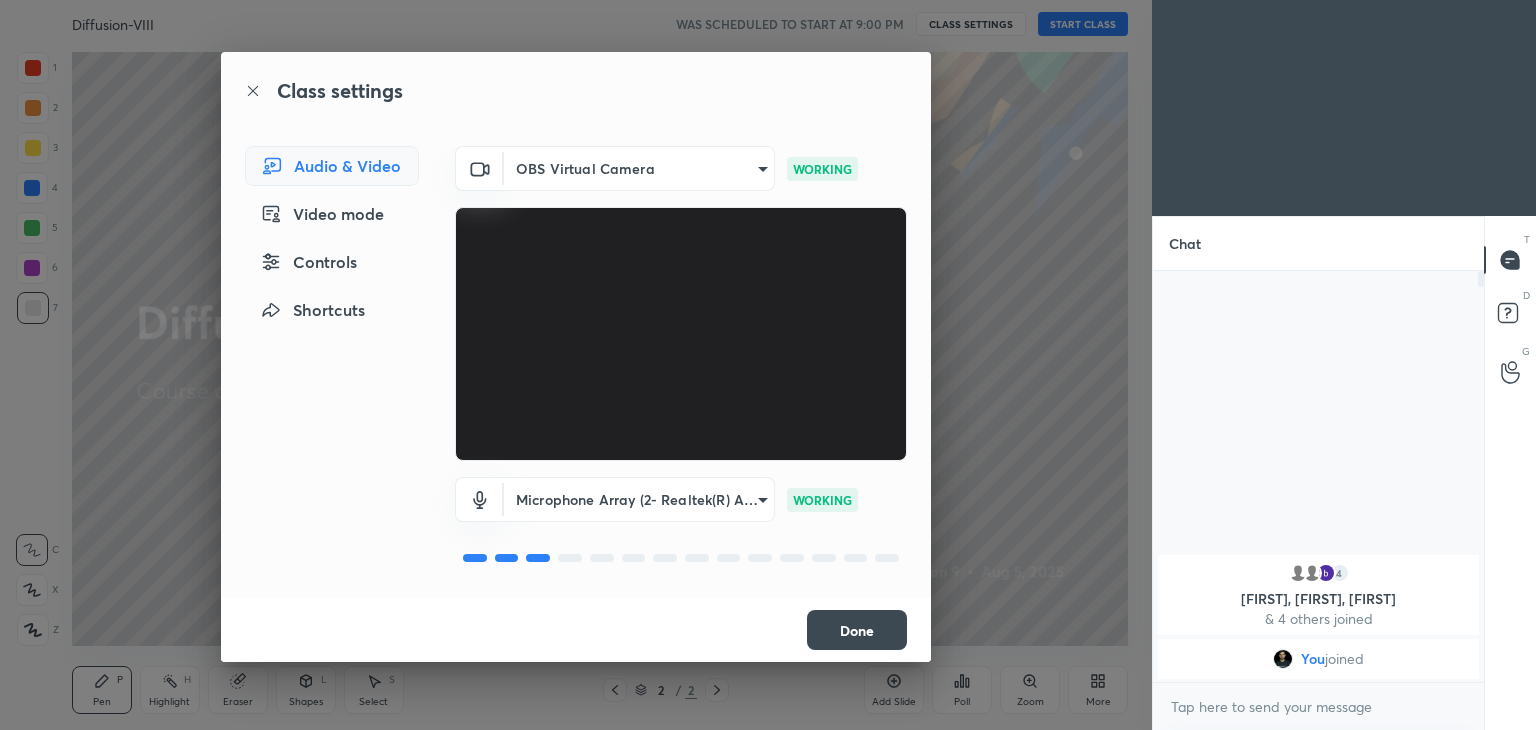 click on "Done" at bounding box center [857, 630] 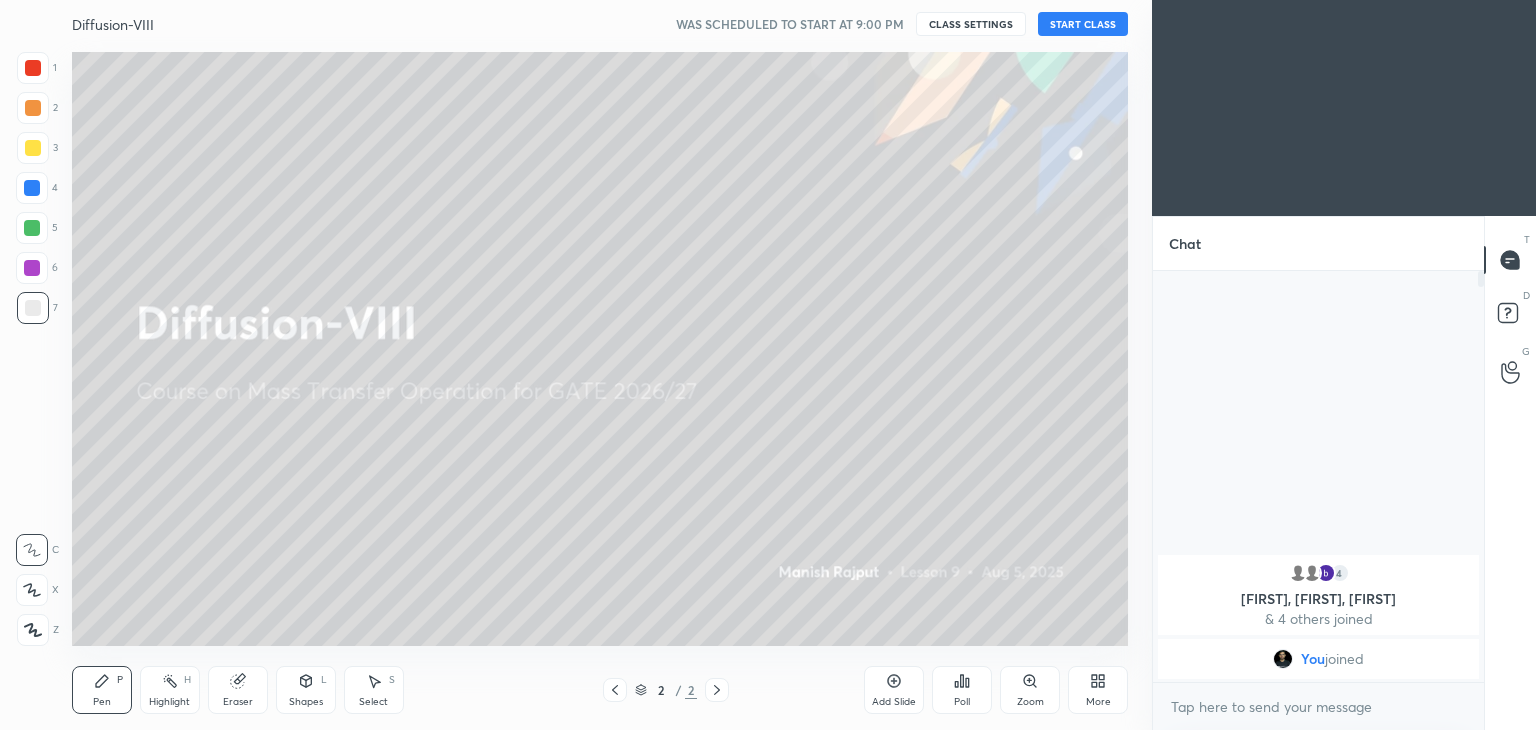 click on "START CLASS" at bounding box center [1083, 24] 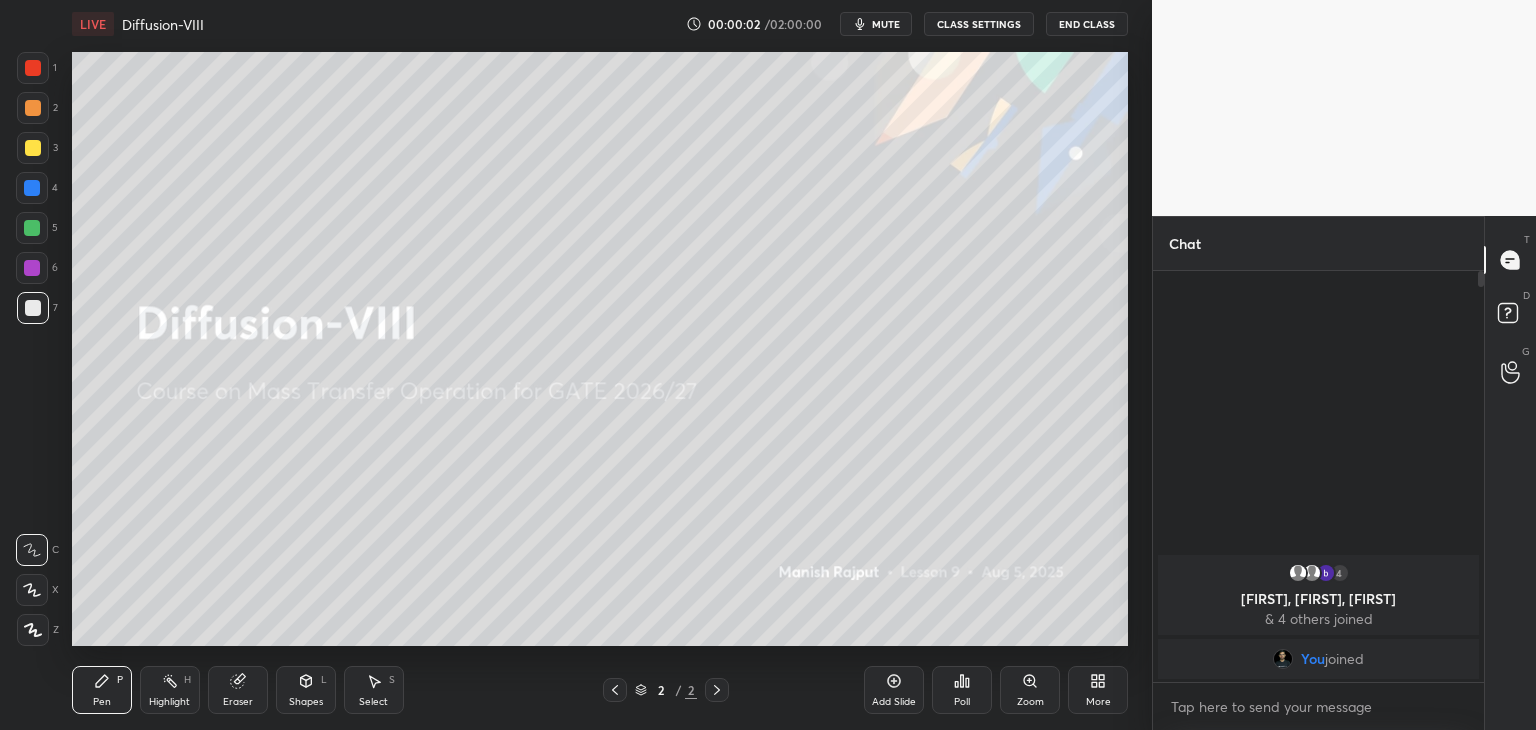 click on "mute" at bounding box center (886, 24) 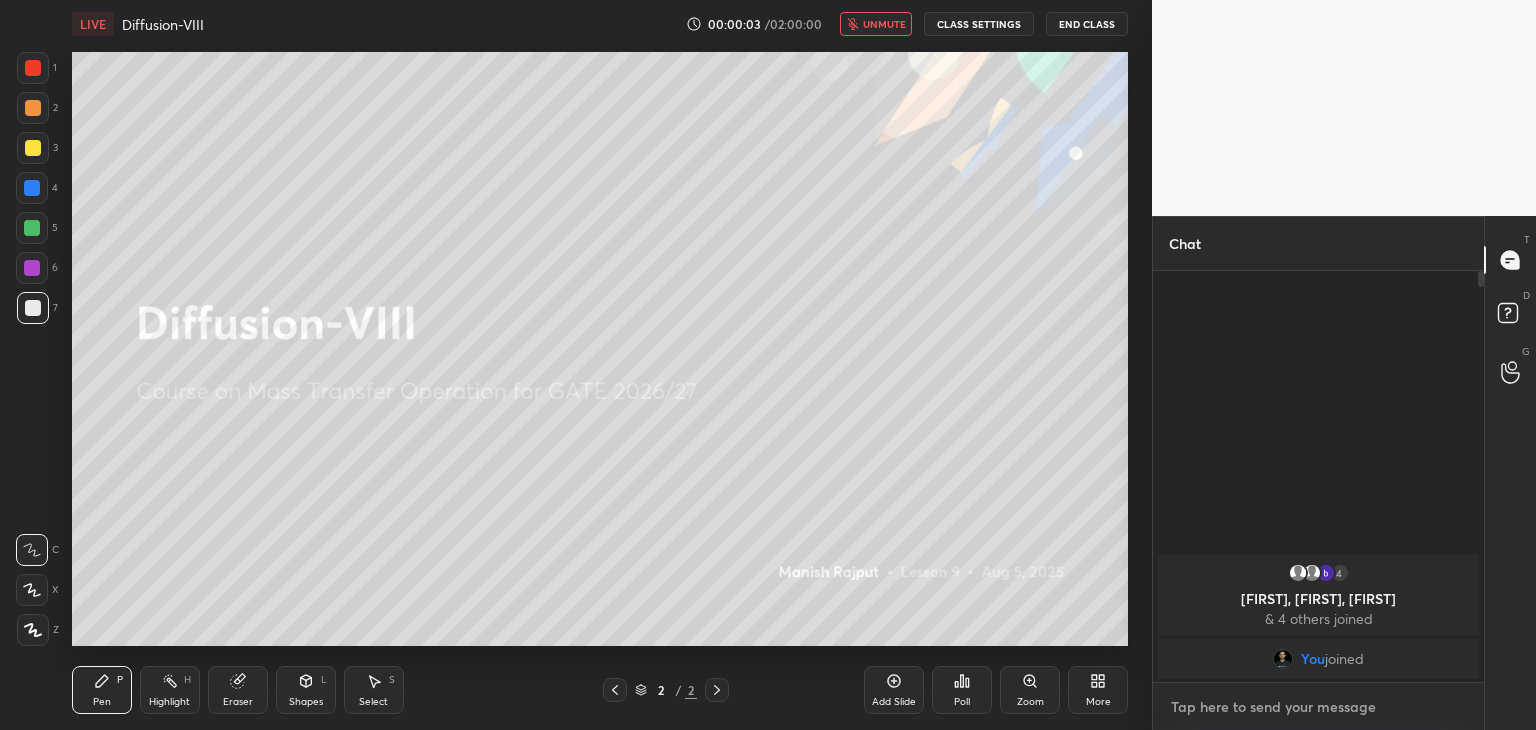type on "x" 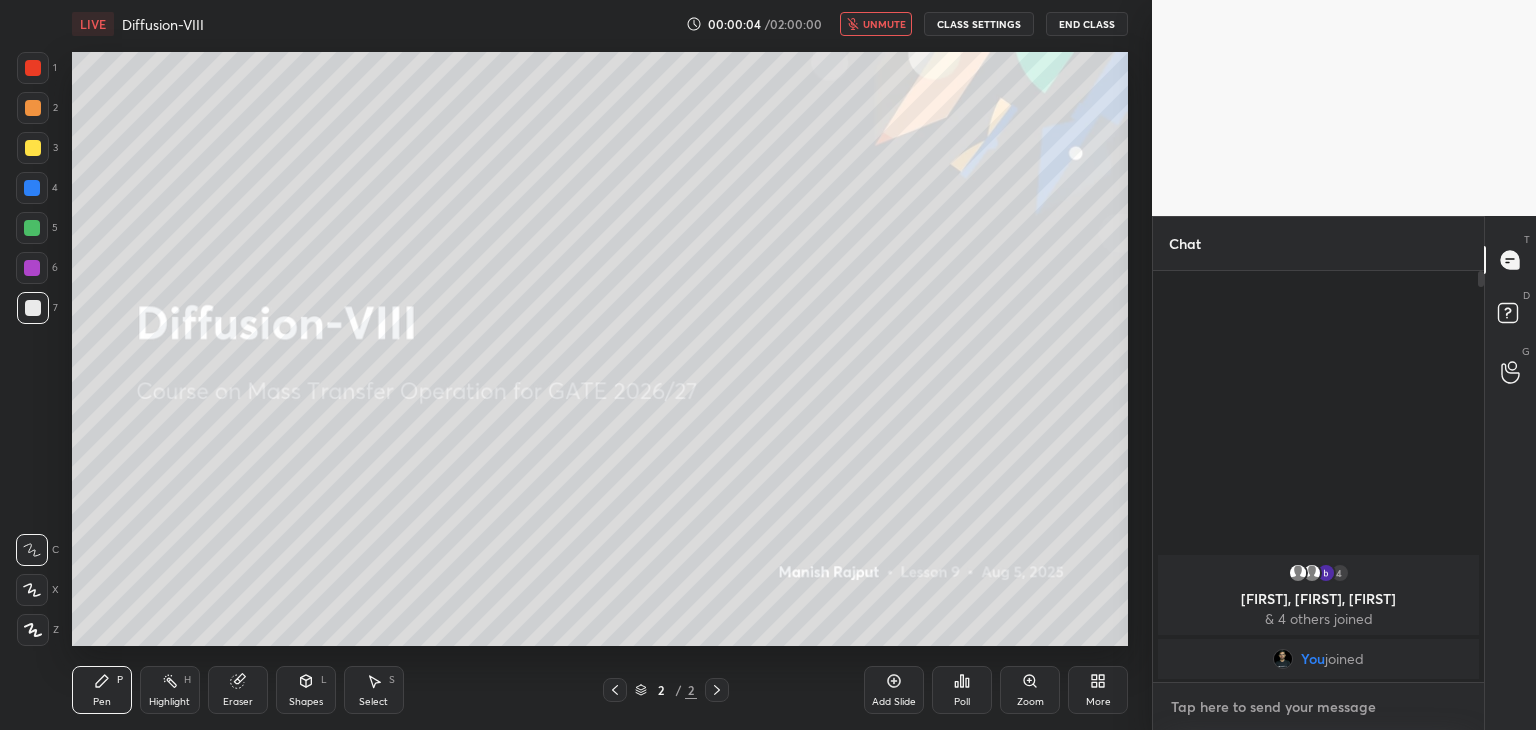 type on "h" 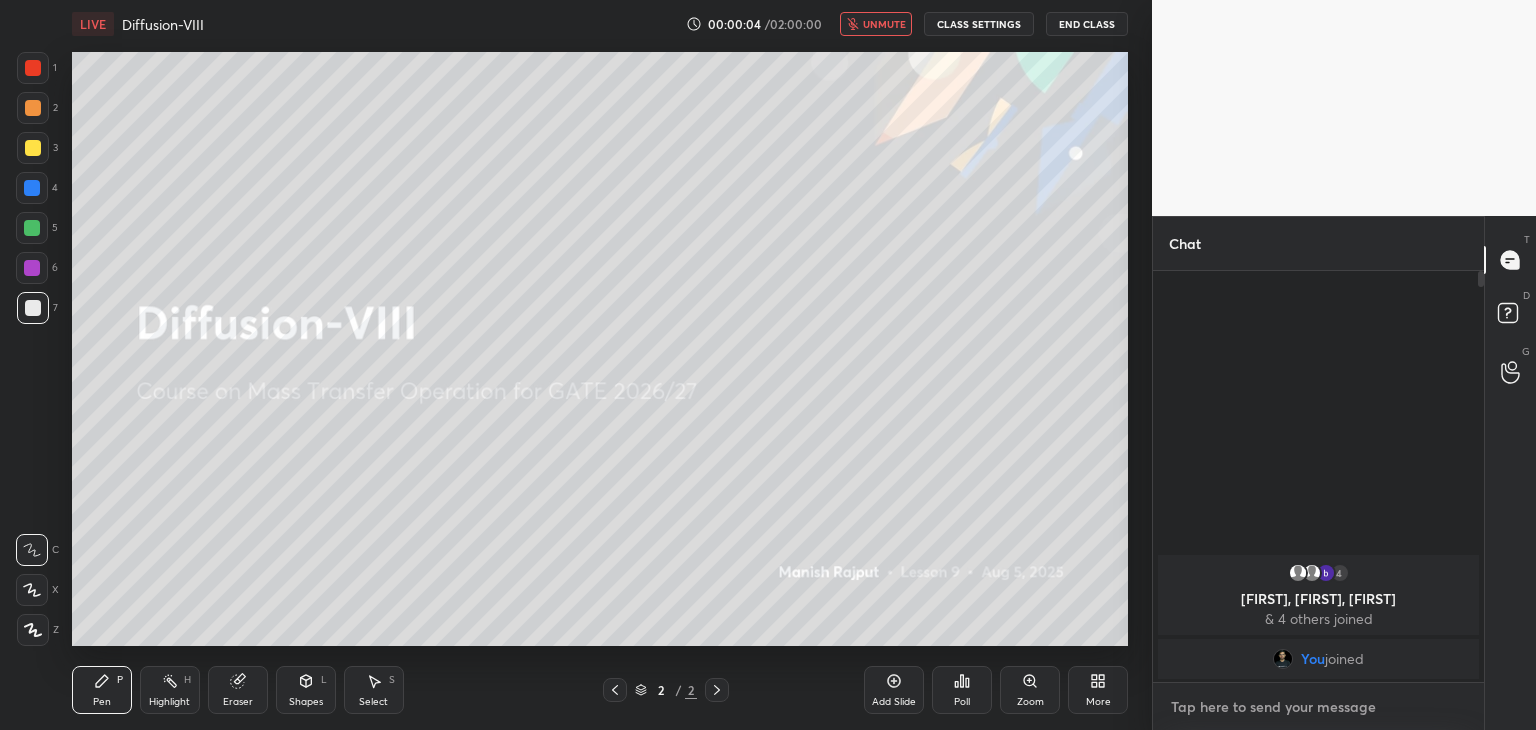 type on "x" 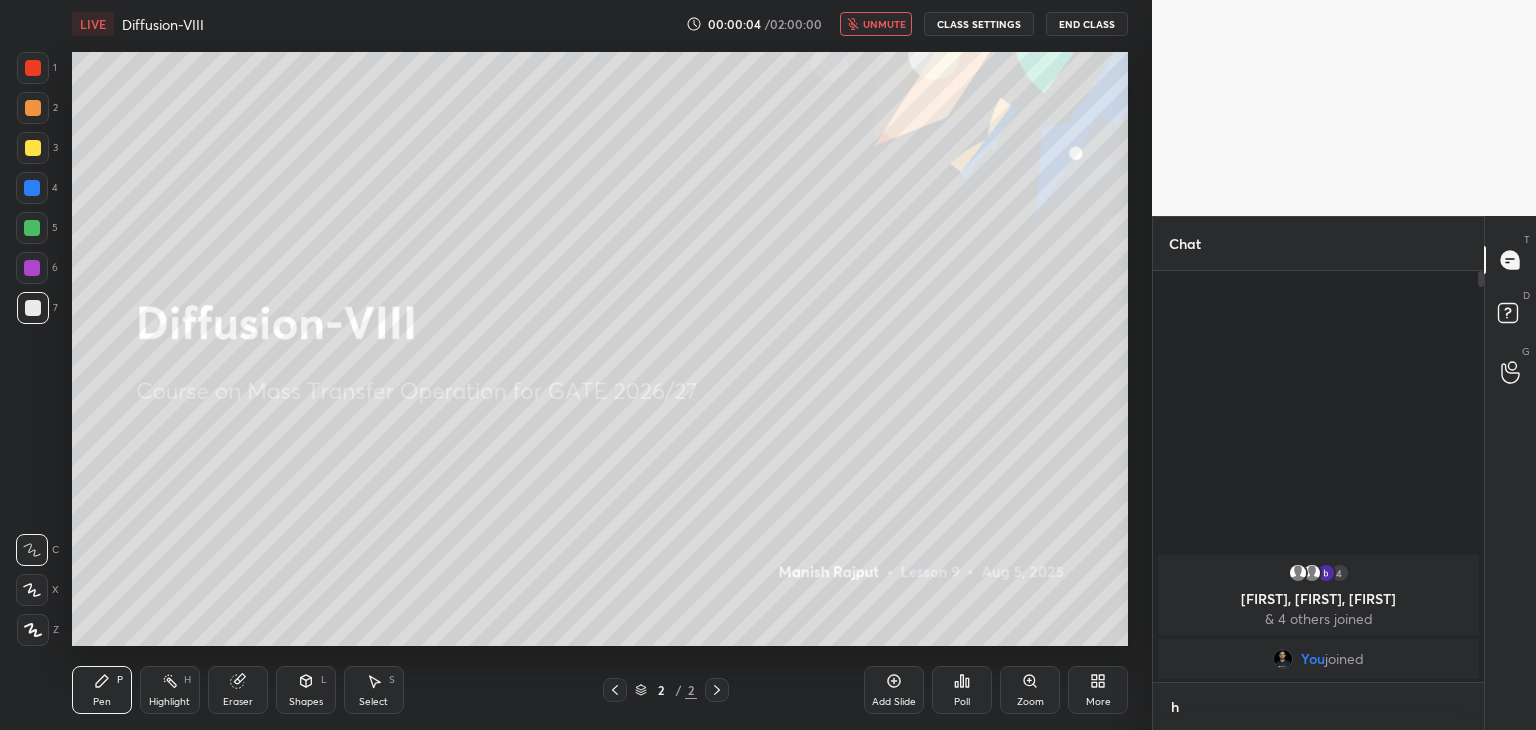 scroll, scrollTop: 405, scrollLeft: 325, axis: both 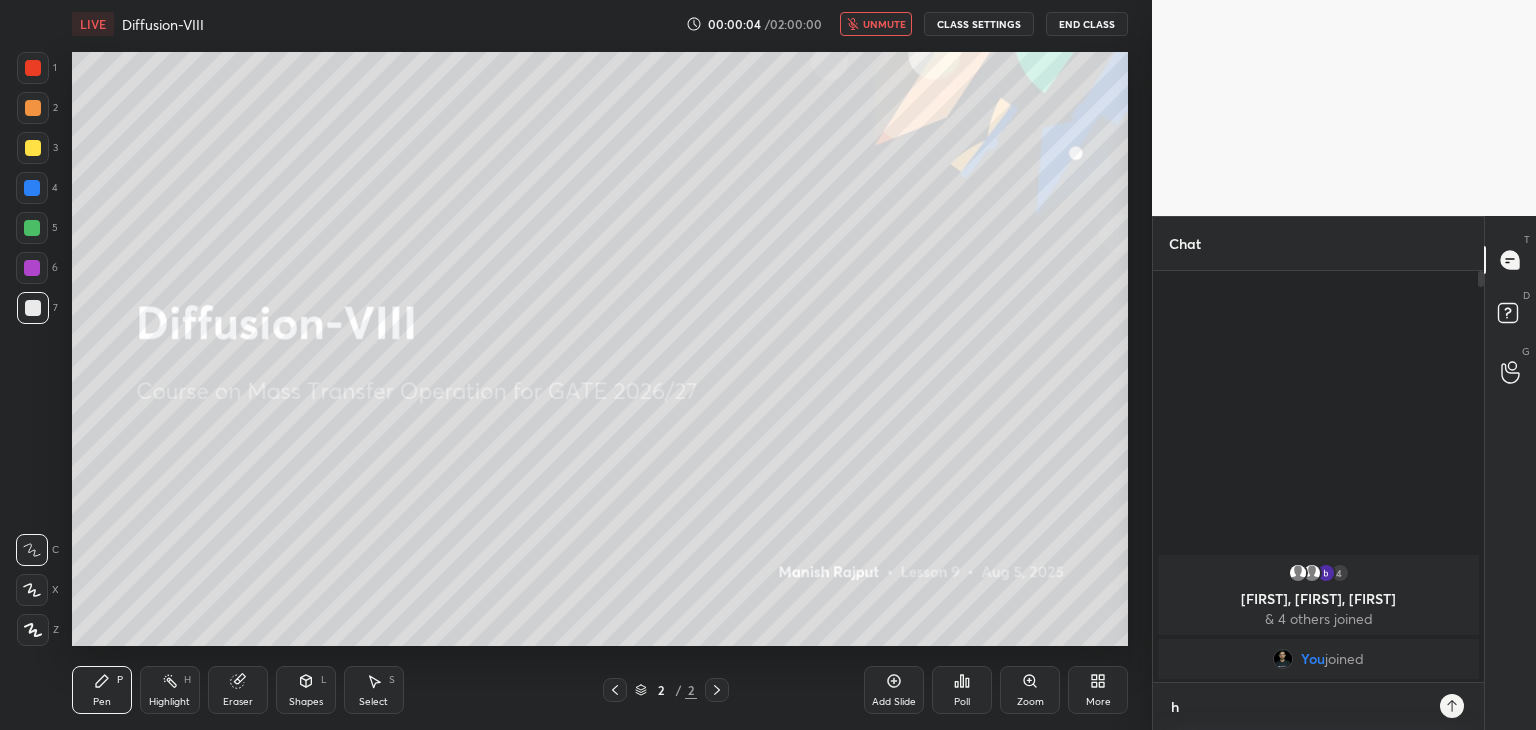 type on "hi" 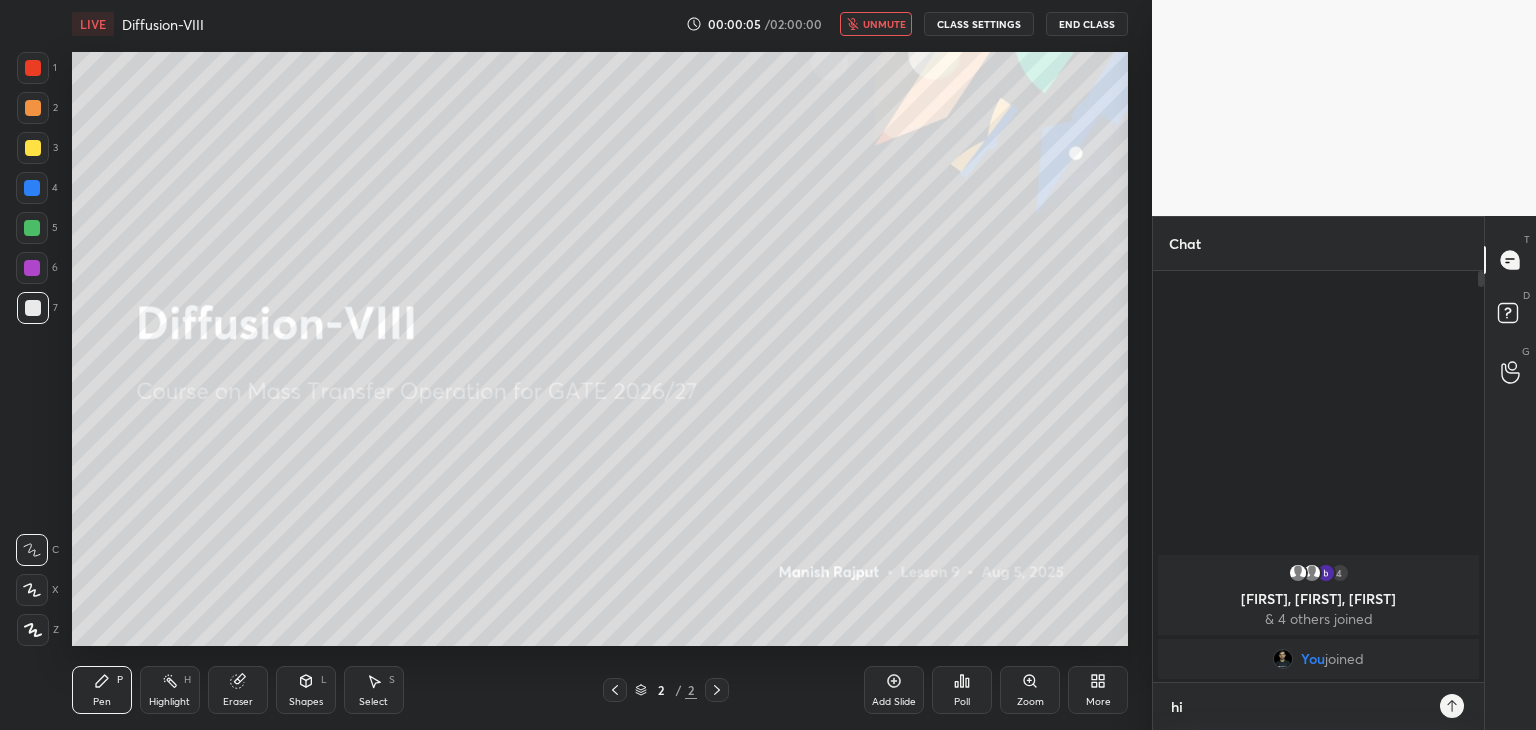 type on "hi" 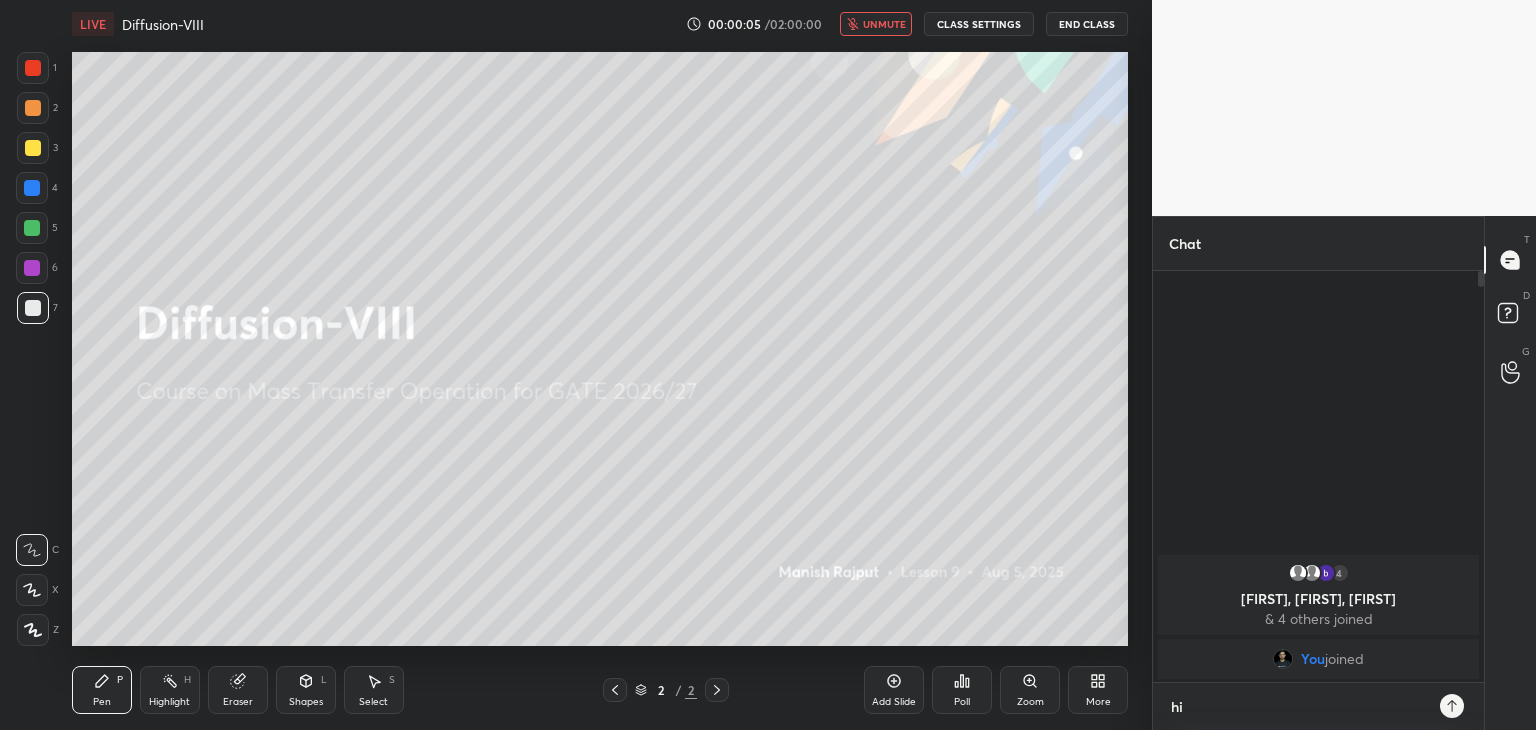 type on "x" 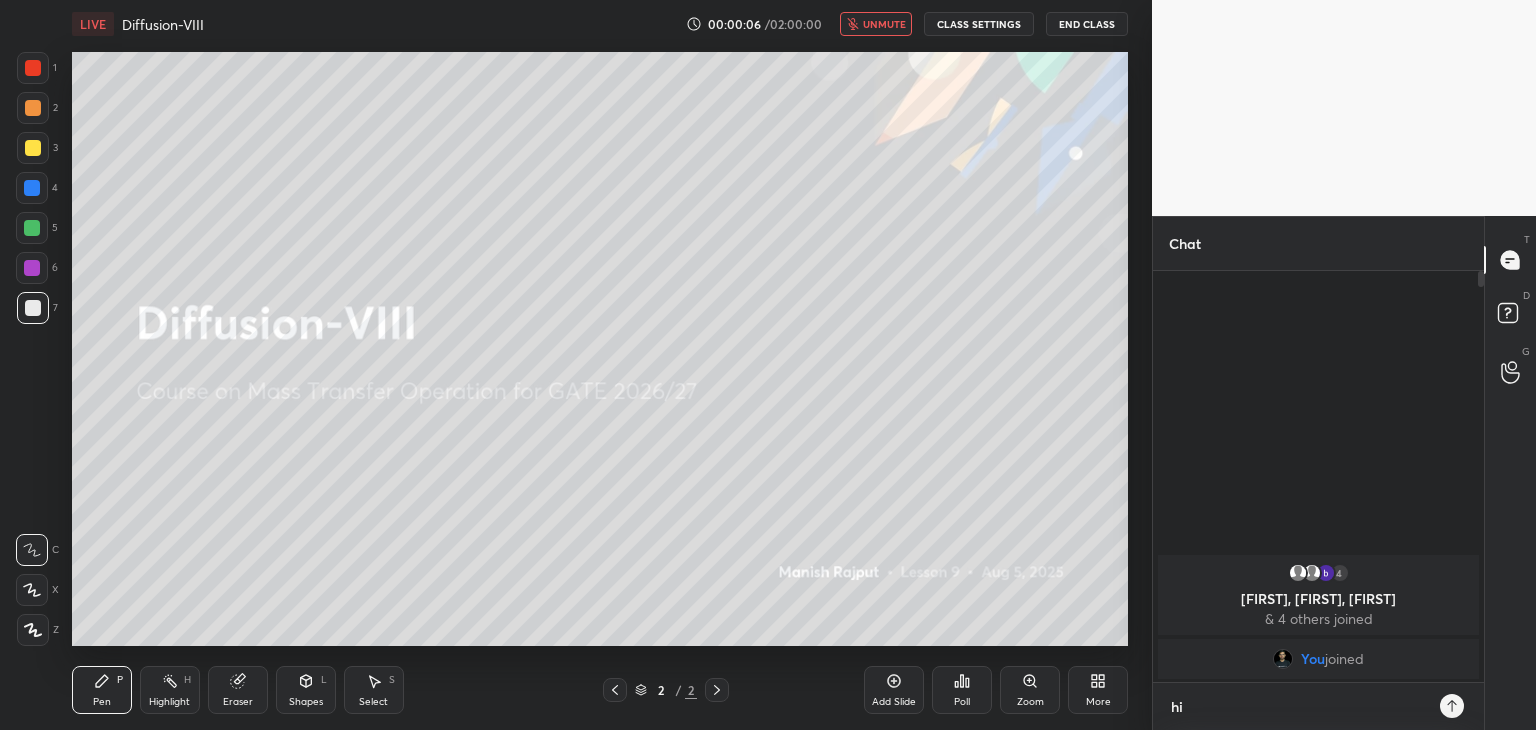 type on "hi h" 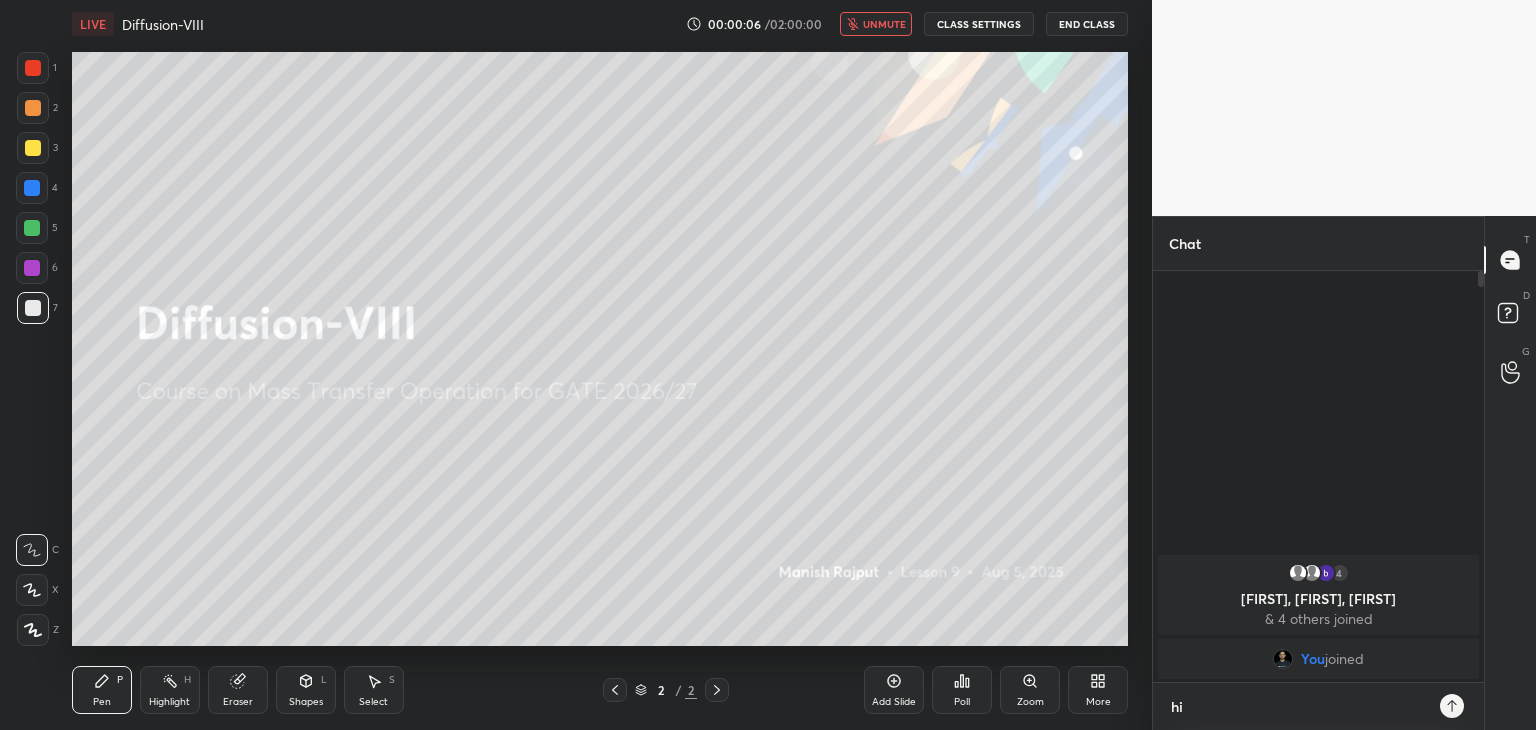 type on "x" 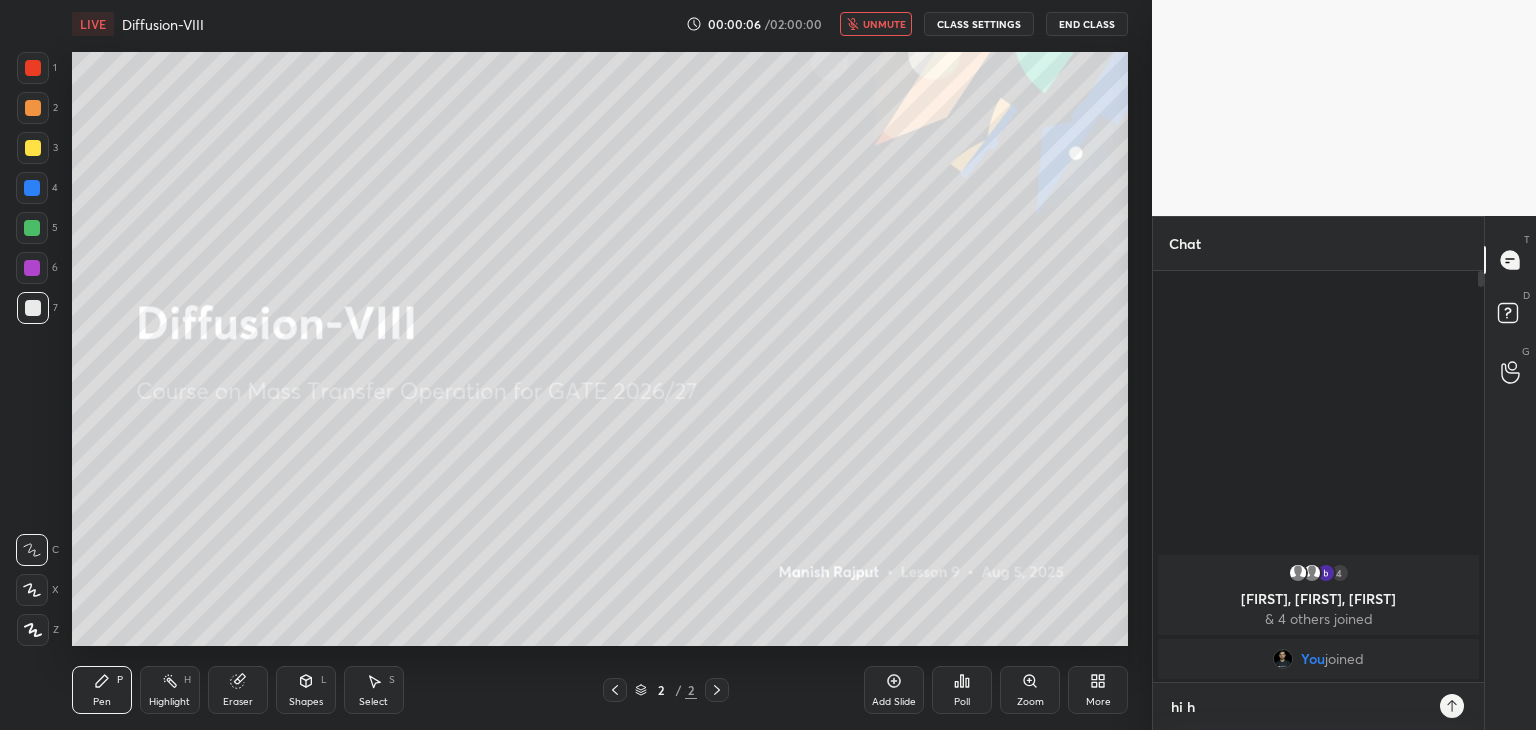 type on "hi hu" 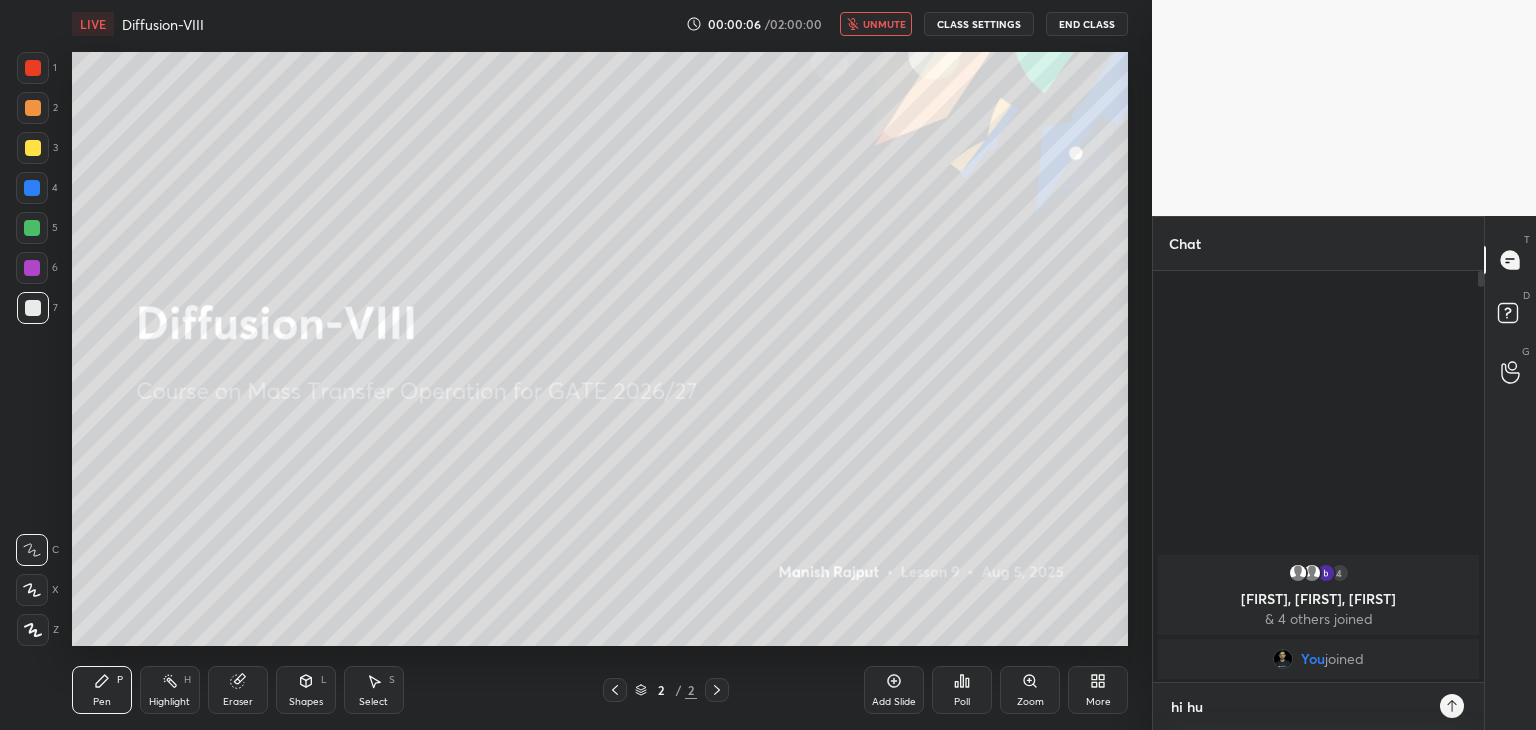 type on "hi huy" 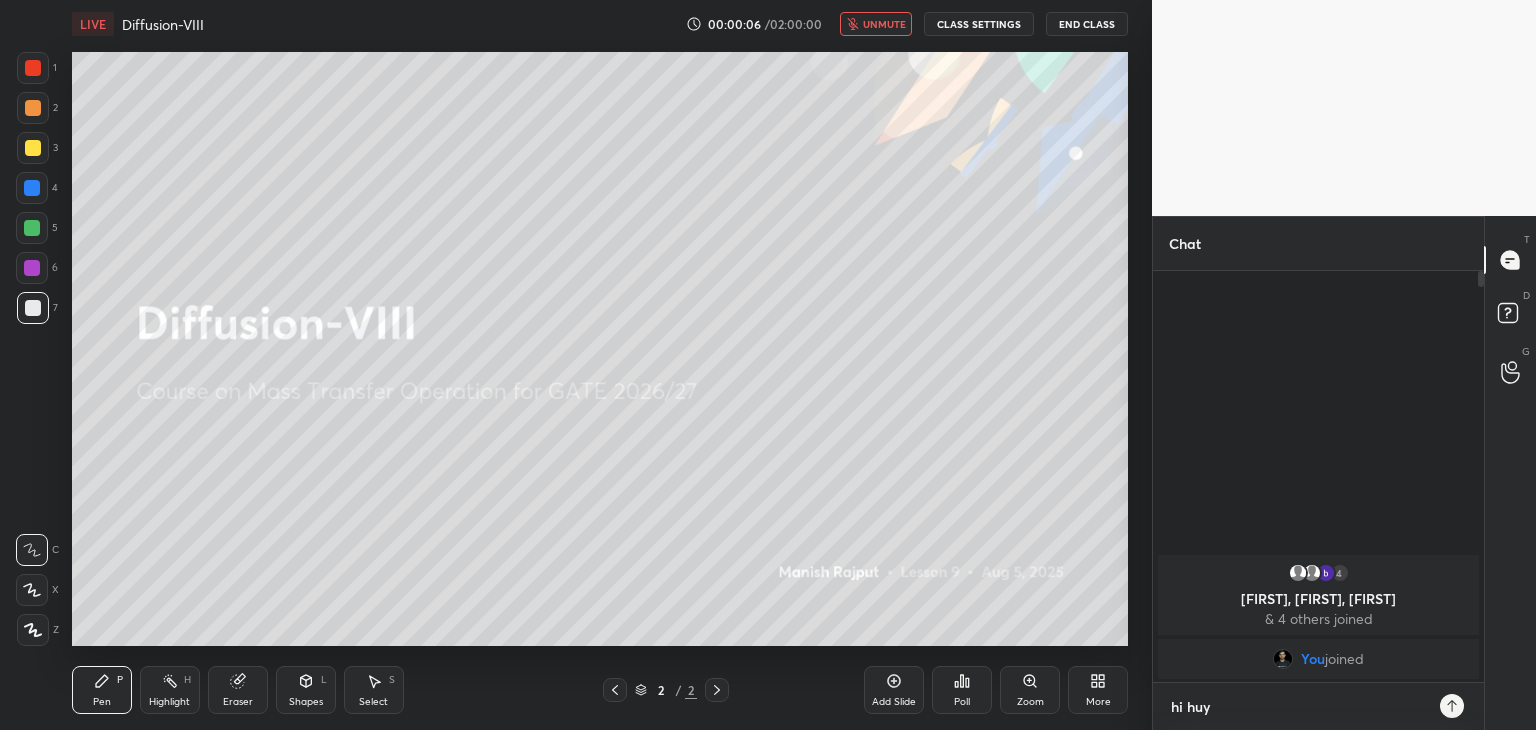 type on "hi huys" 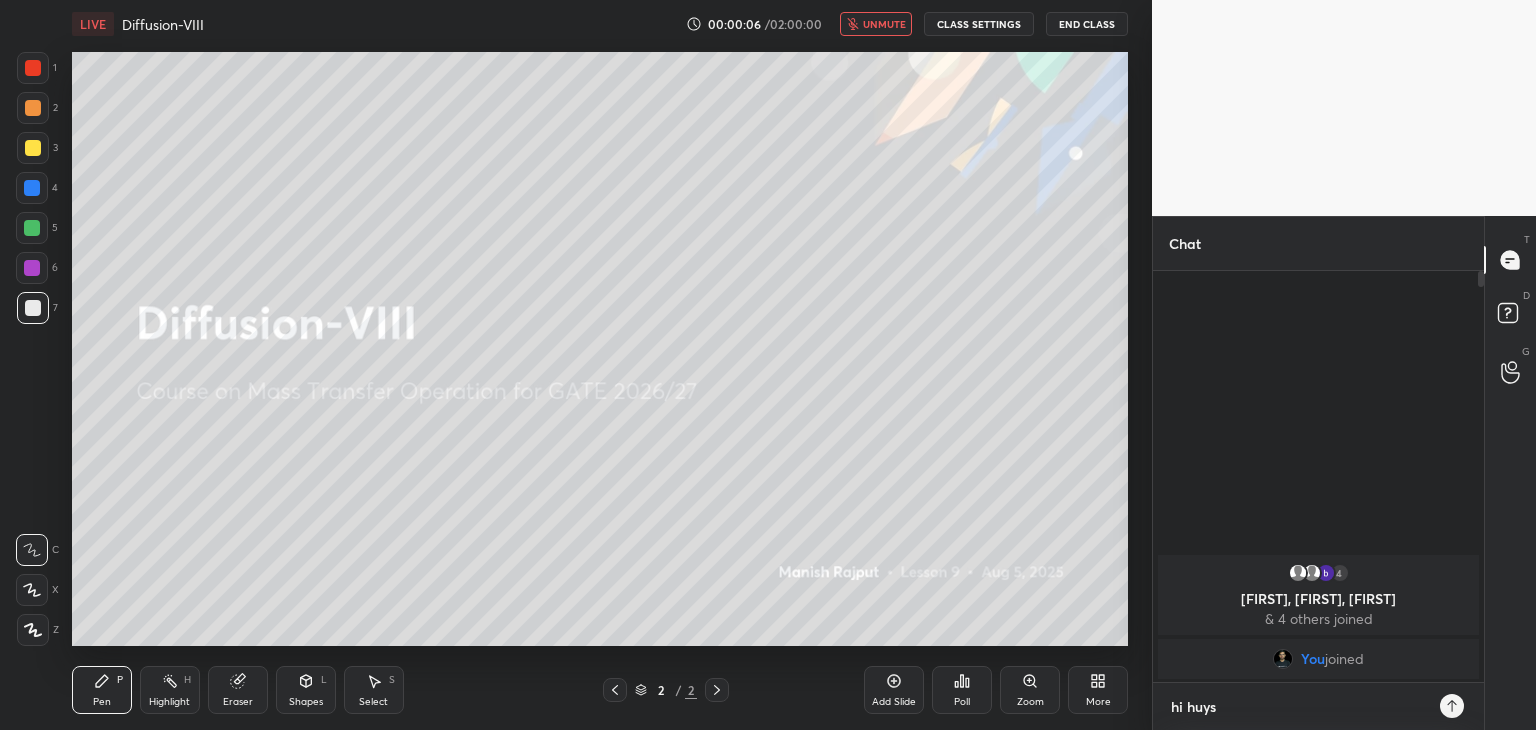 type on "hi huys" 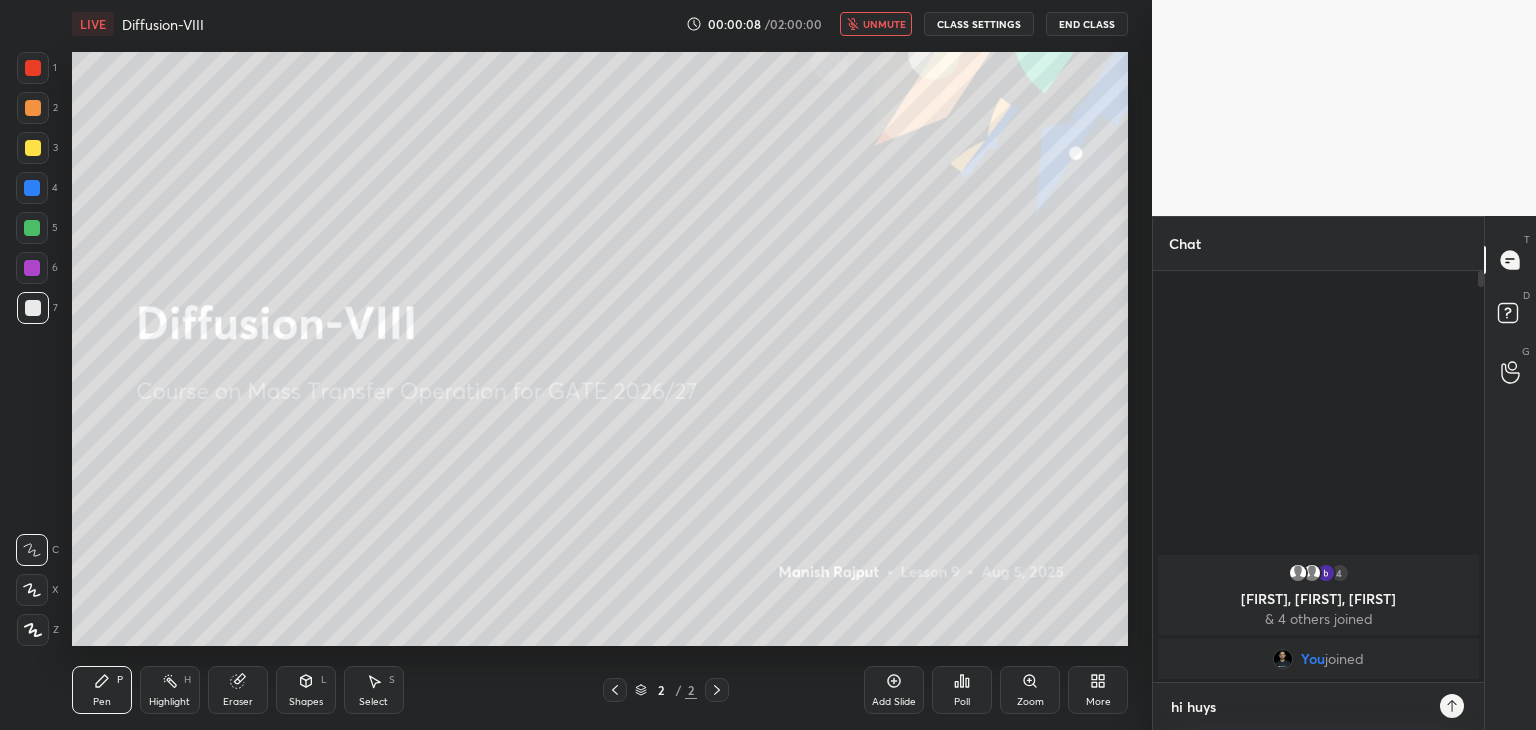 type on "hi huys" 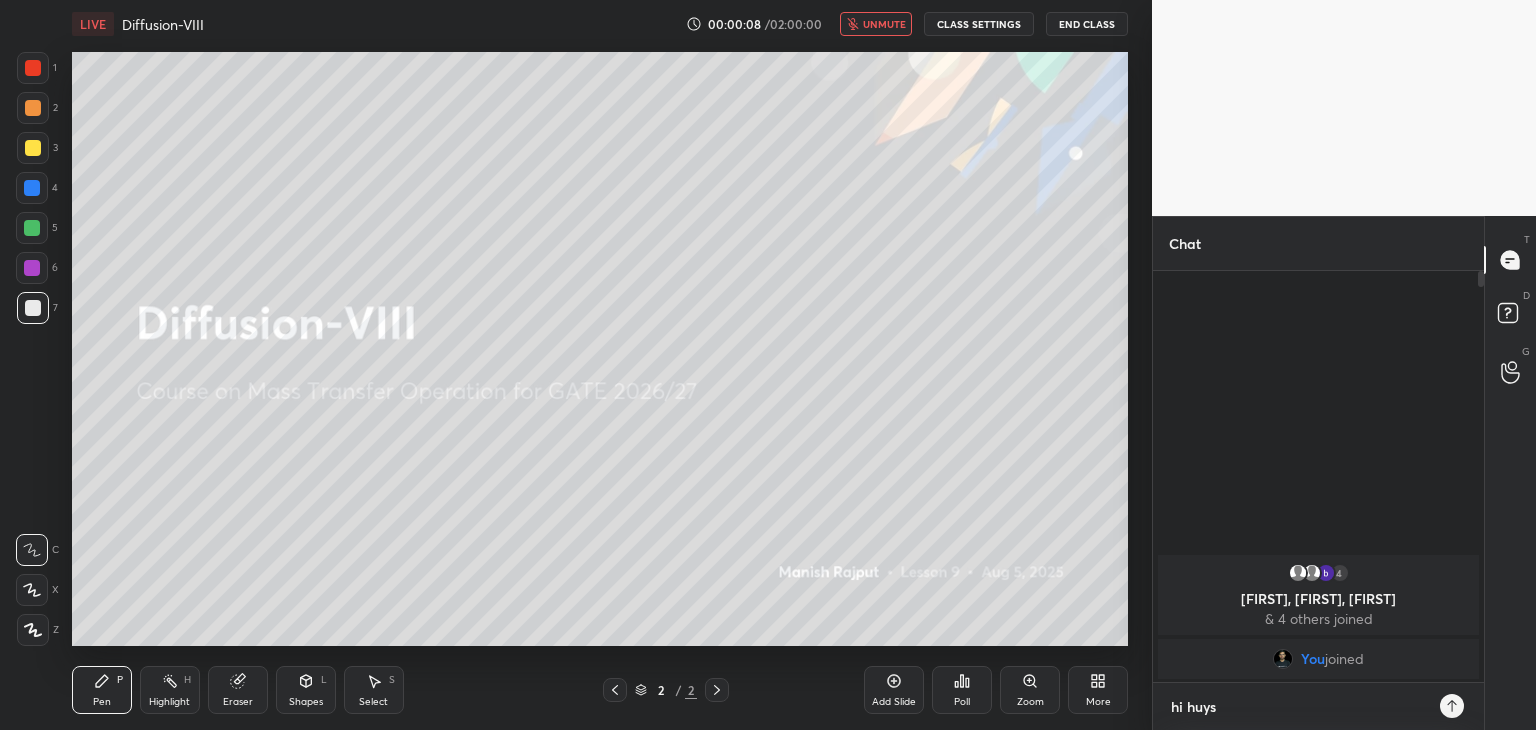 type on "x" 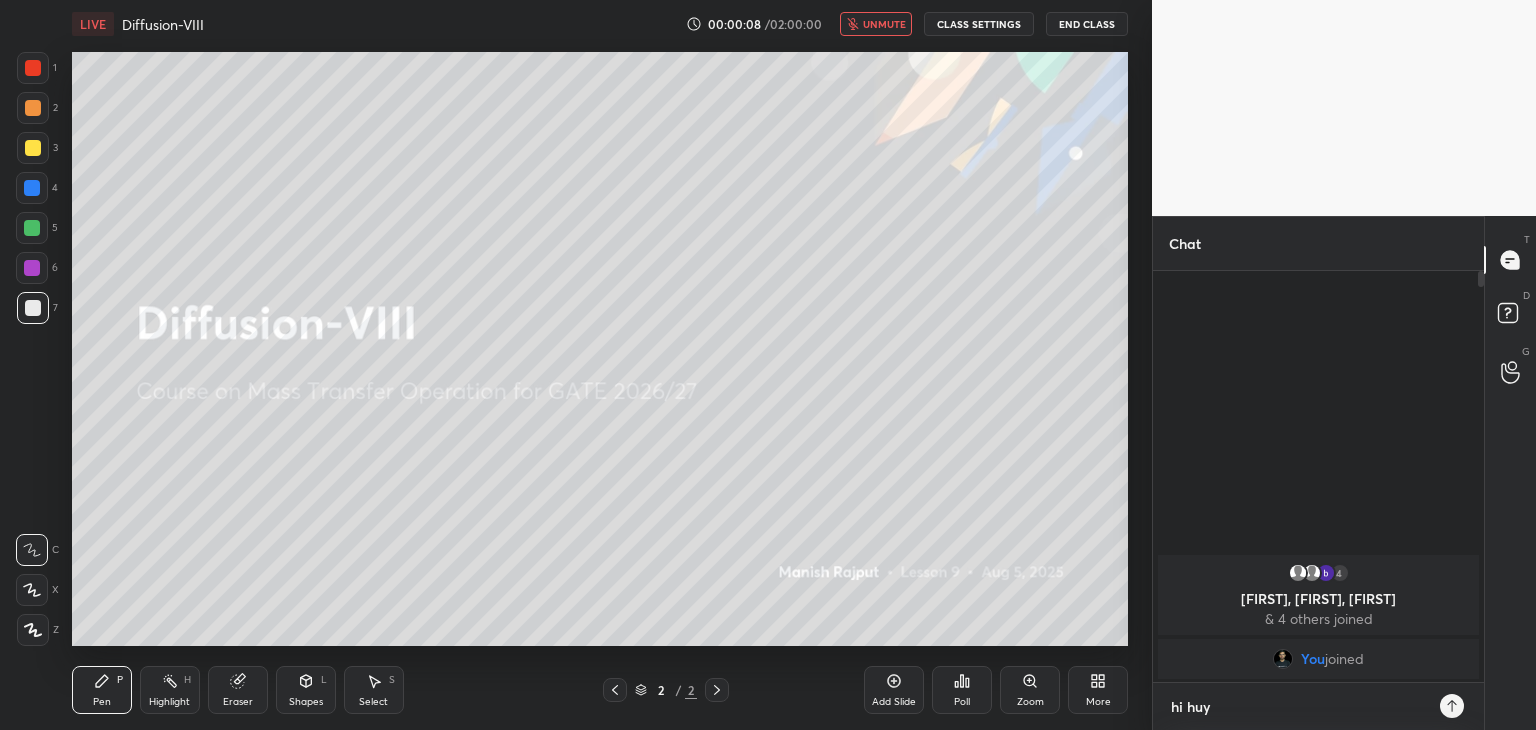 type on "hi hu" 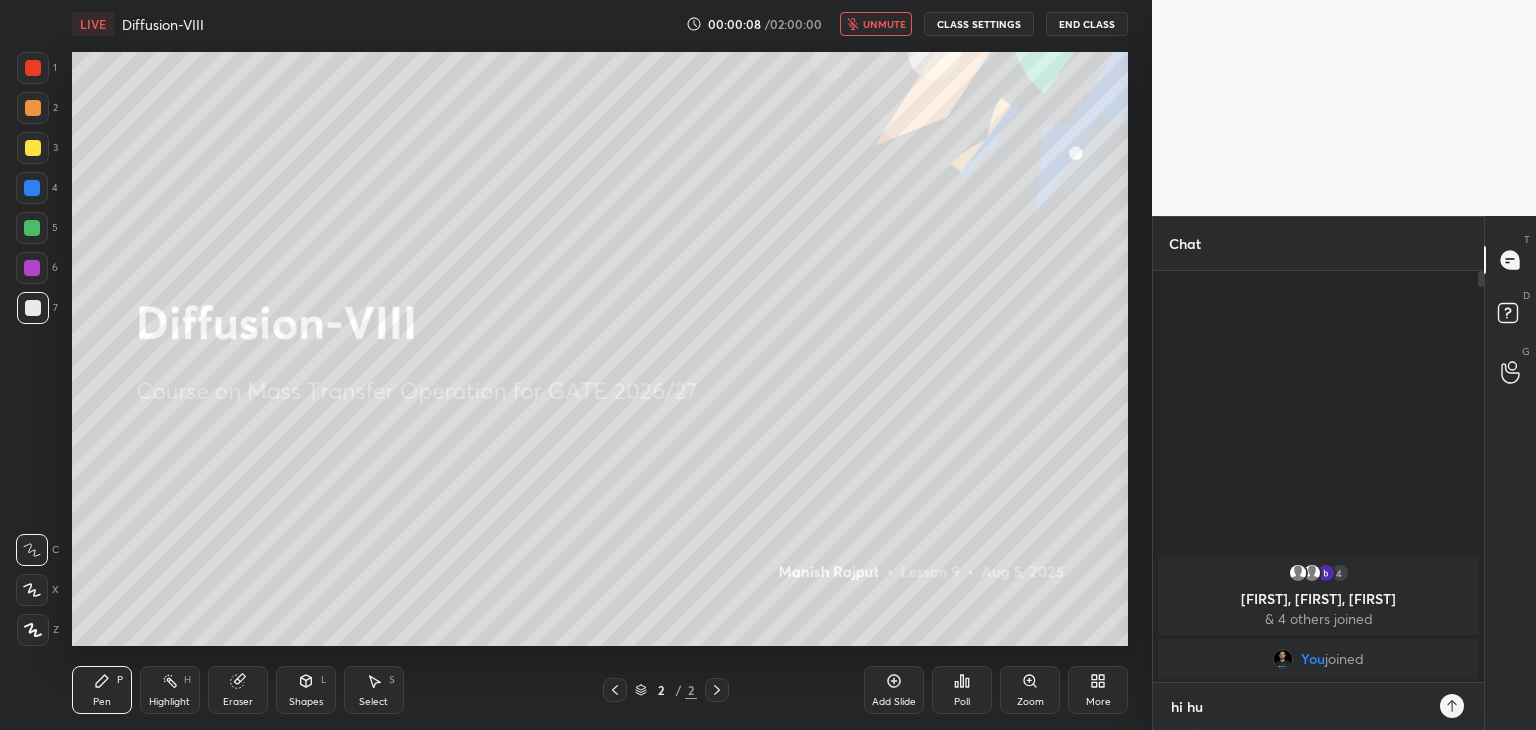type on "hi h" 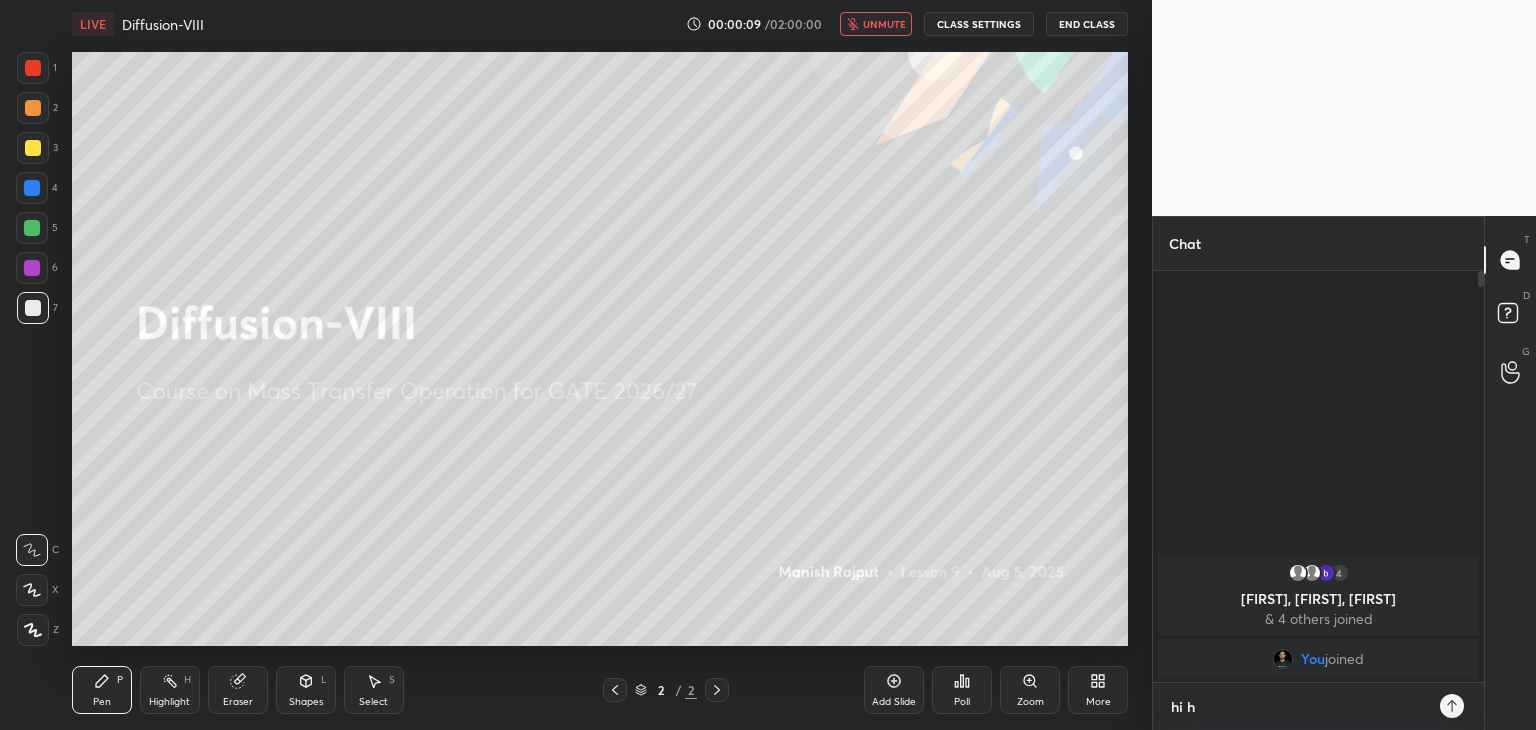 type on "hi" 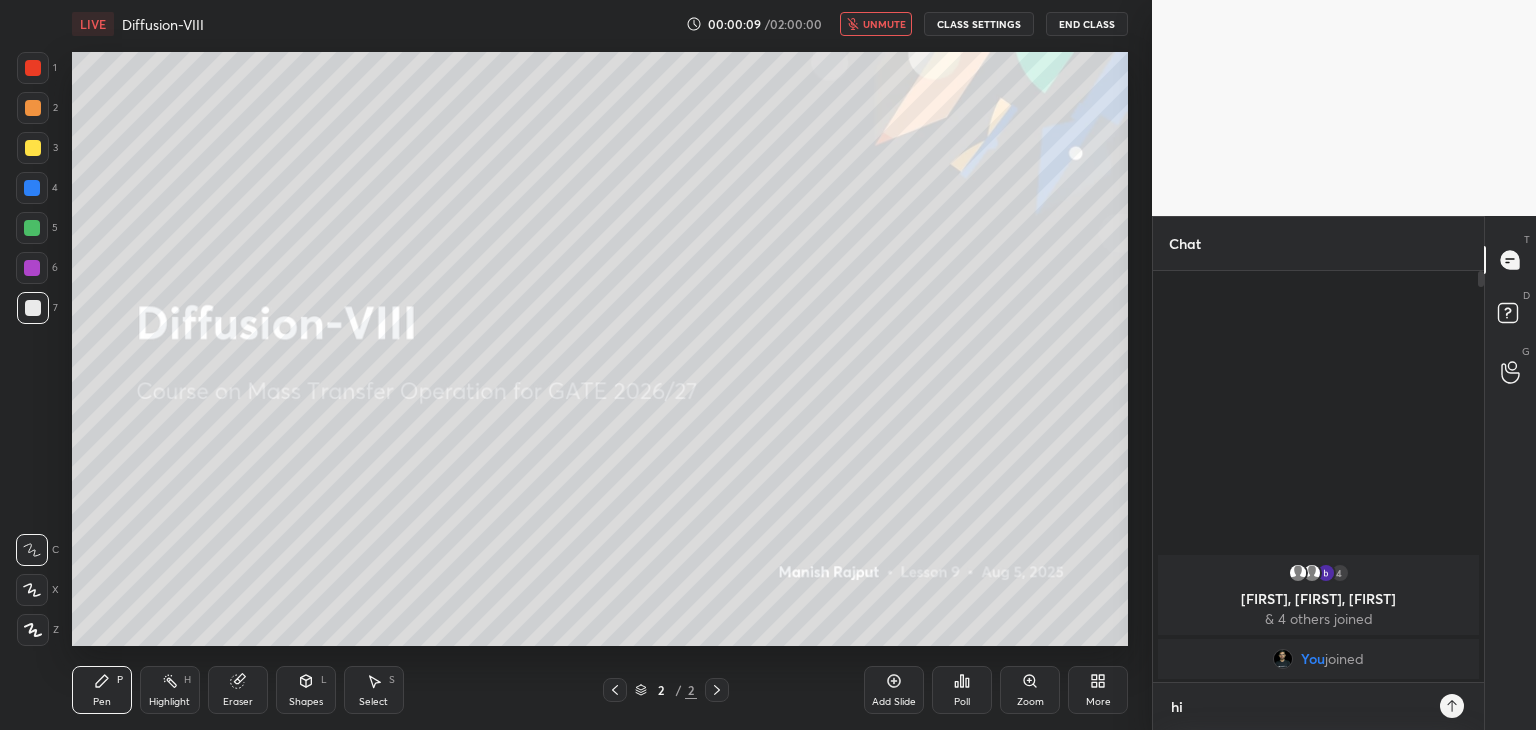 type on "x" 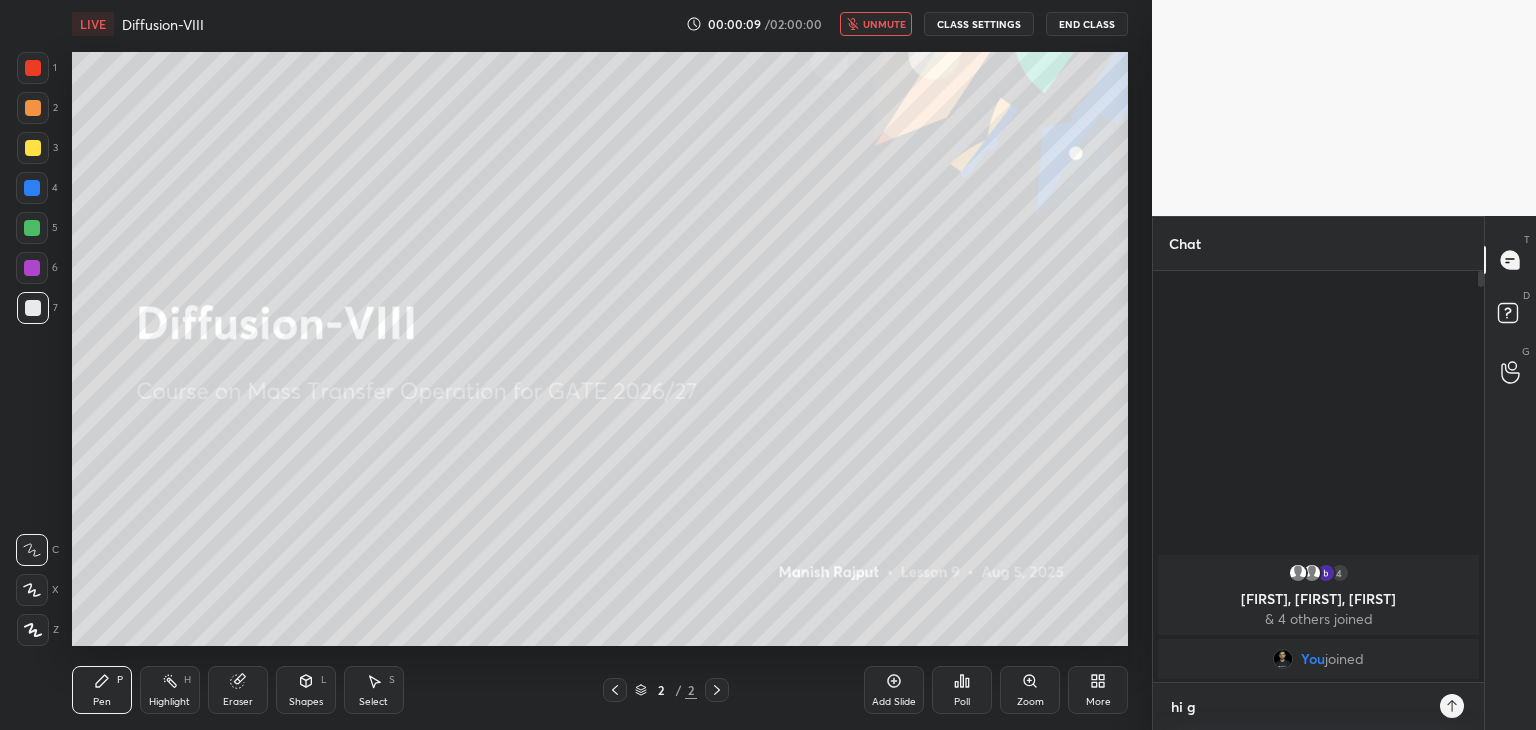 type on "hi gu" 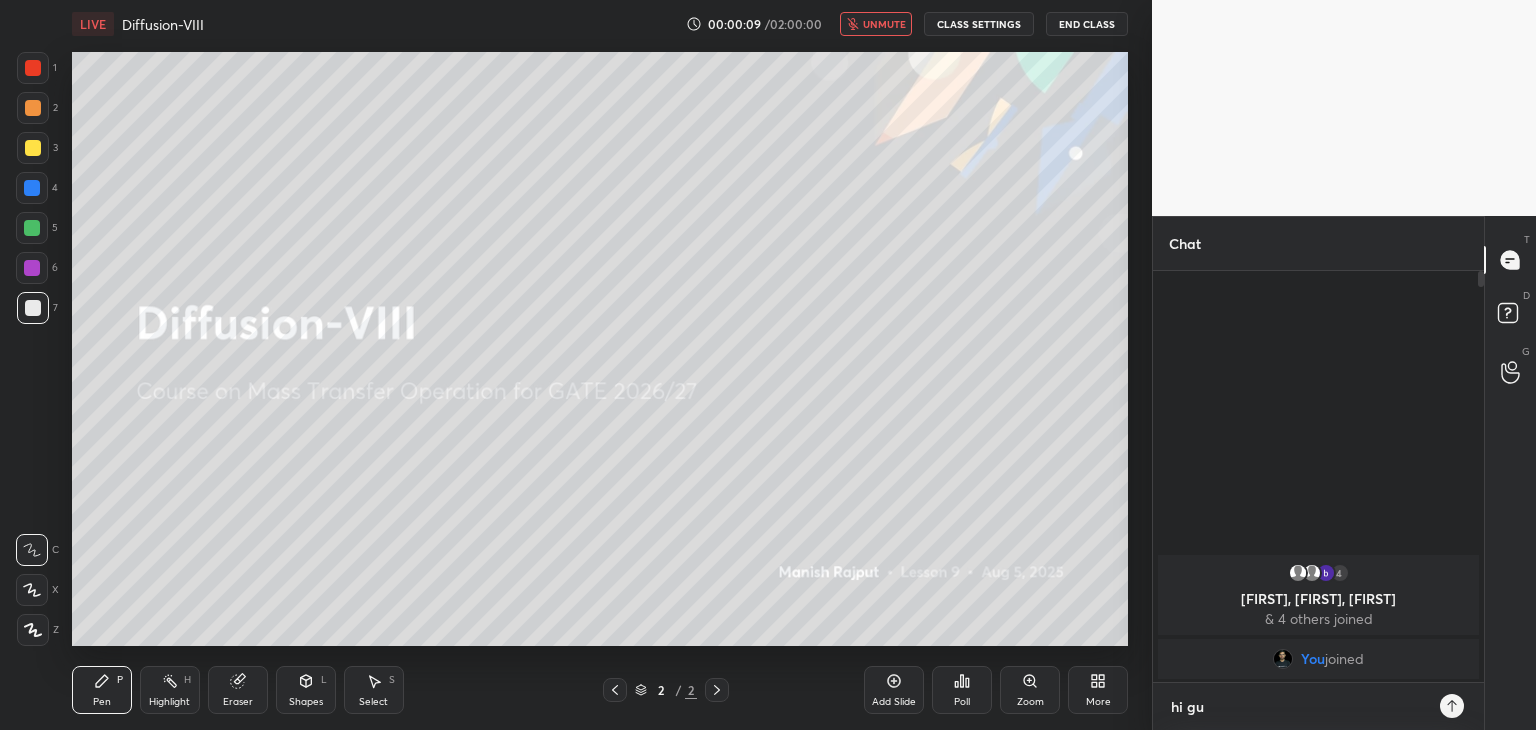 type on "hi guy" 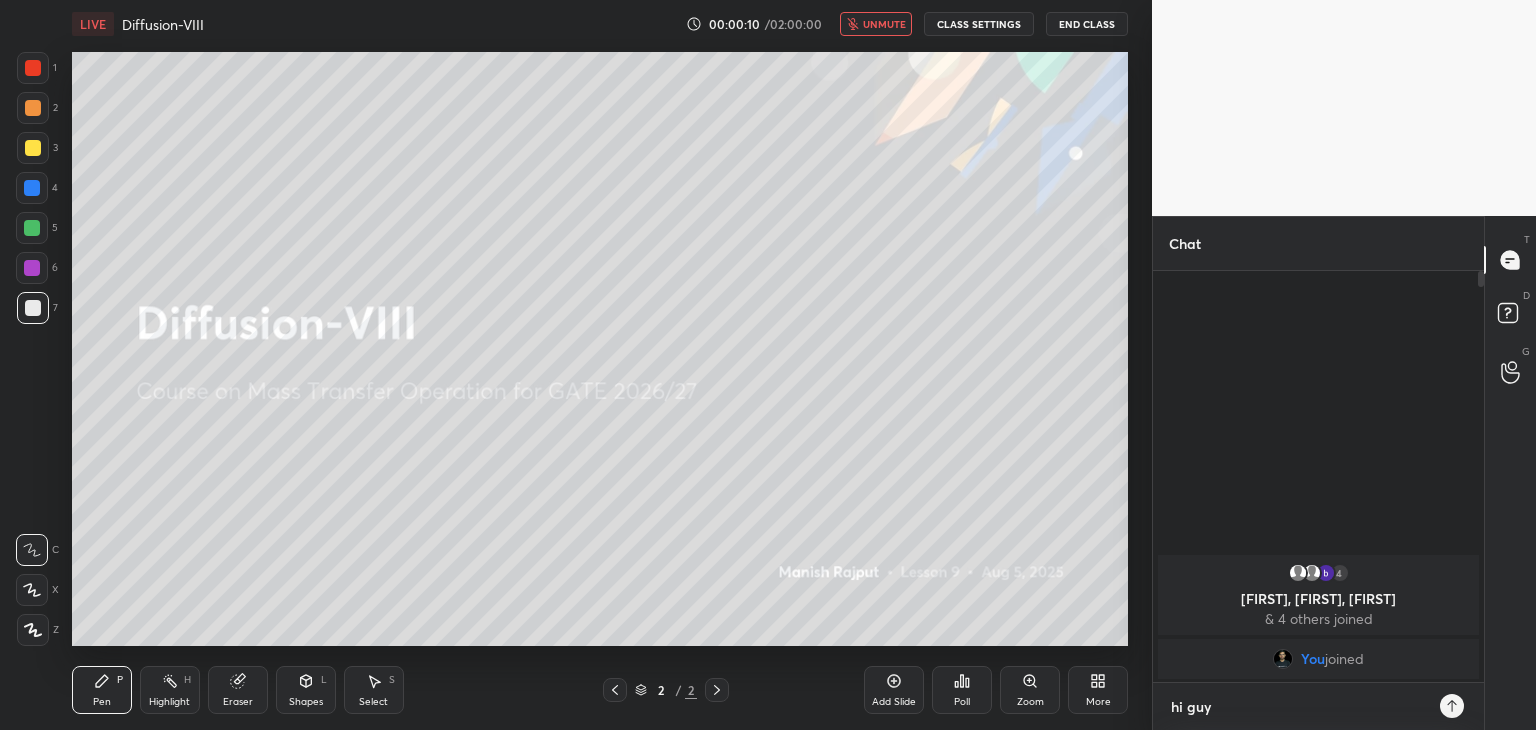 type on "hi guys" 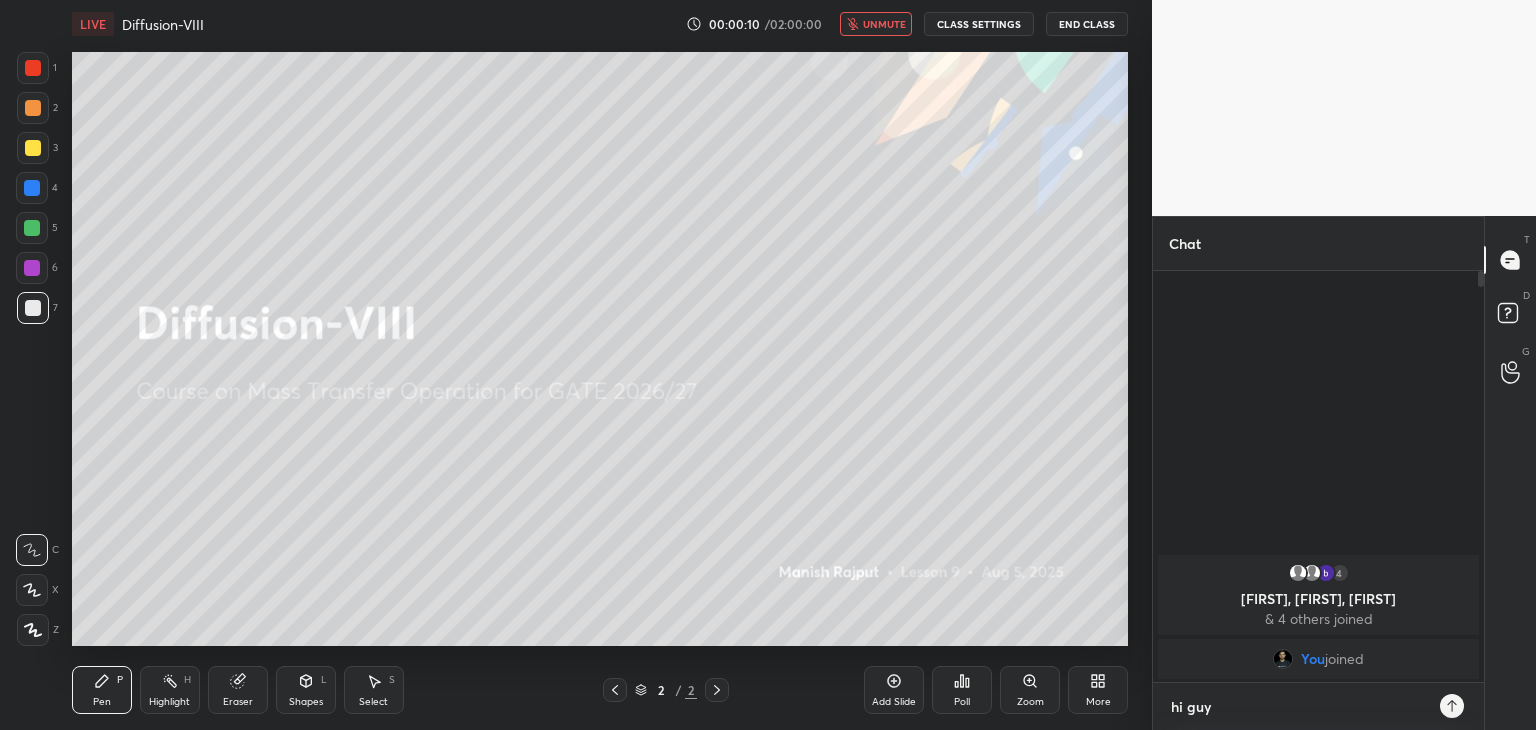 type on "x" 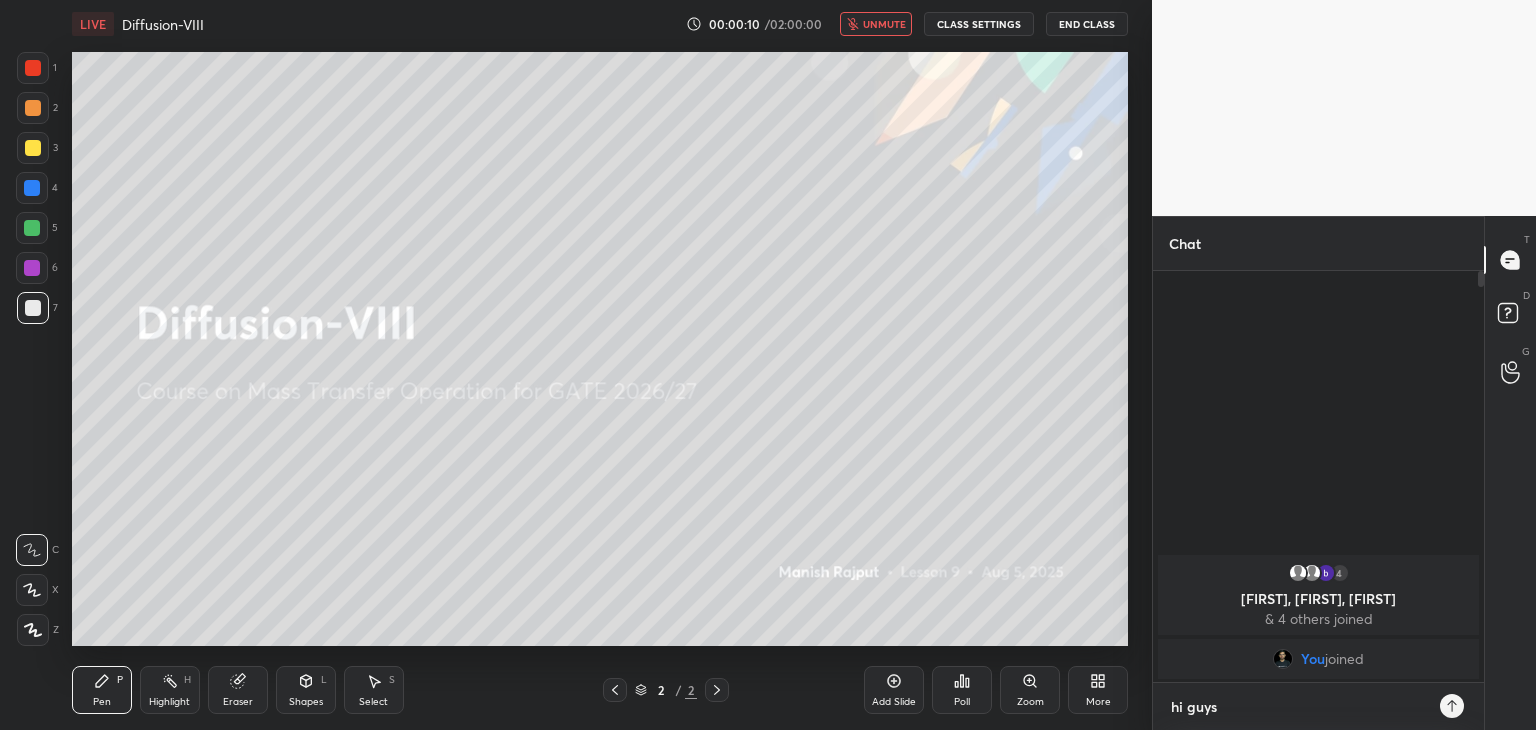 type on "hi guys" 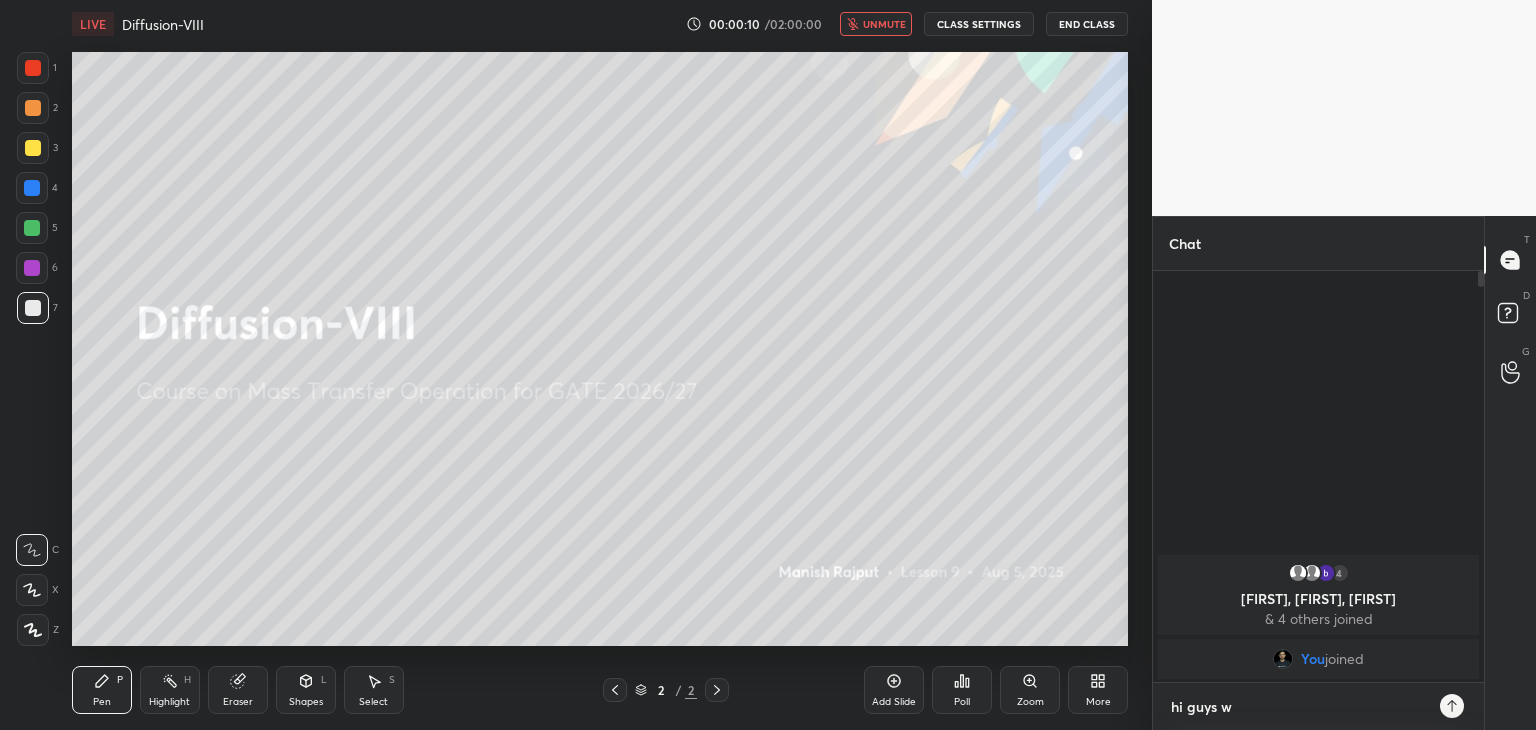 type on "hi guys we" 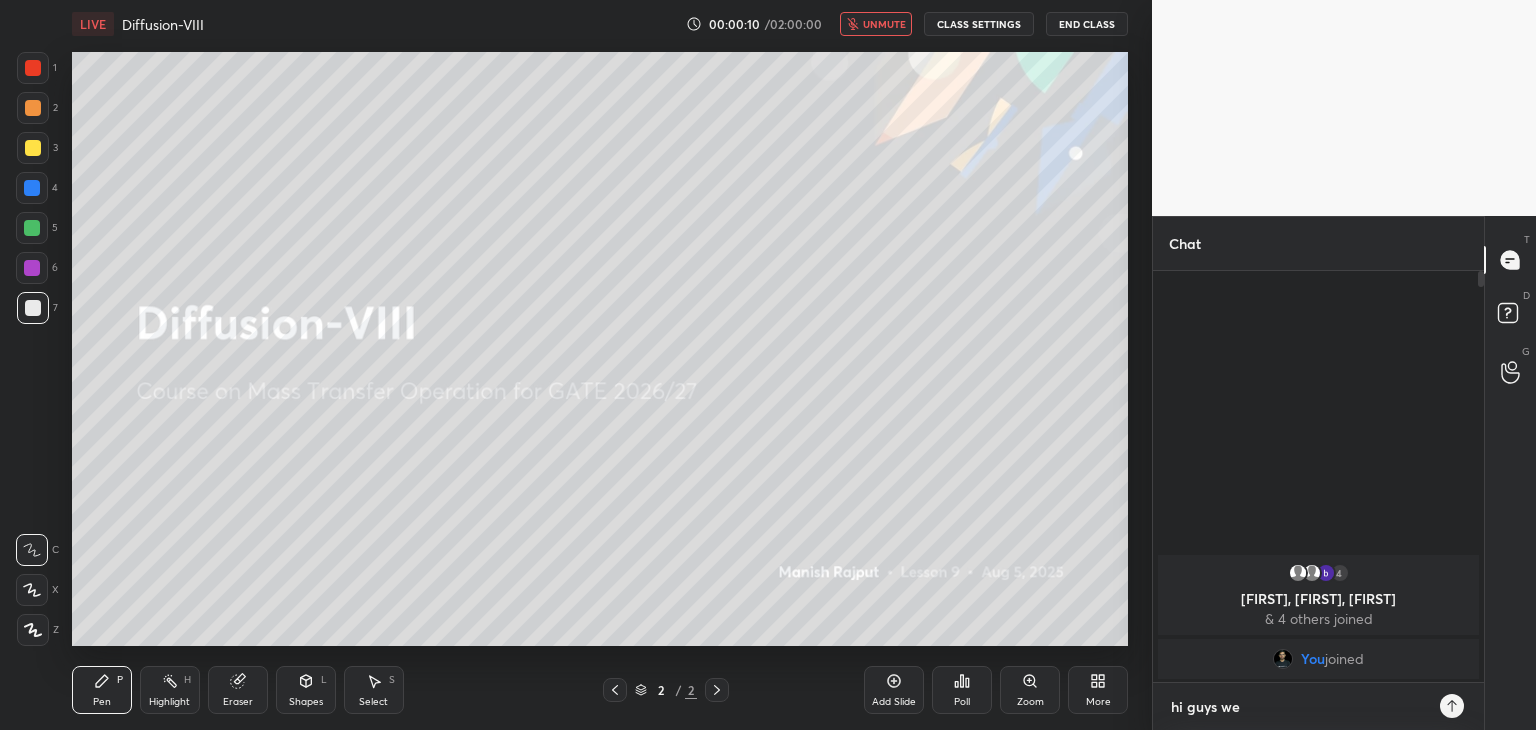 type on "hi guys we" 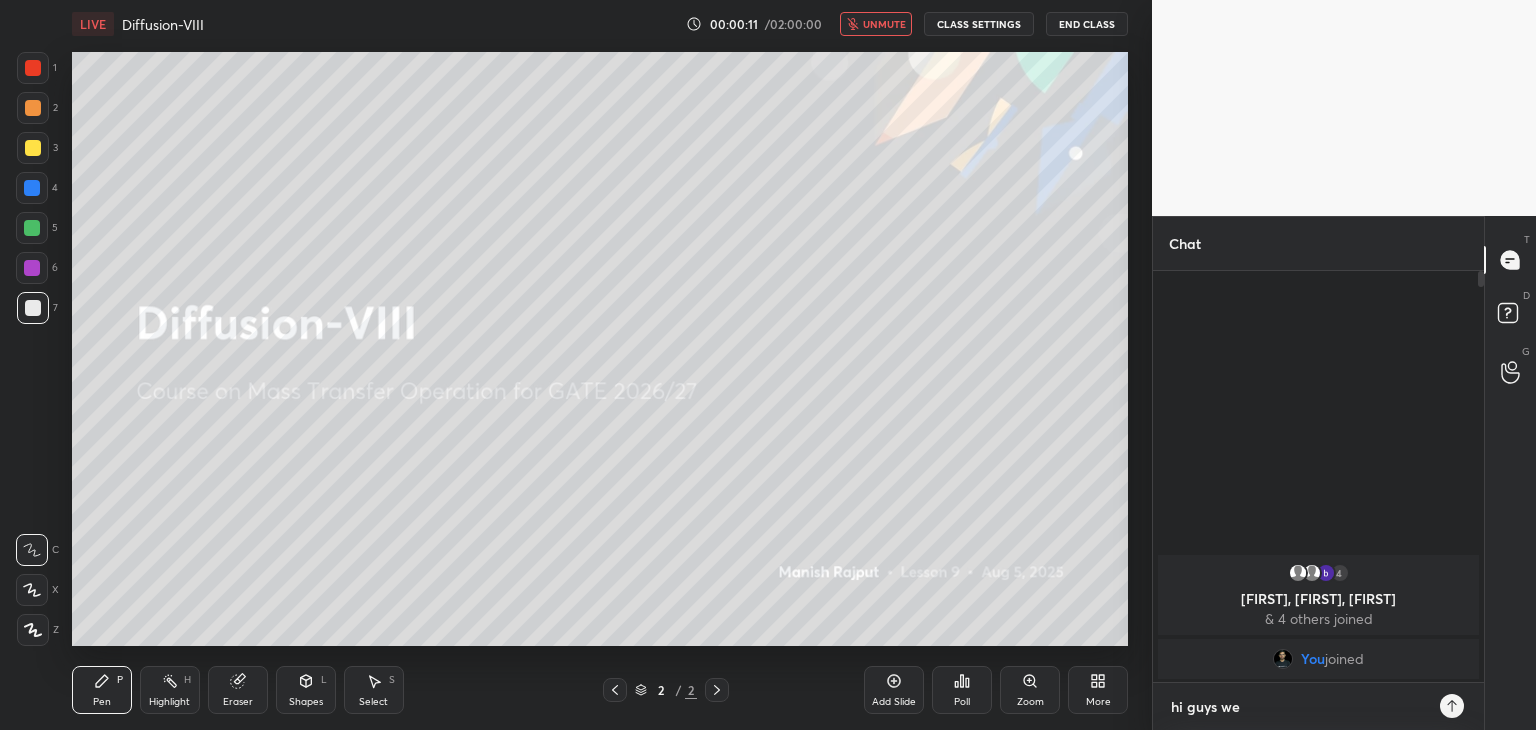 type on "hi guys we w" 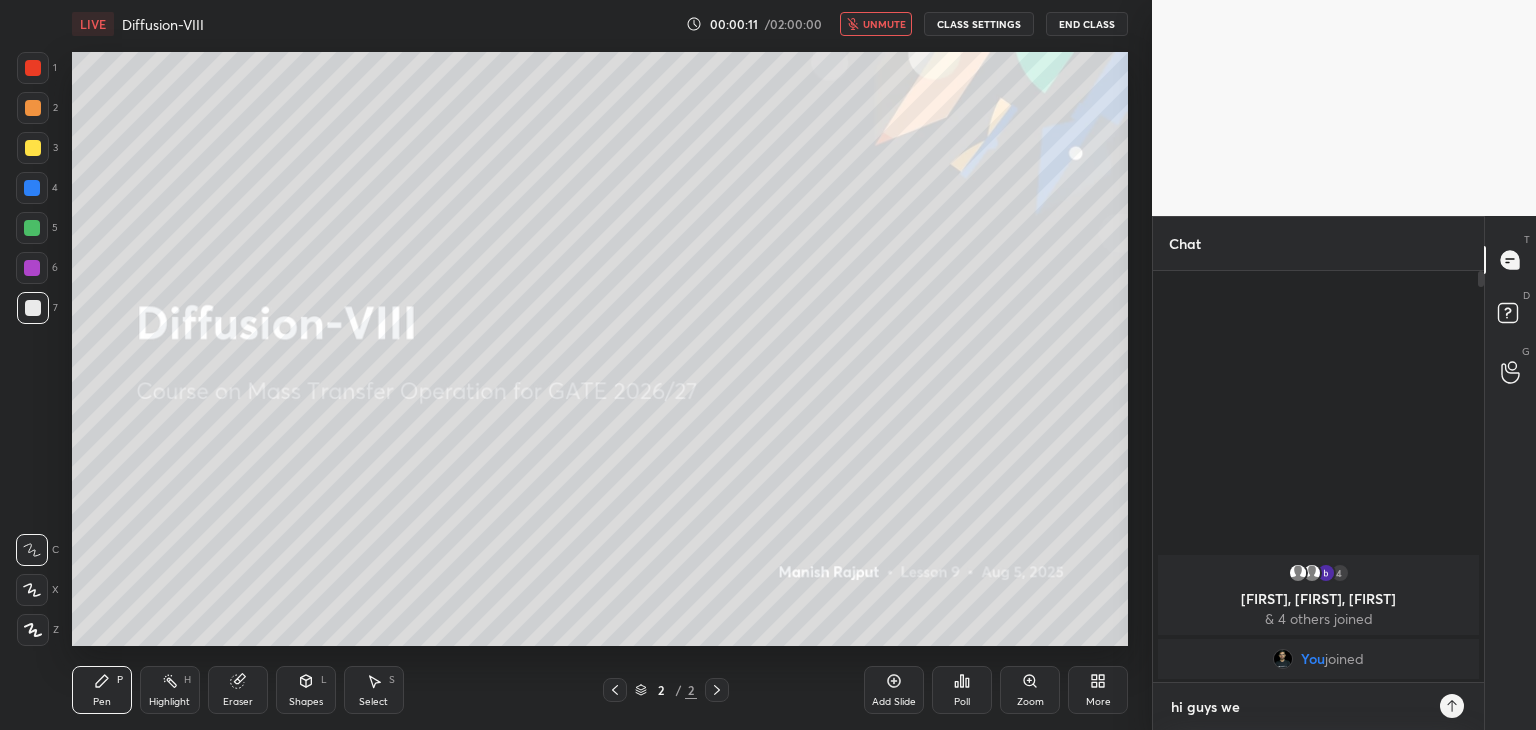 type on "x" 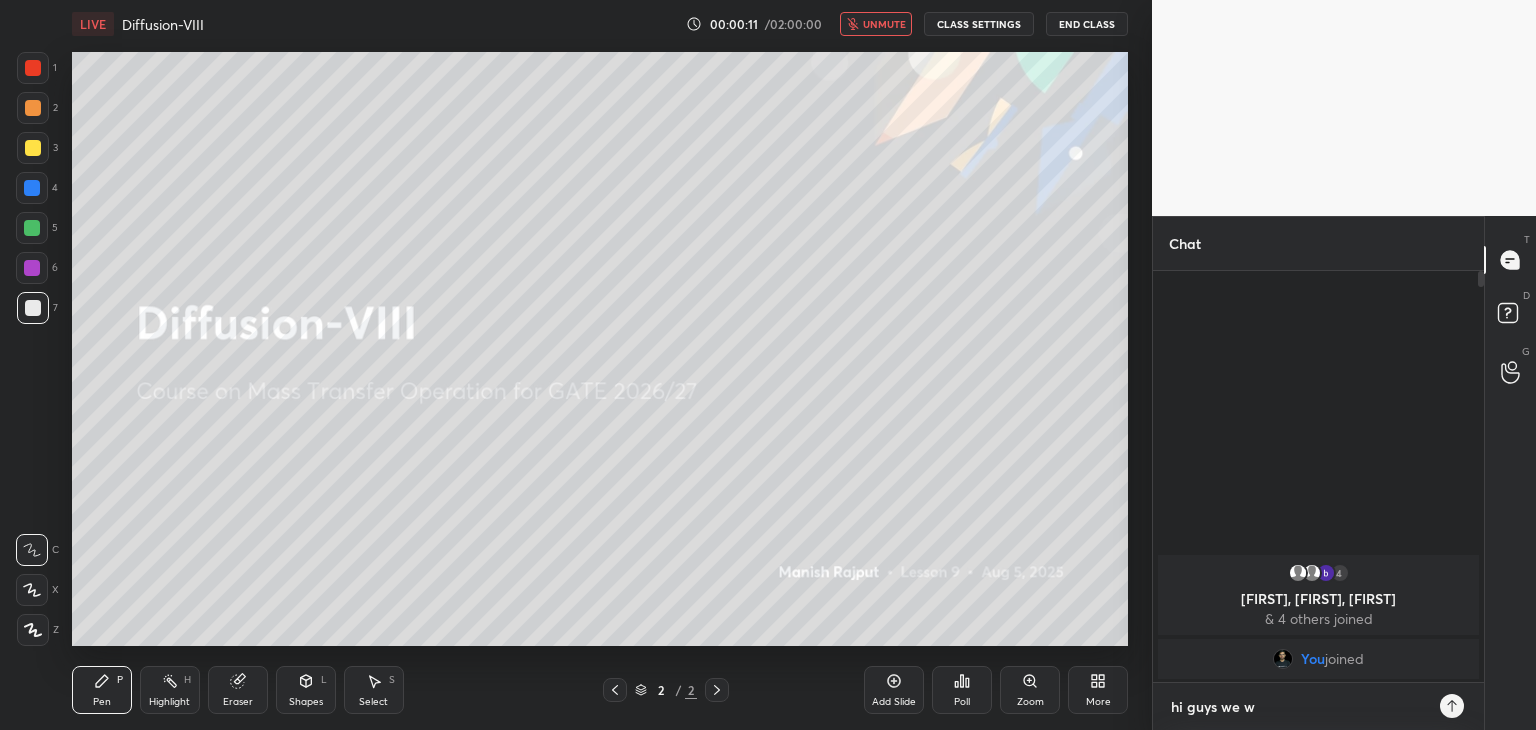 type on "hi guys we wi" 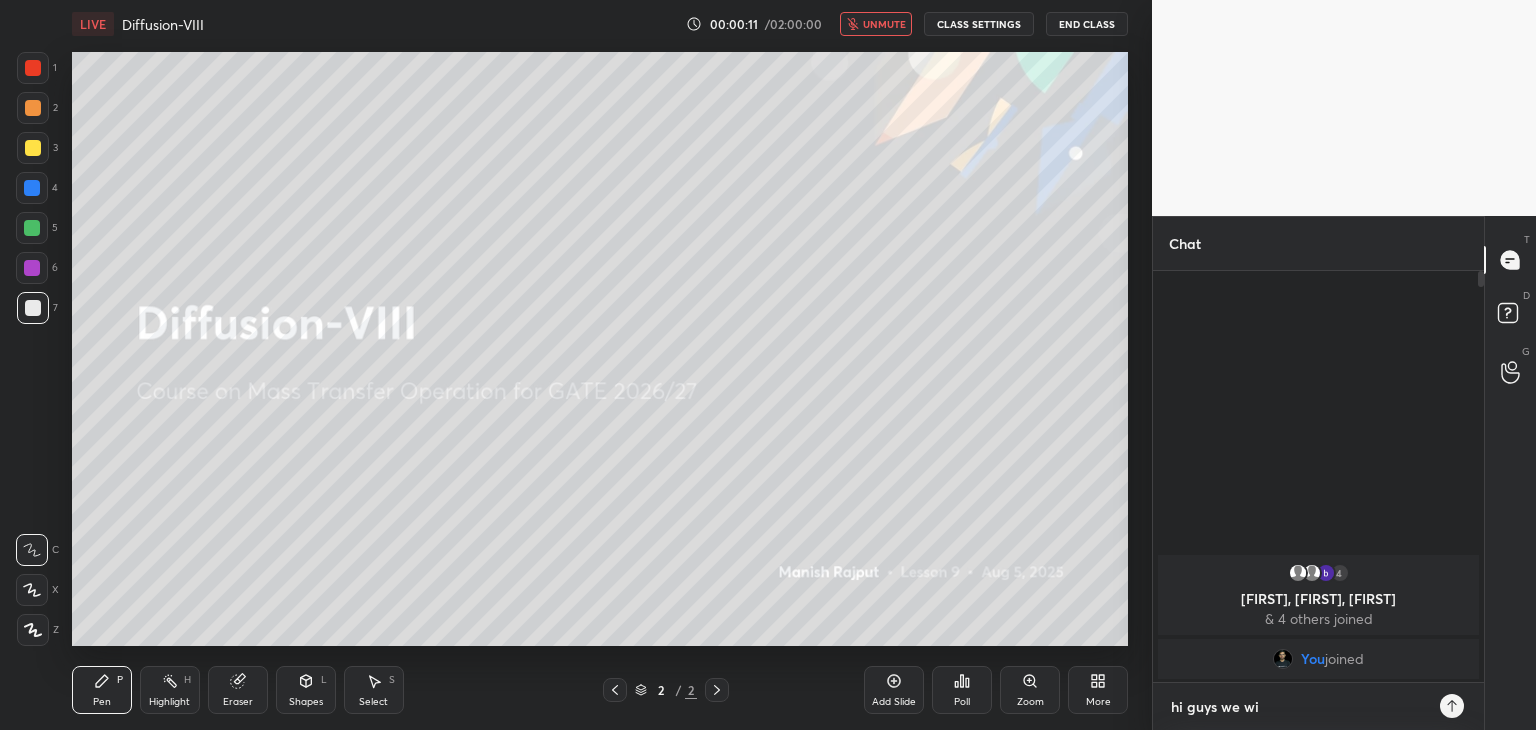 type on "hi guys we wil" 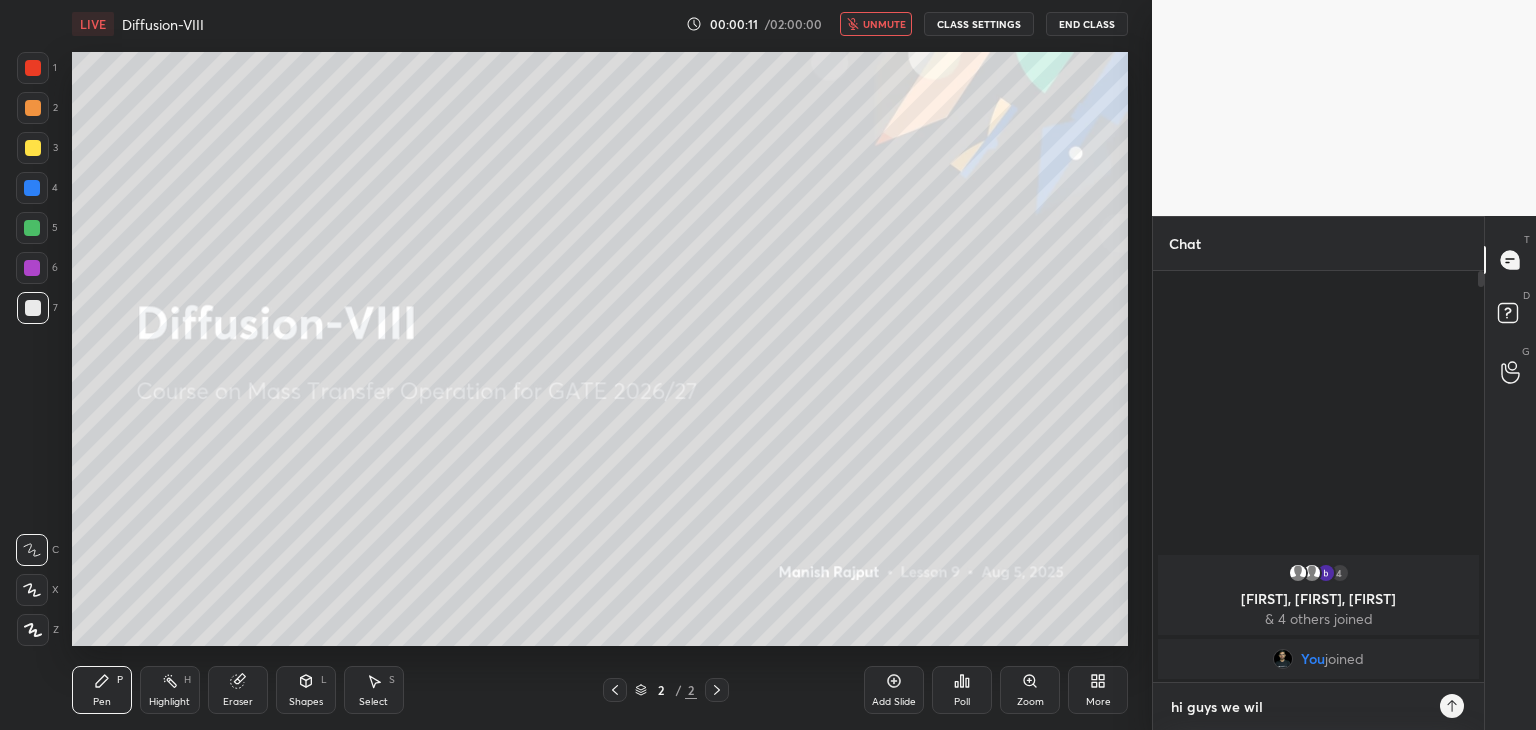 type on "hi guys we will" 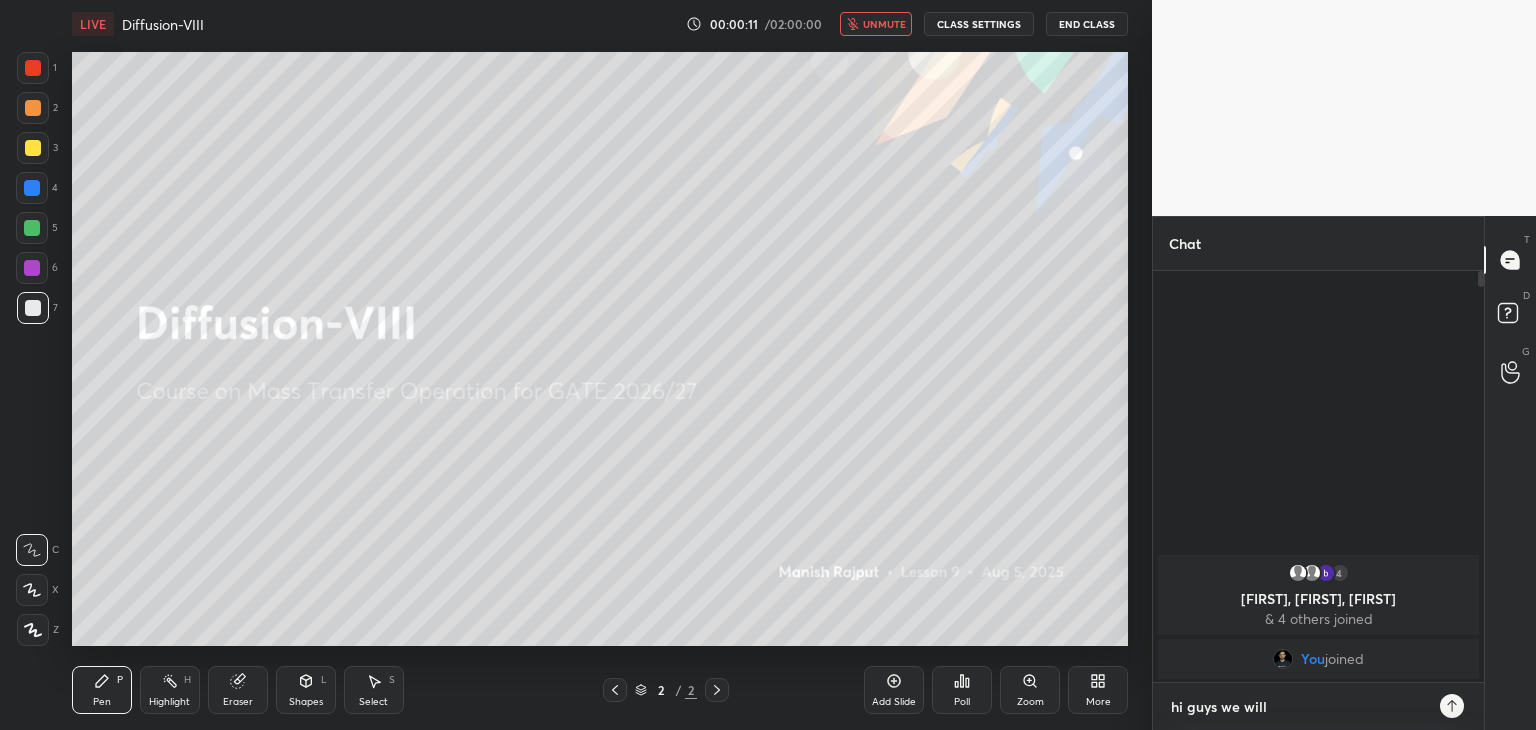 type on "hi guys we will" 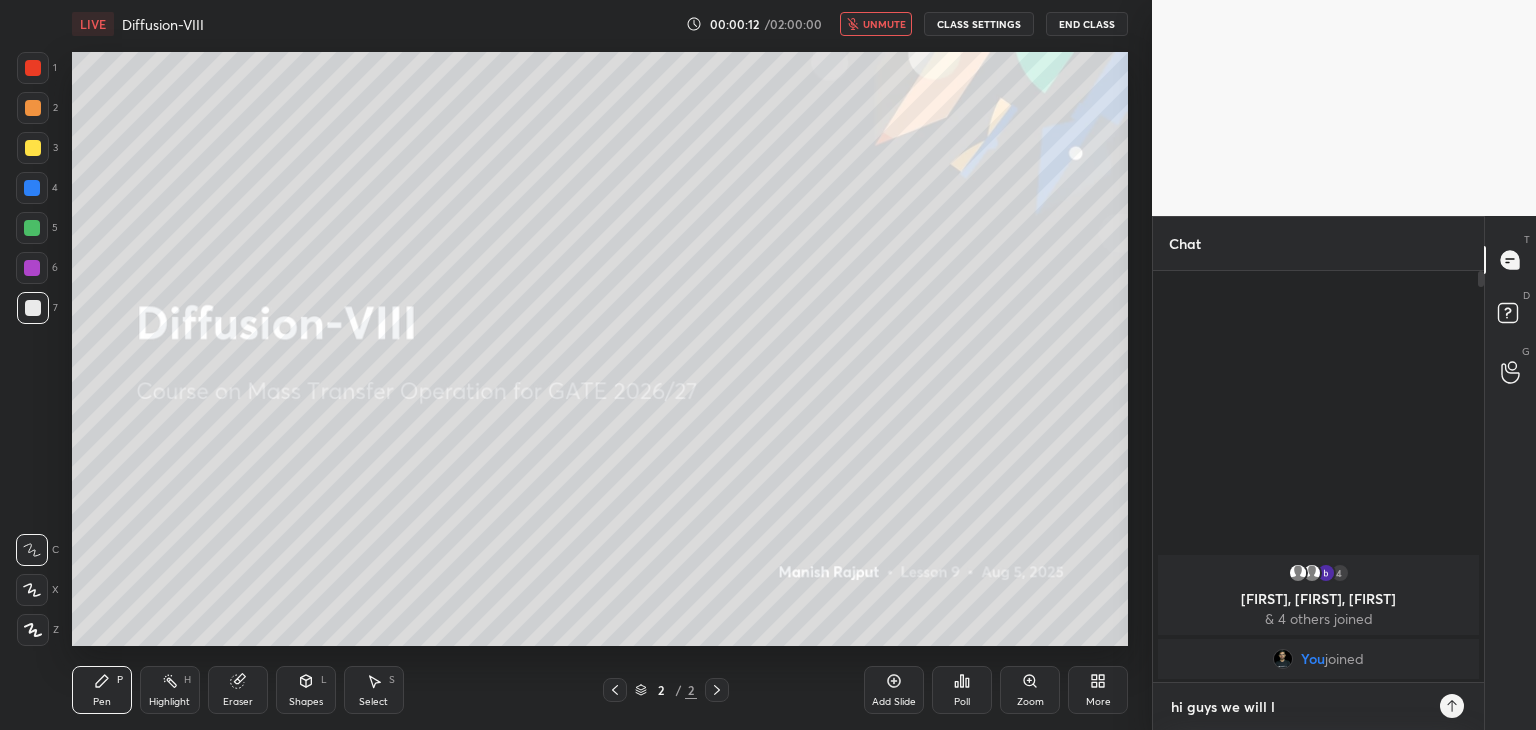 type on "hi guys we will li" 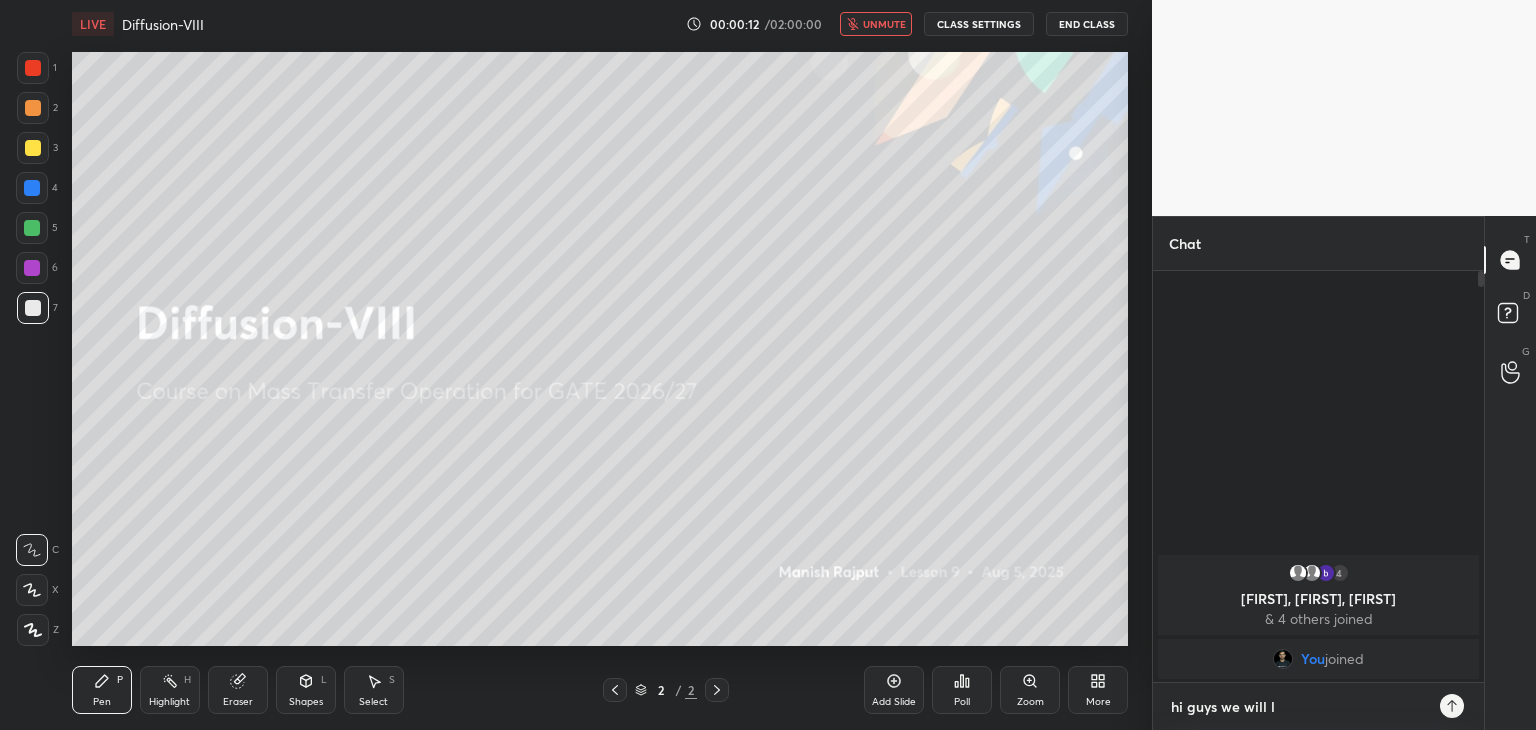 type on "x" 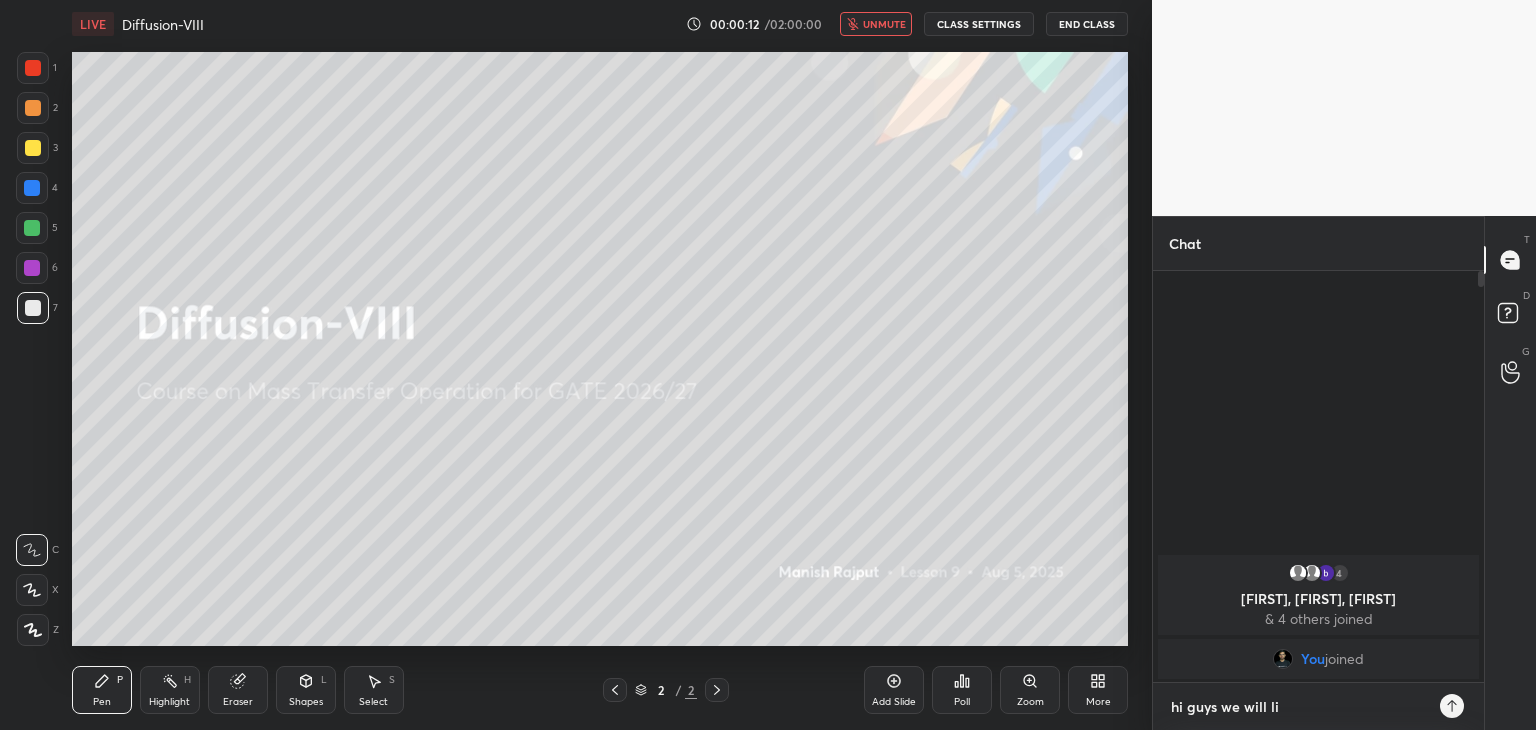 type on "hi guys we will liv" 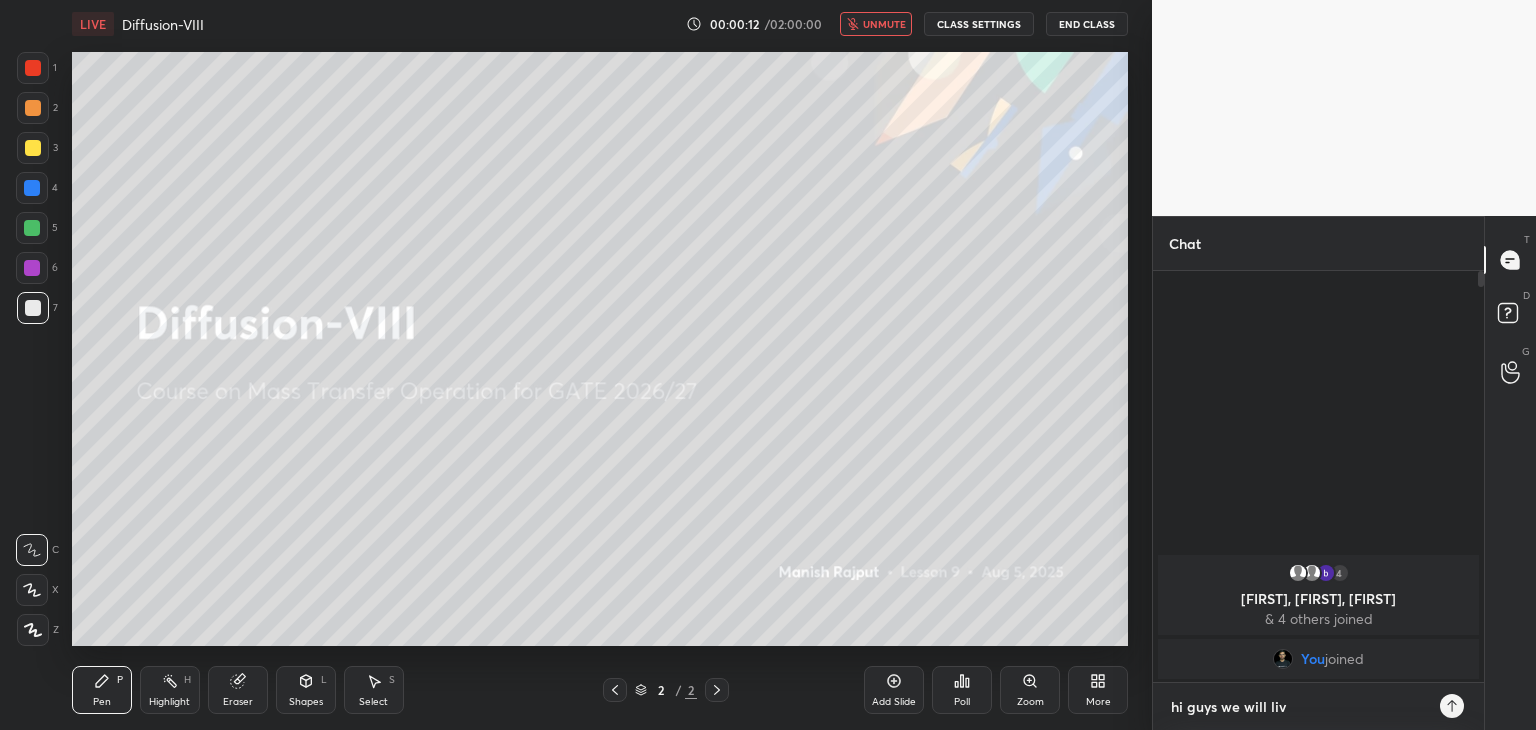 type on "hi guys we will liv" 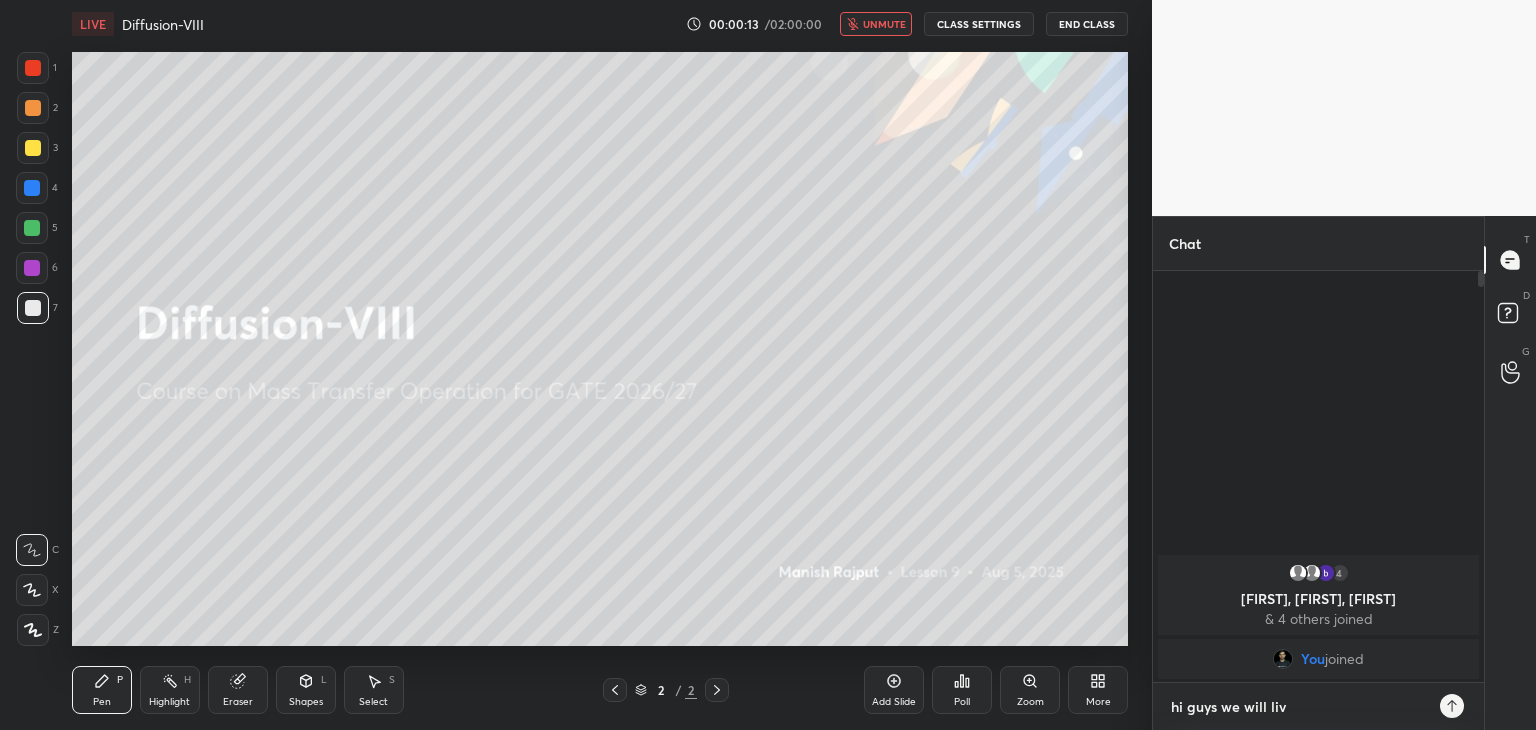 type on "hi guys we will liv" 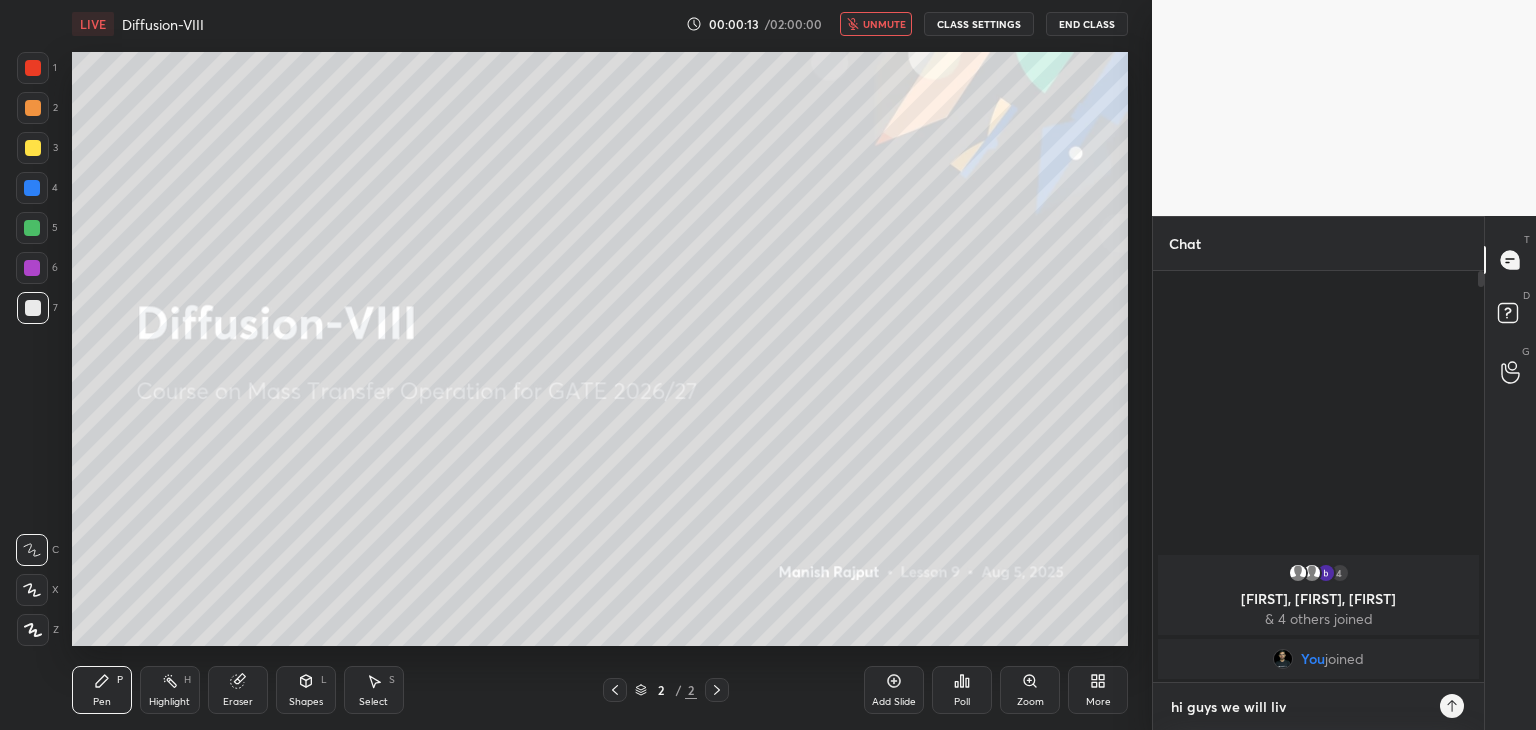 type on "x" 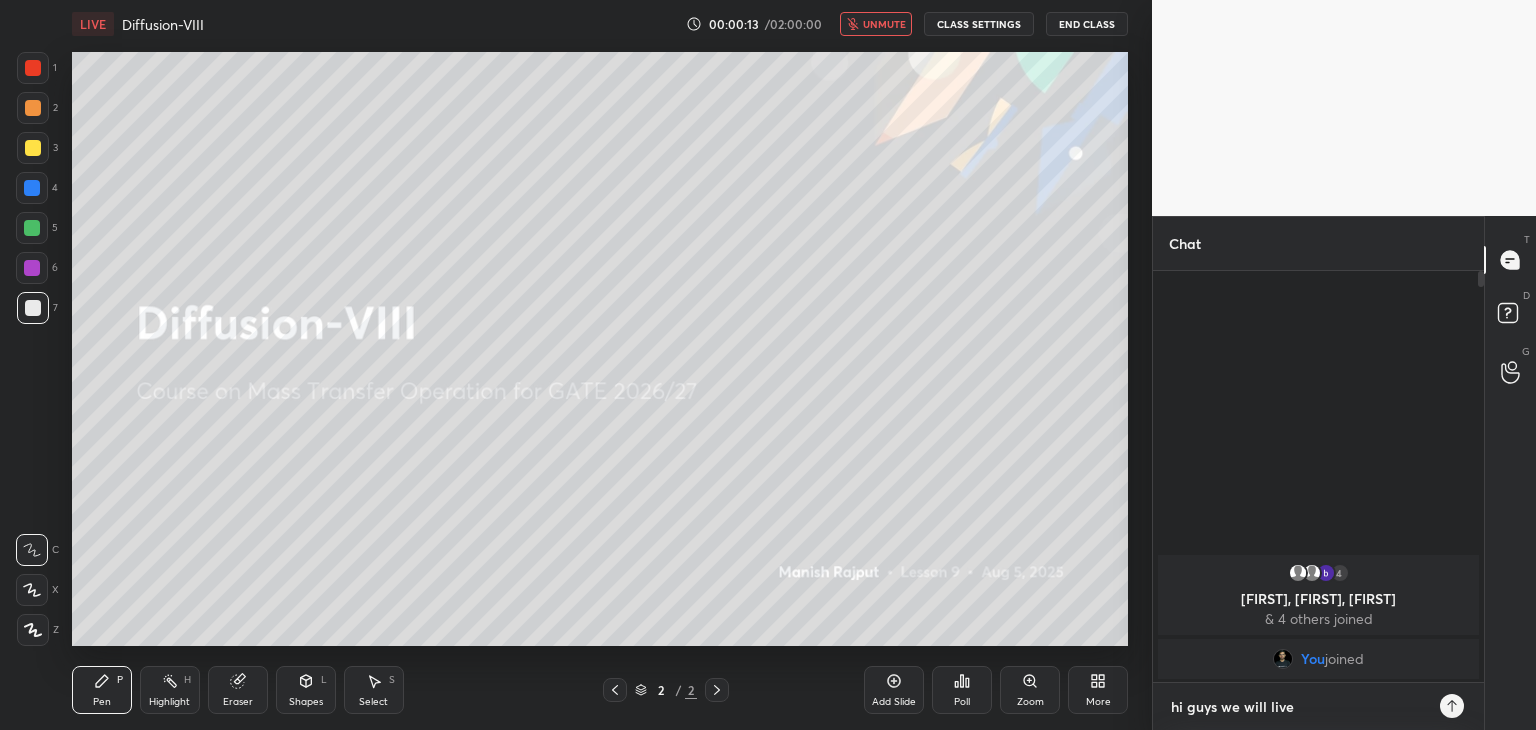 type on "hi guys we will live" 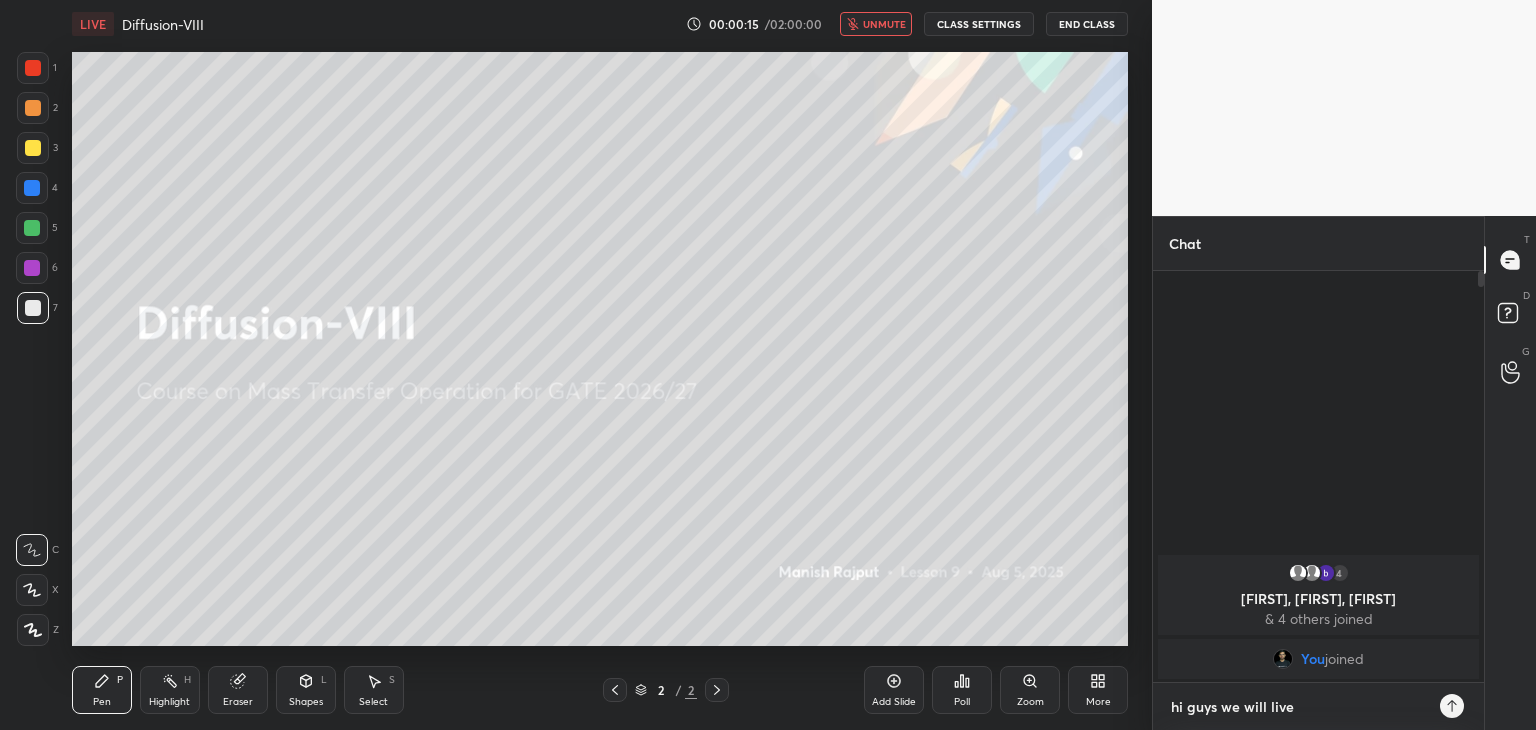 type on "hi guys we will live 1" 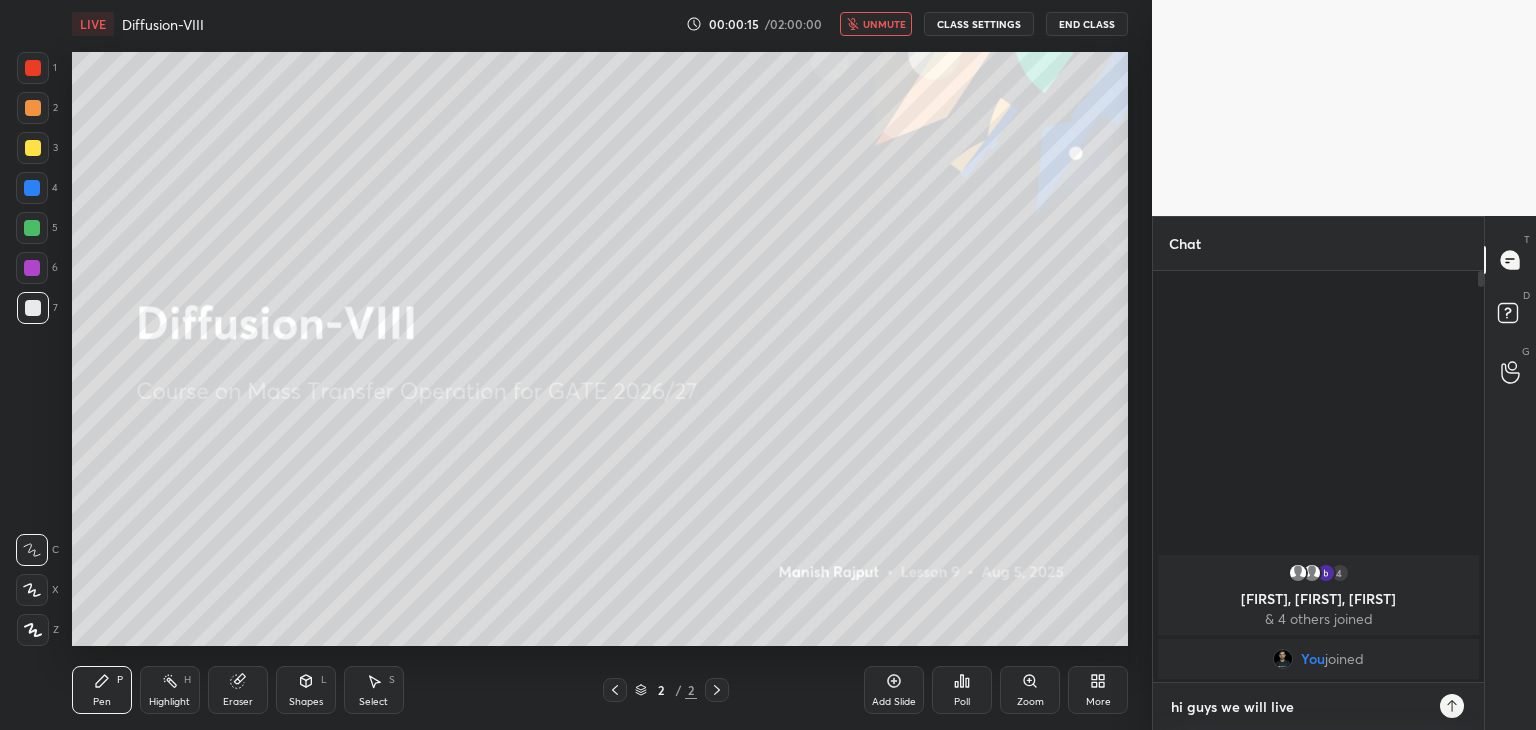 type on "x" 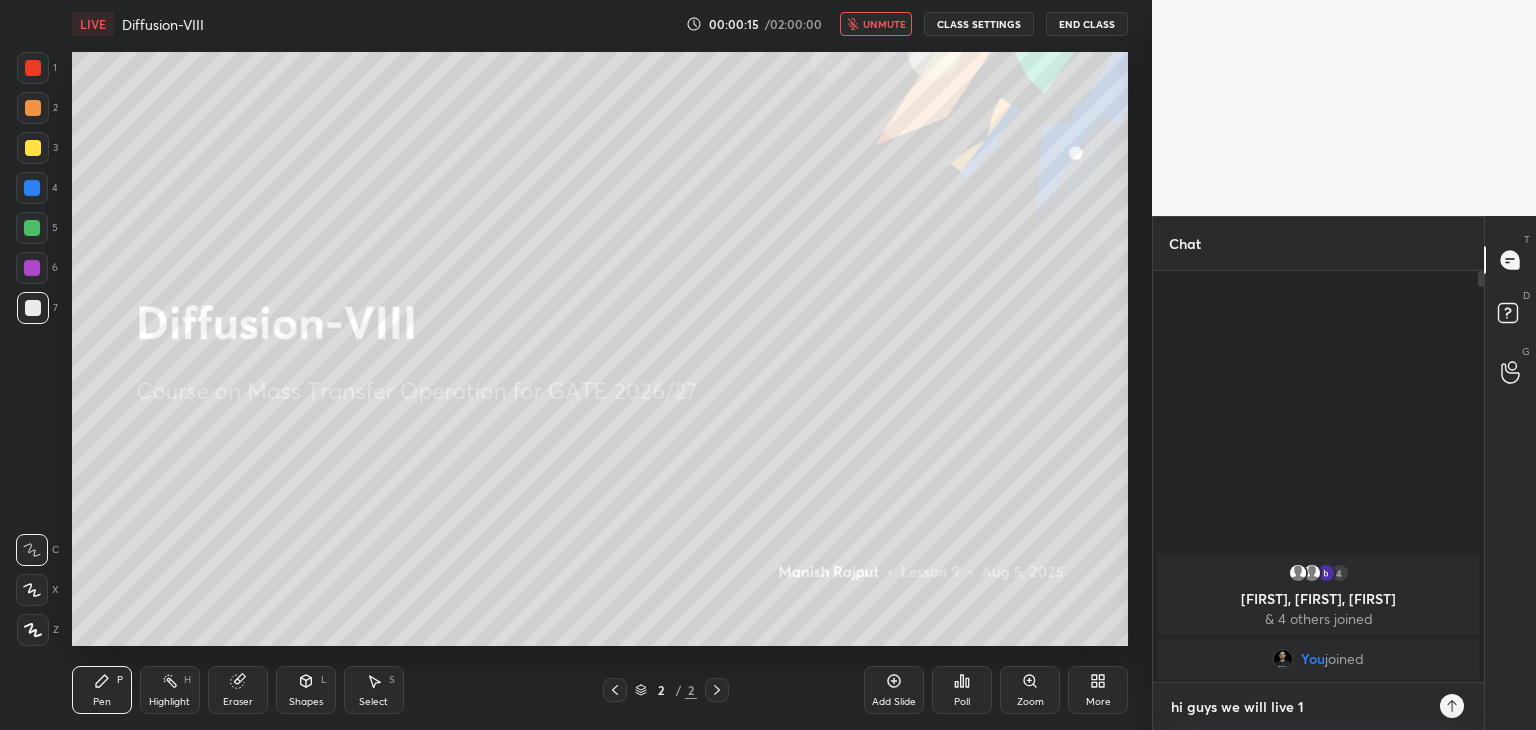 type on "hi guys we will live 10" 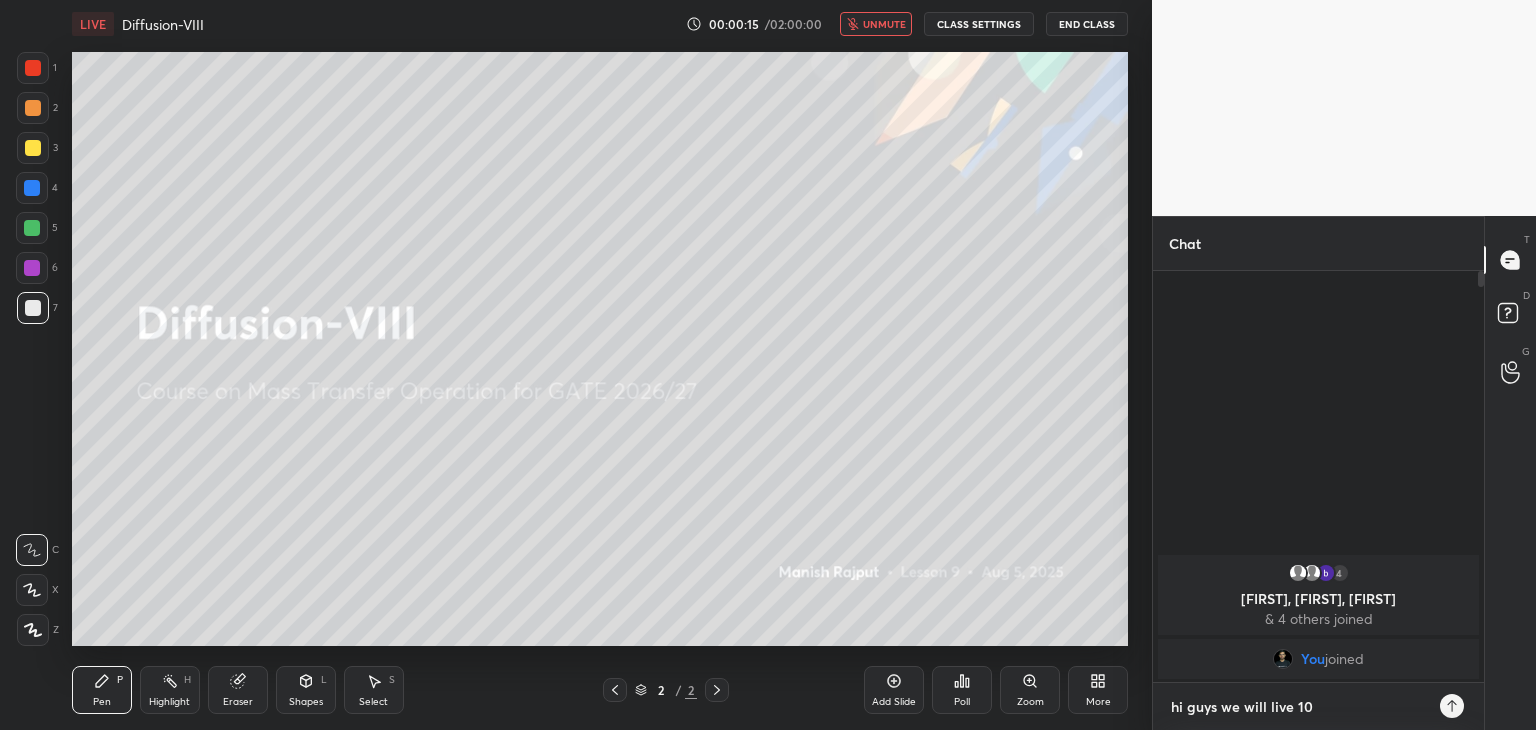 type on "x" 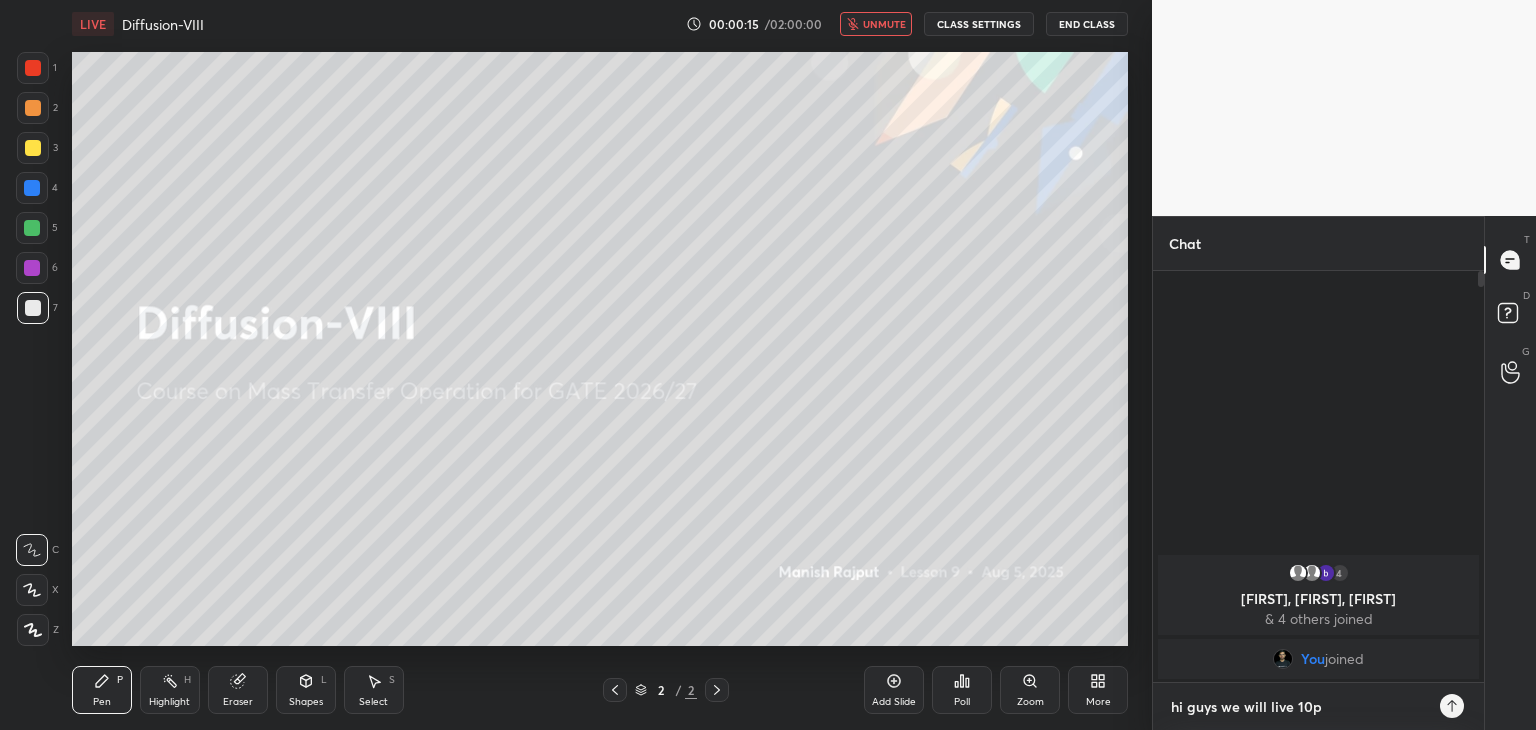 type on "hi guys we will live 10pm" 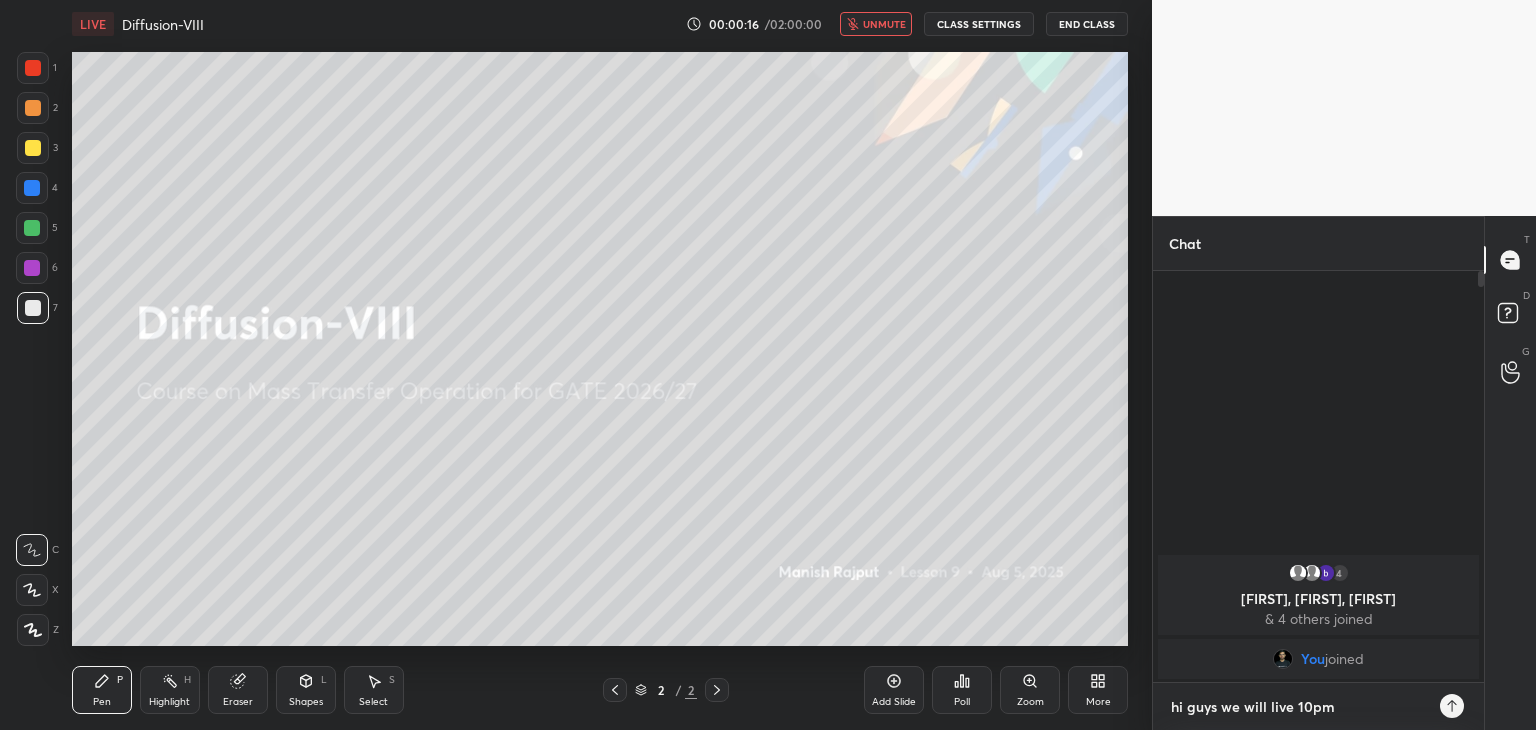 type on "hi guys we will live 10pm" 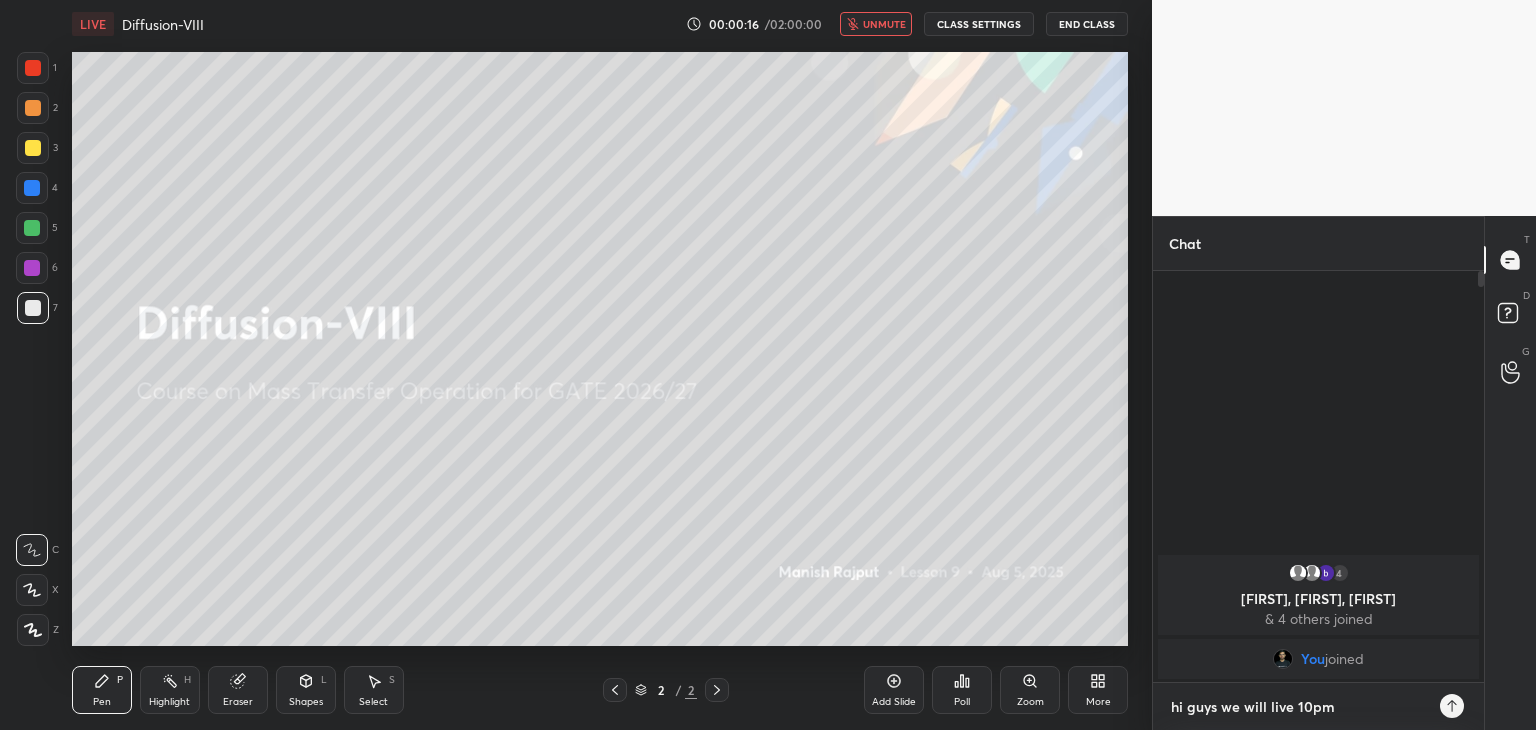 type on "x" 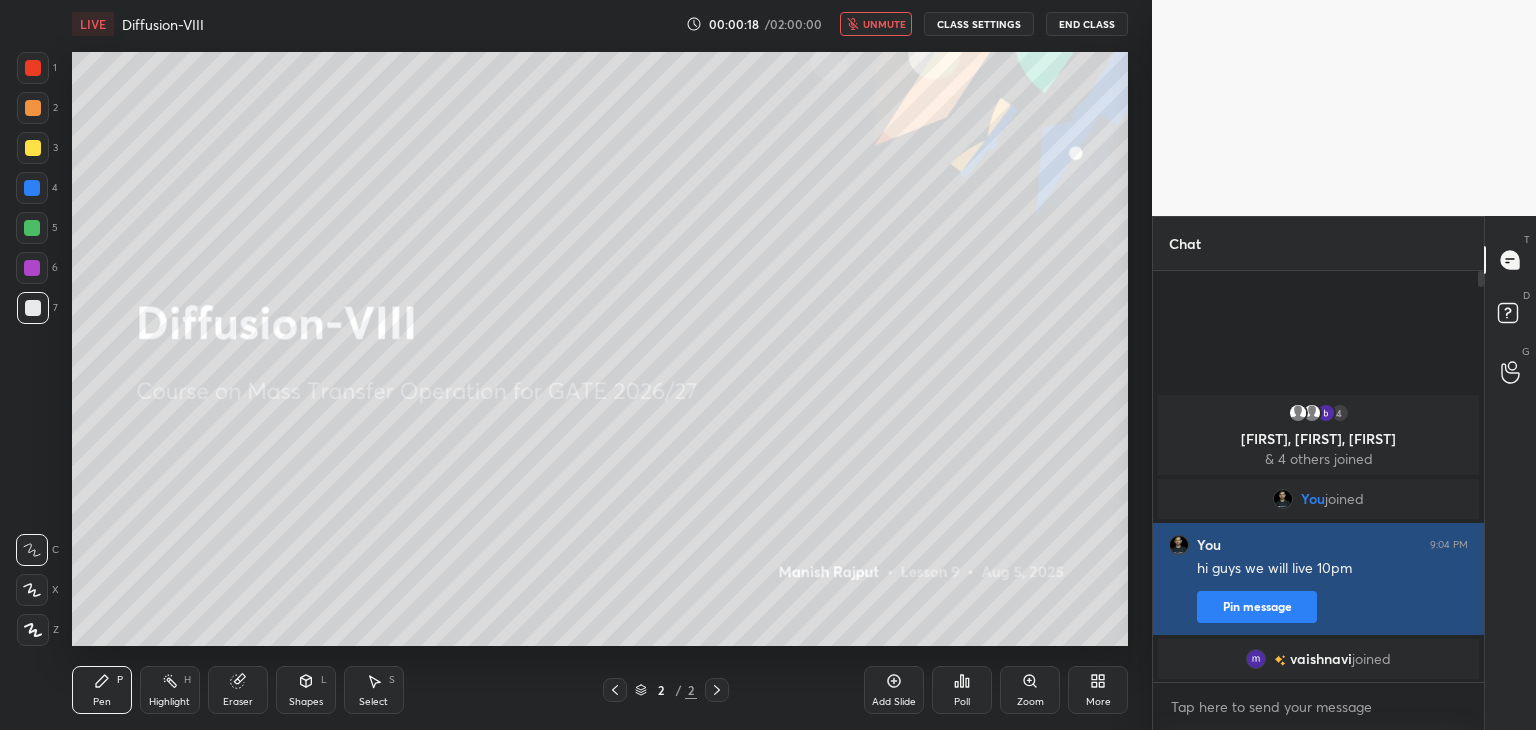 type on "x" 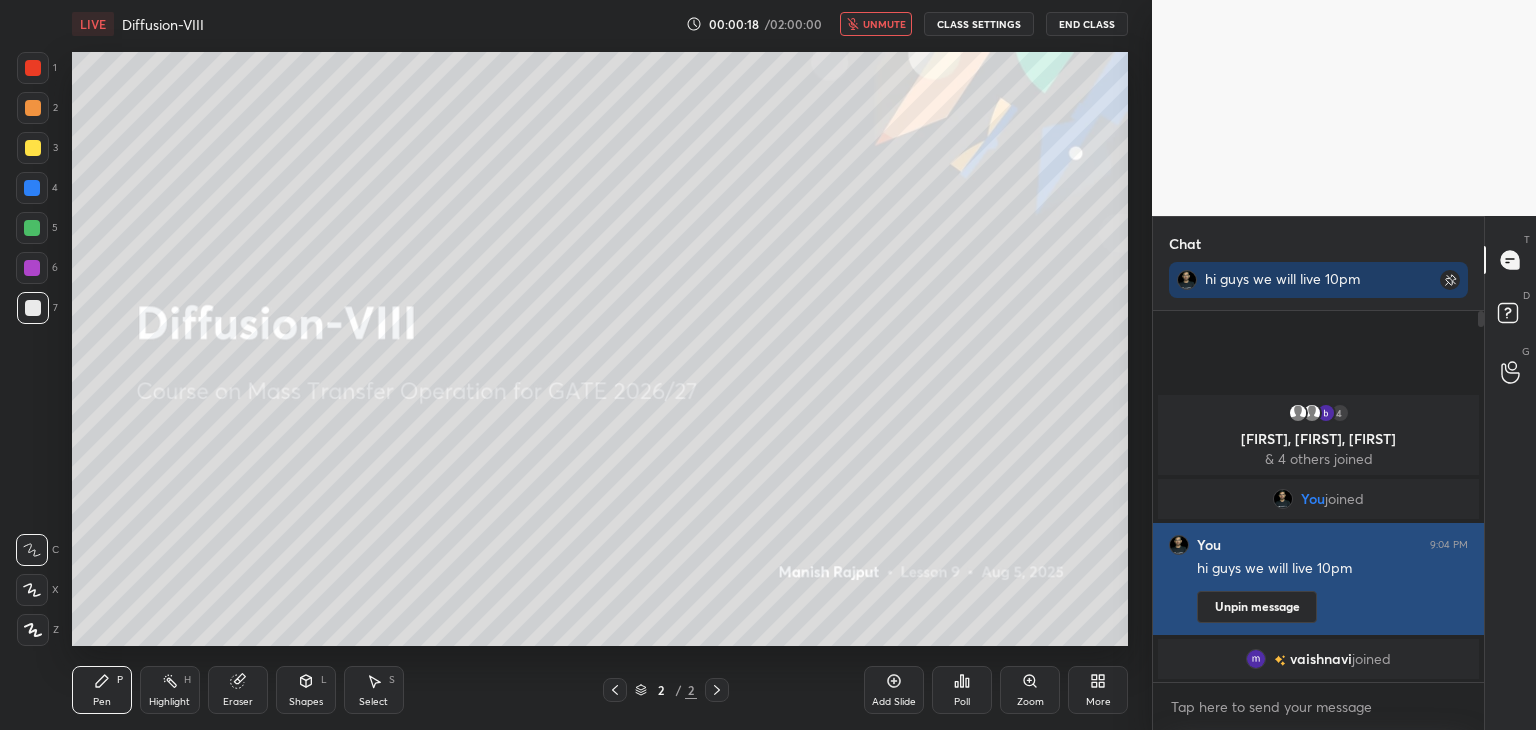 scroll, scrollTop: 365, scrollLeft: 325, axis: both 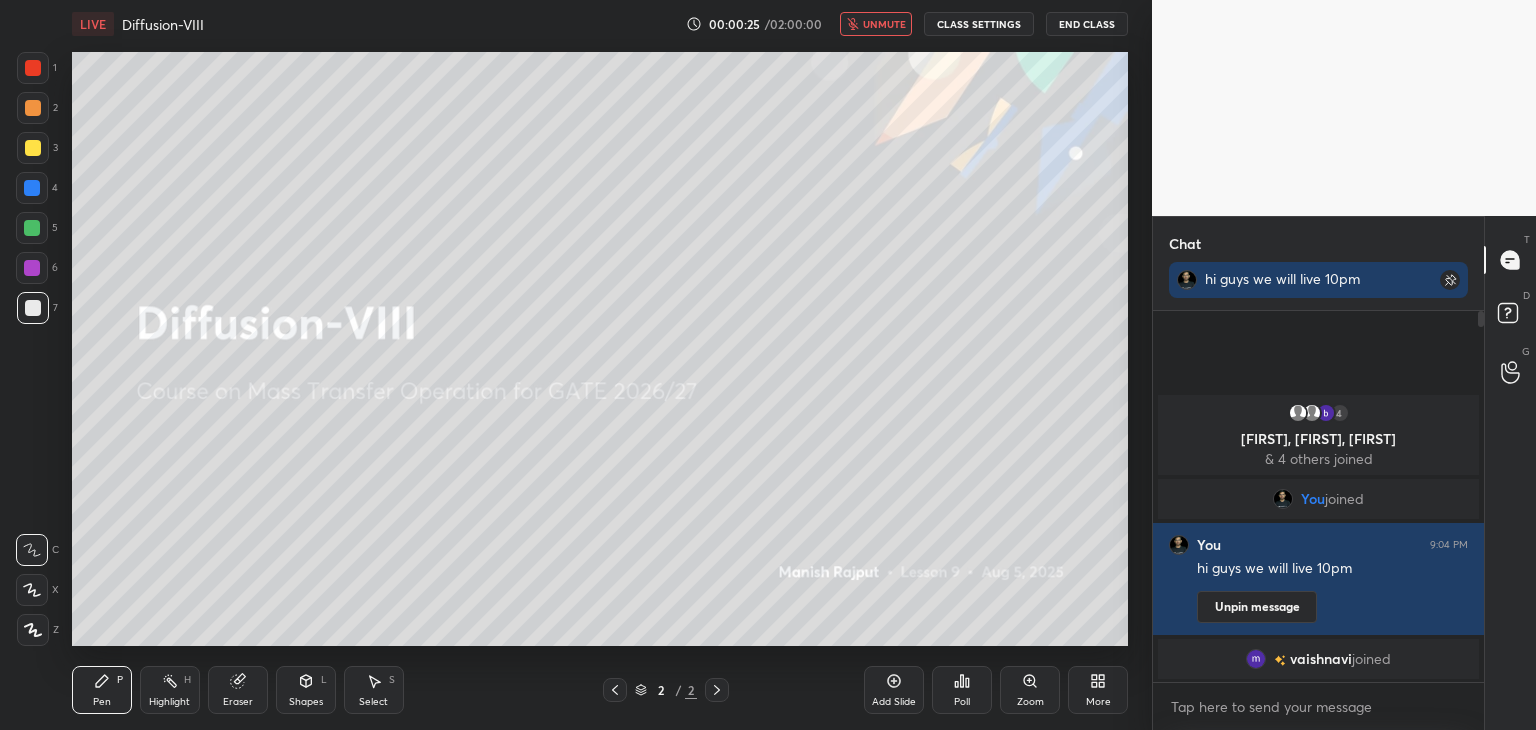 click on "Poll" at bounding box center [962, 702] 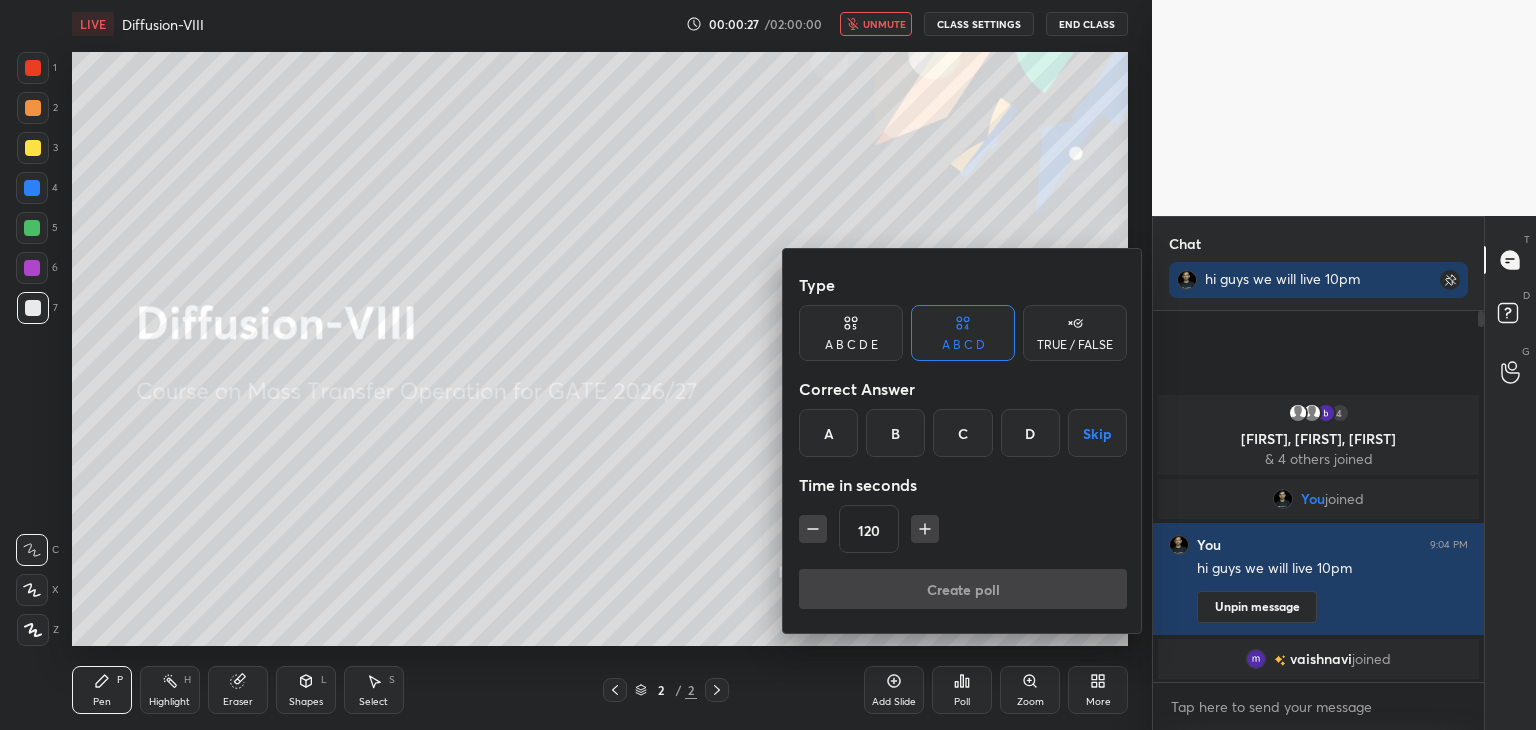 click 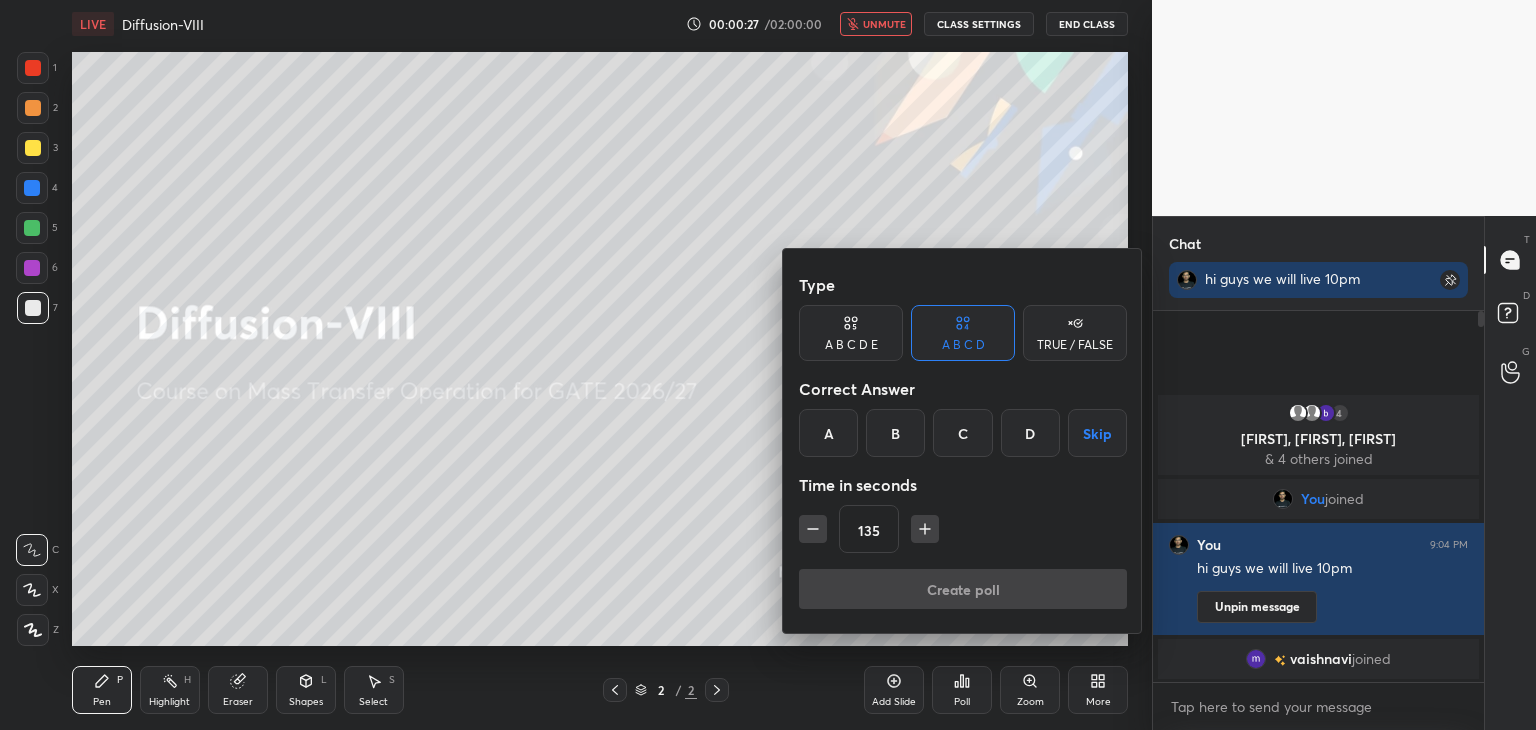 click 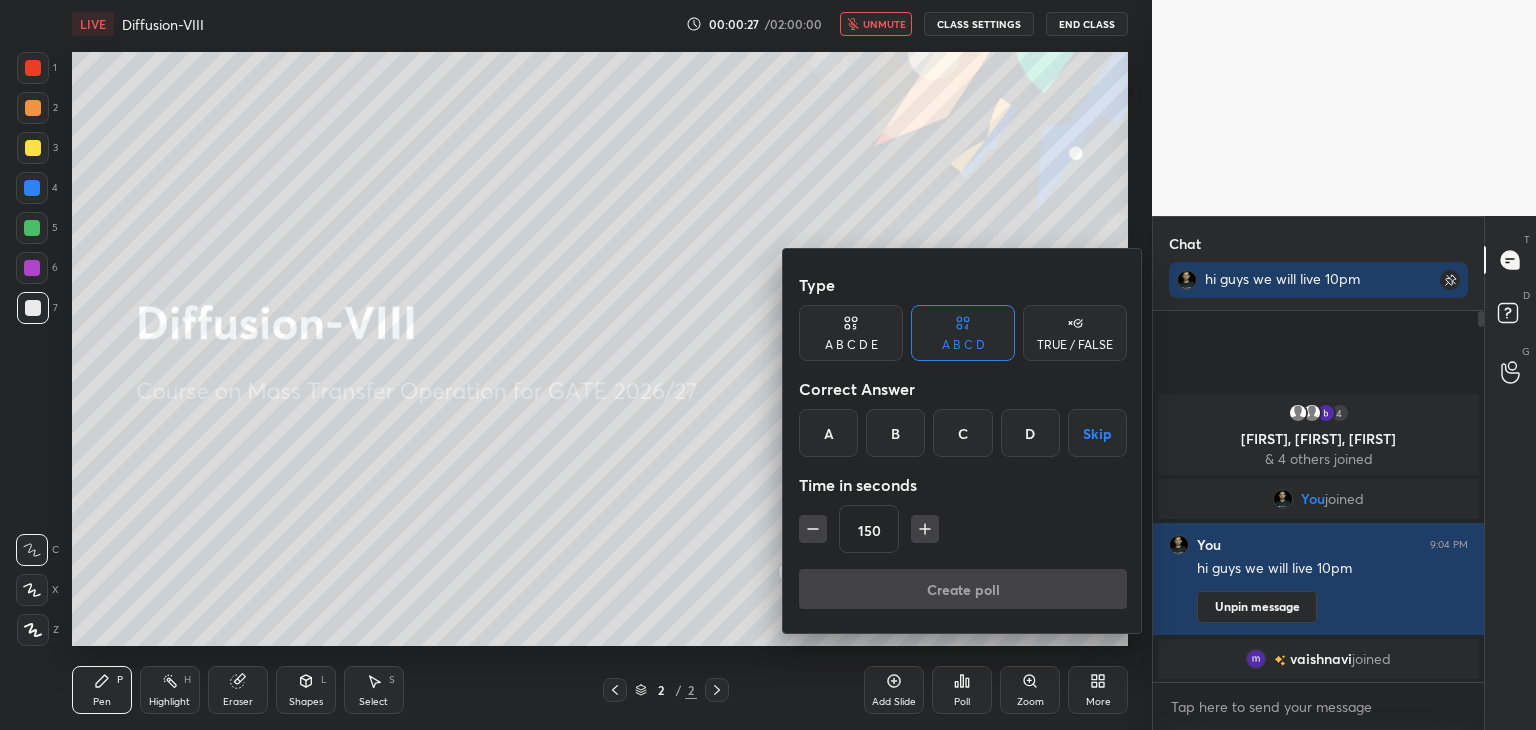 click 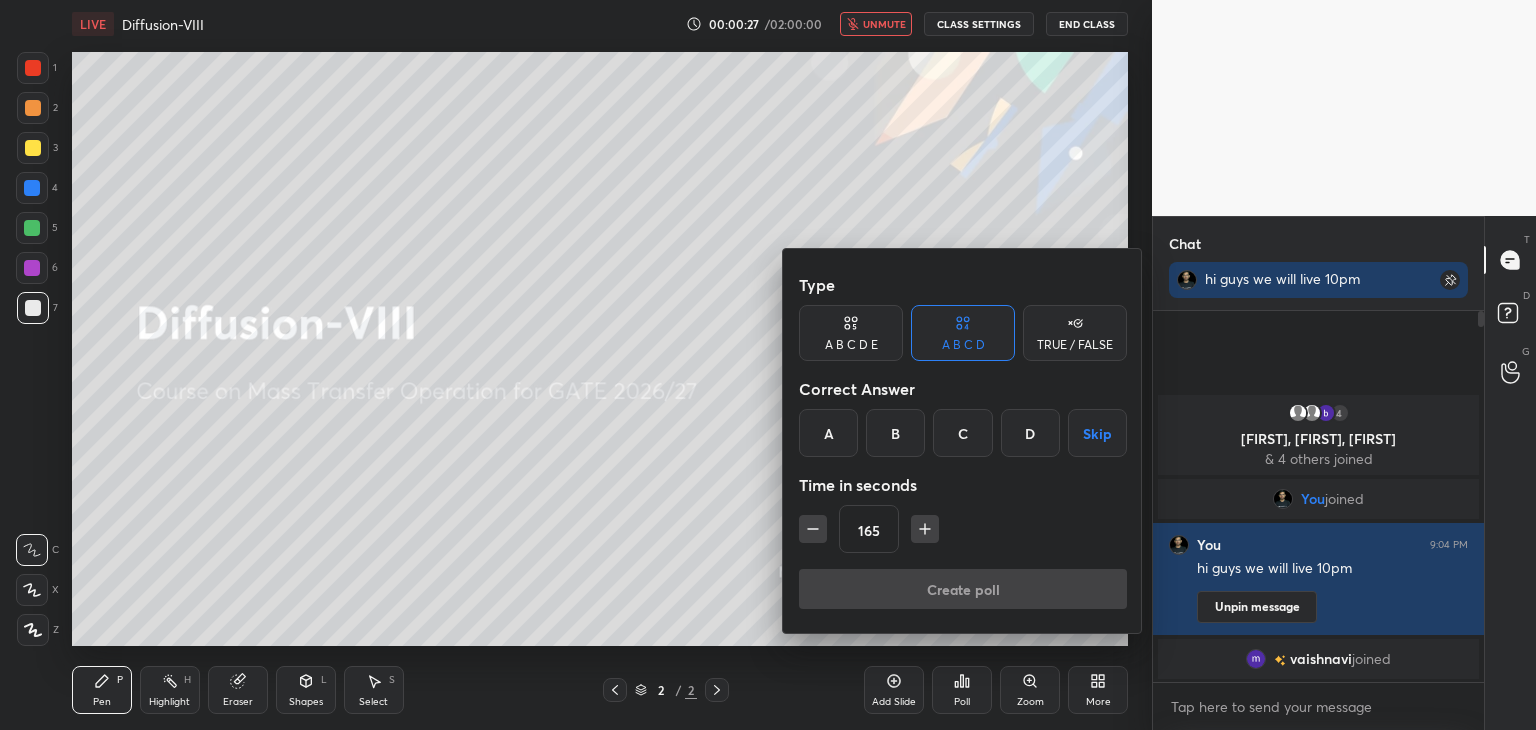 click 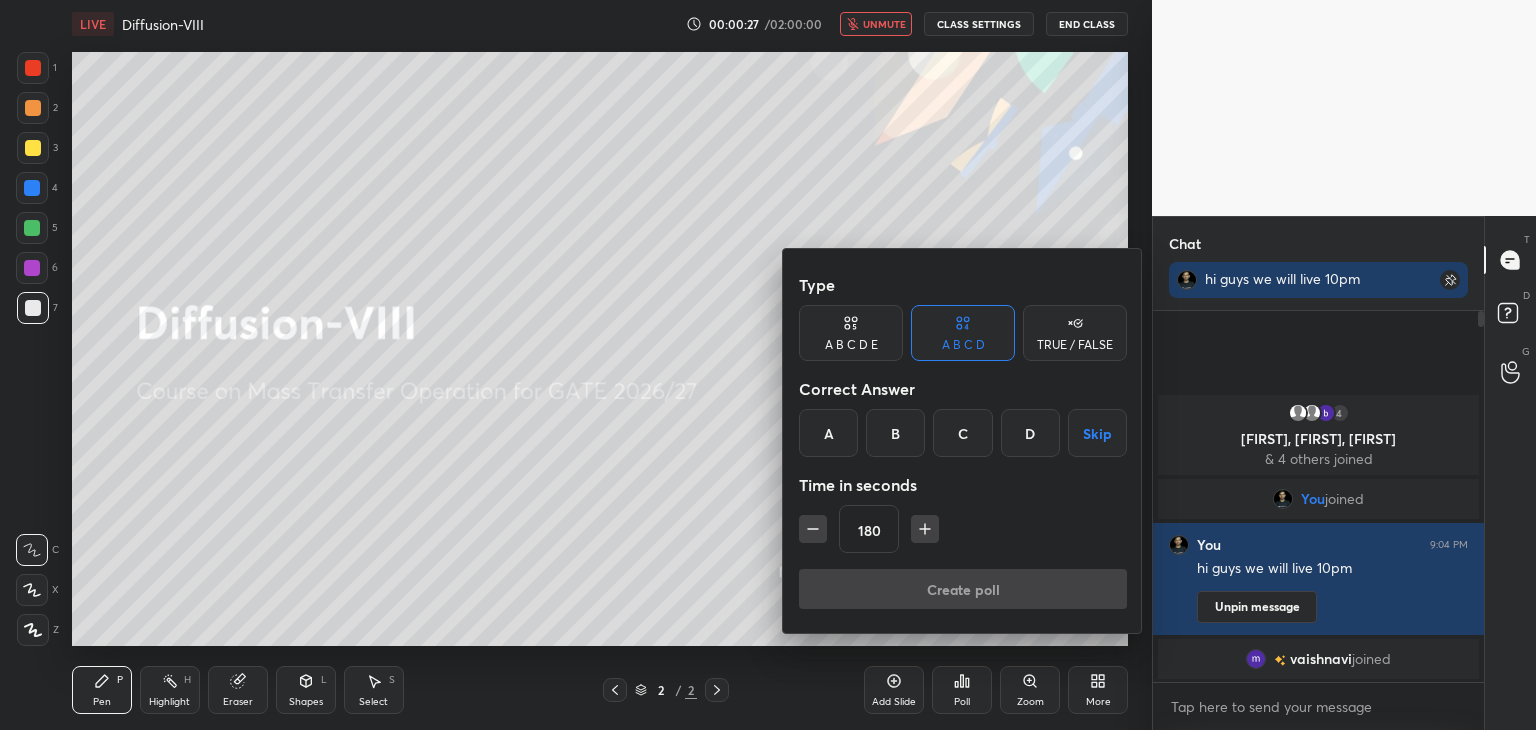 click 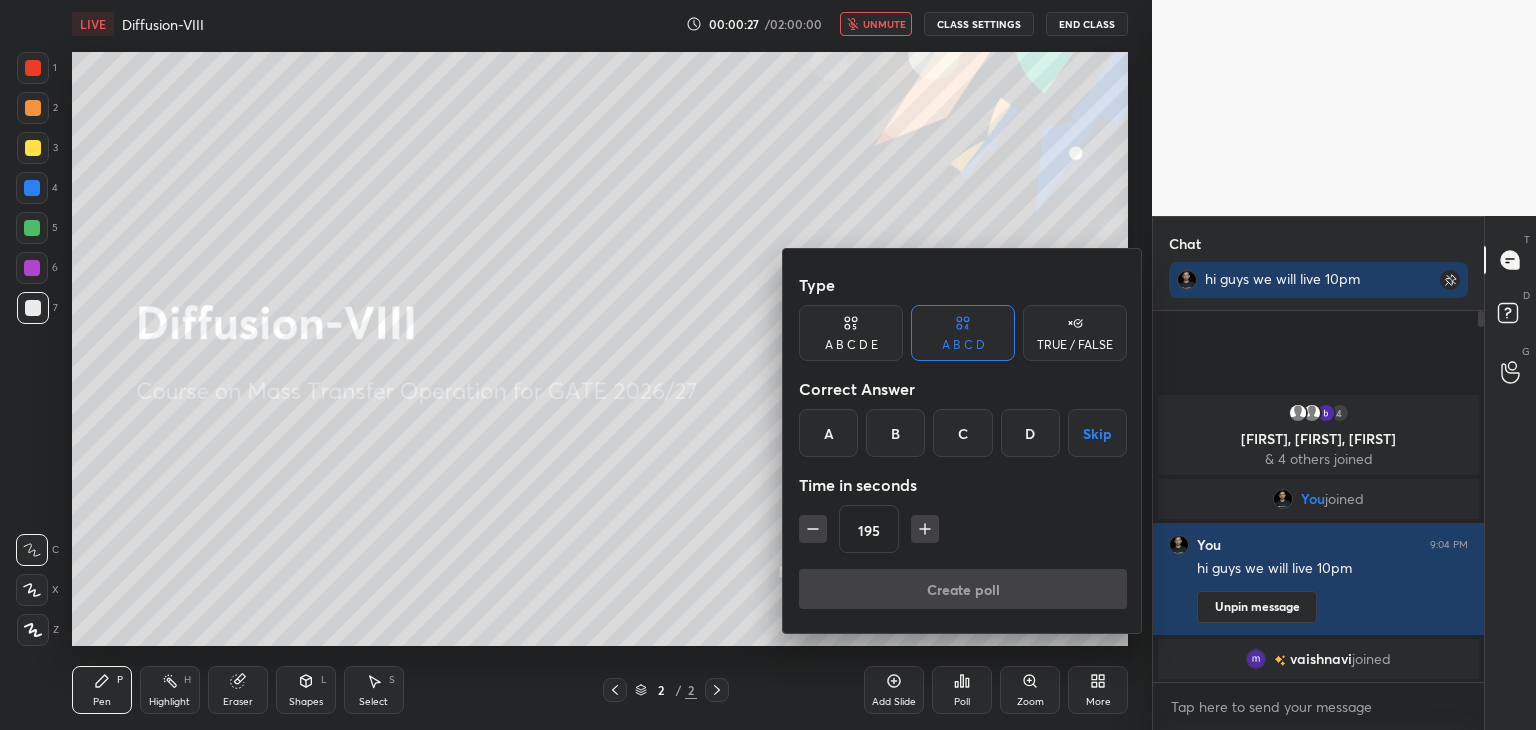 click 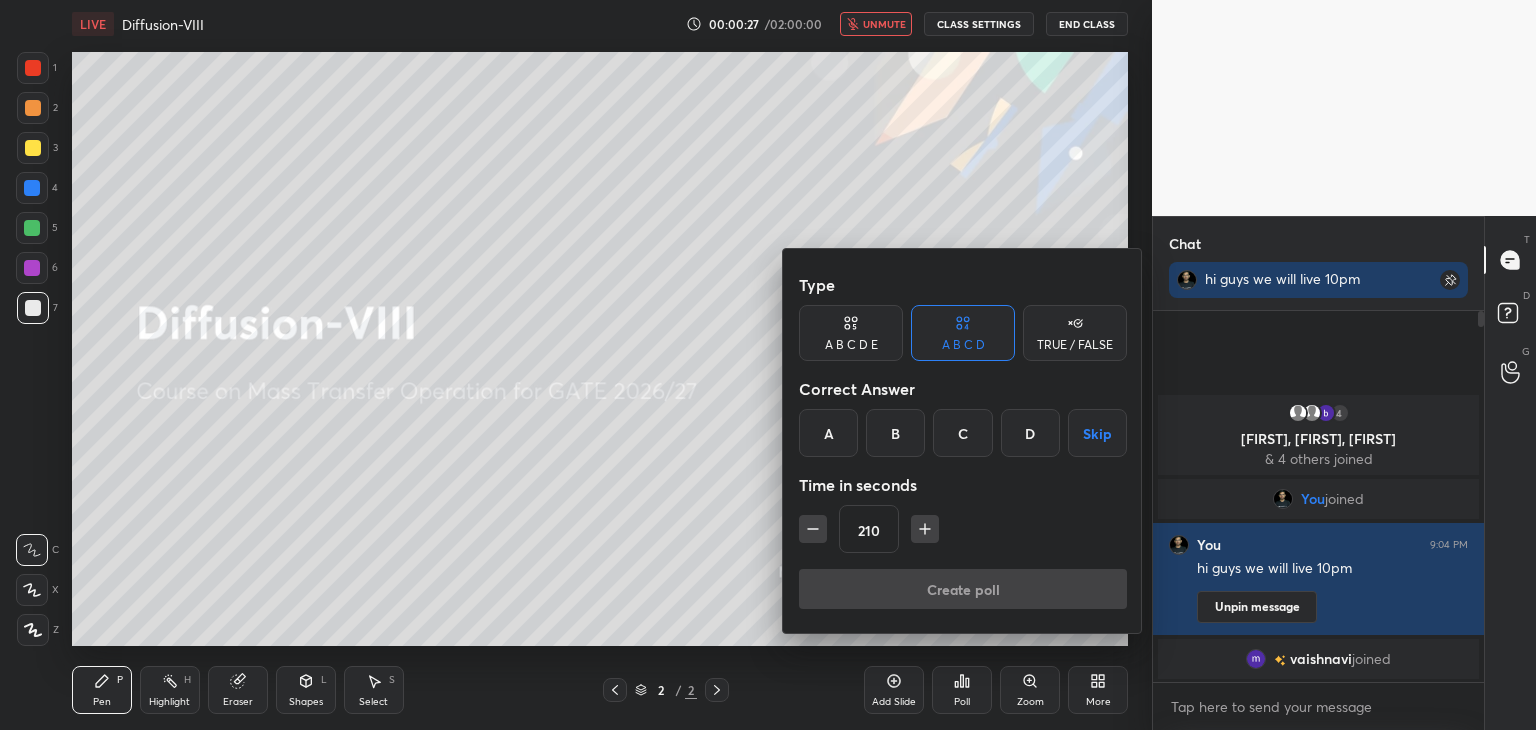 click 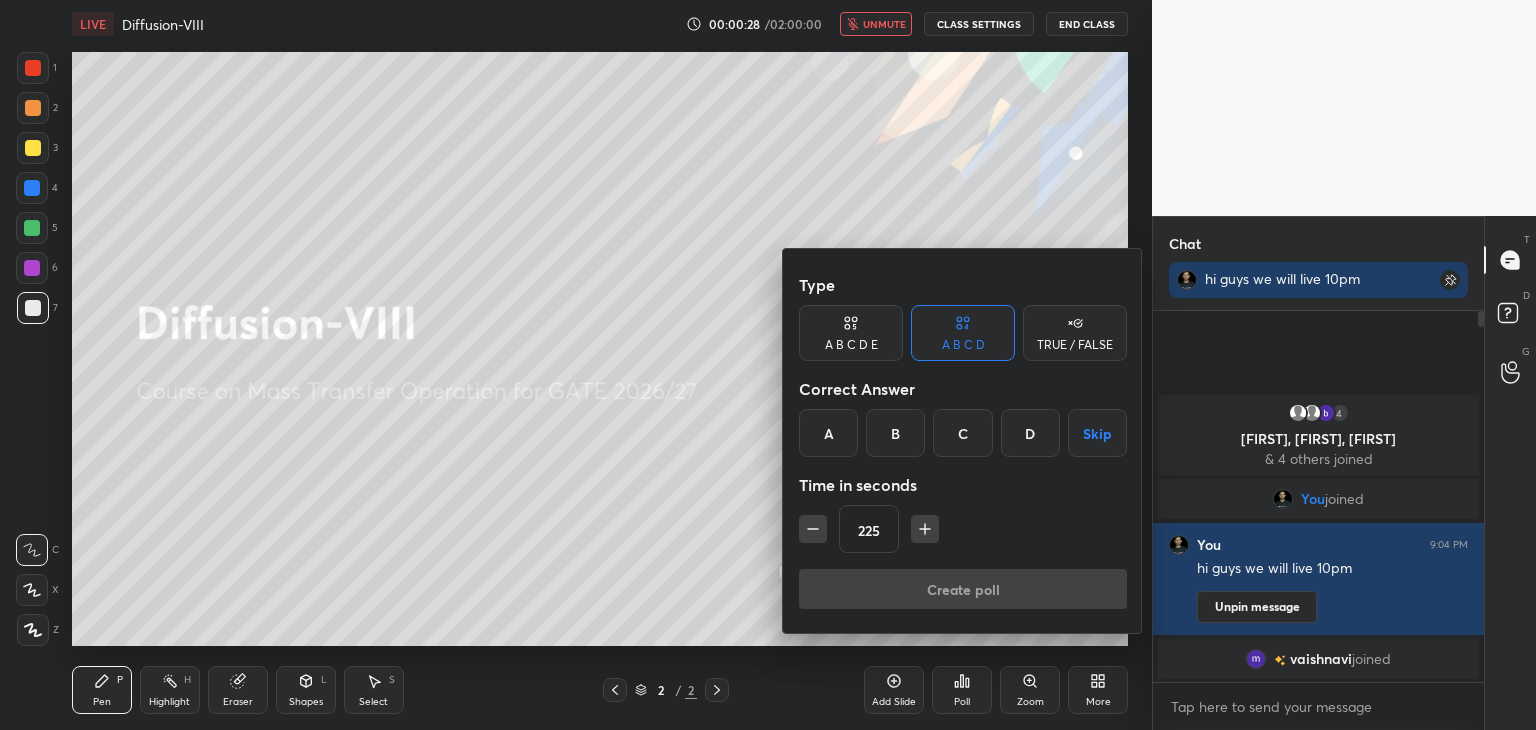 click 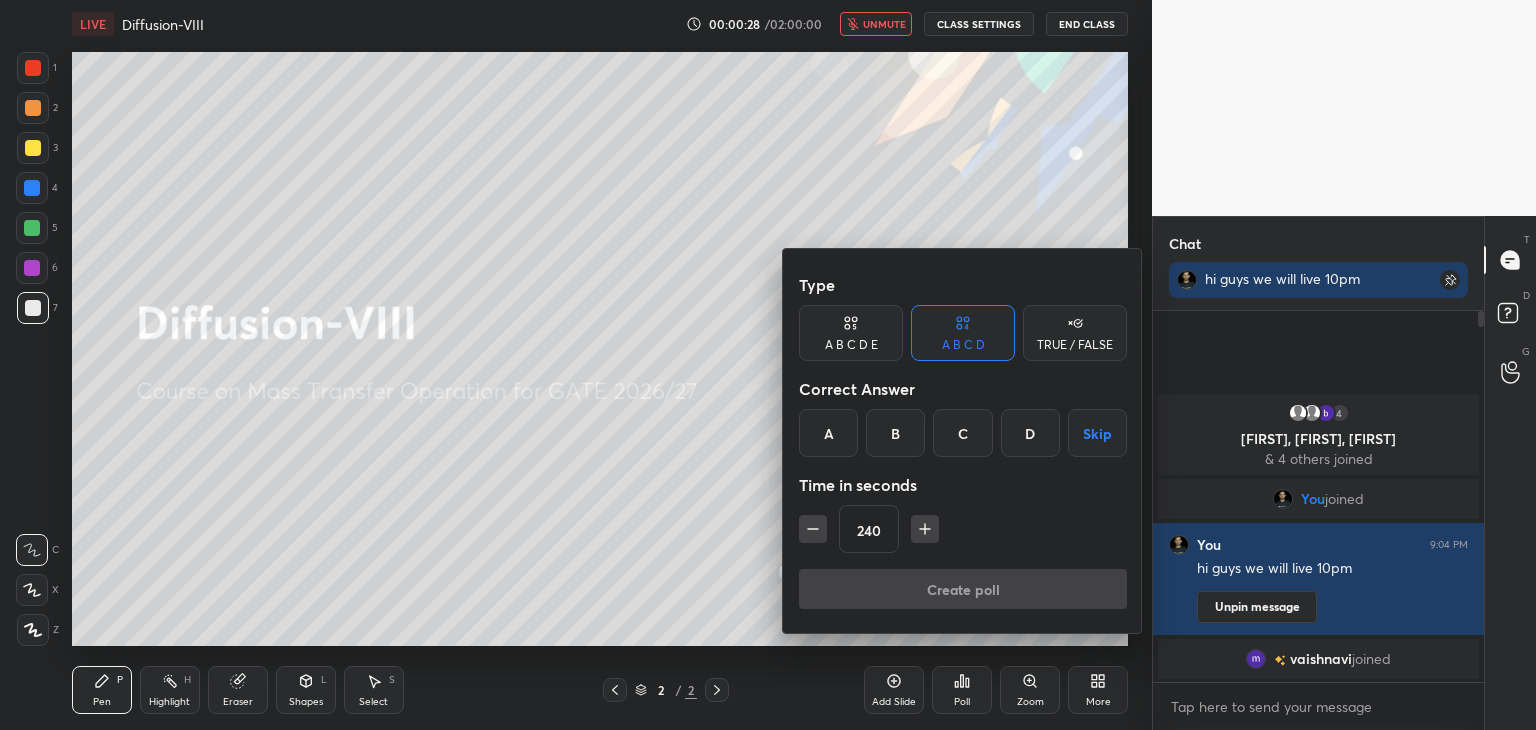click 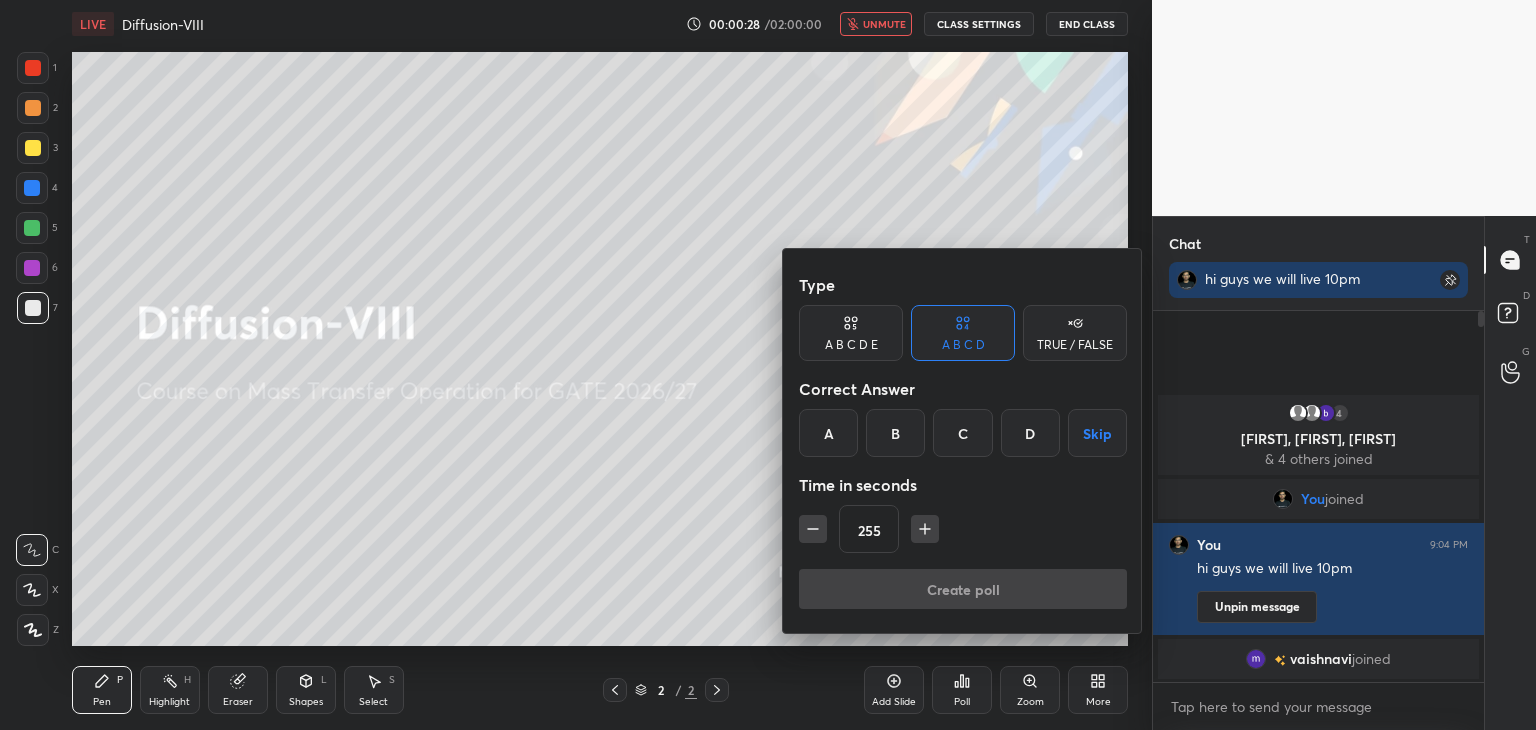 click 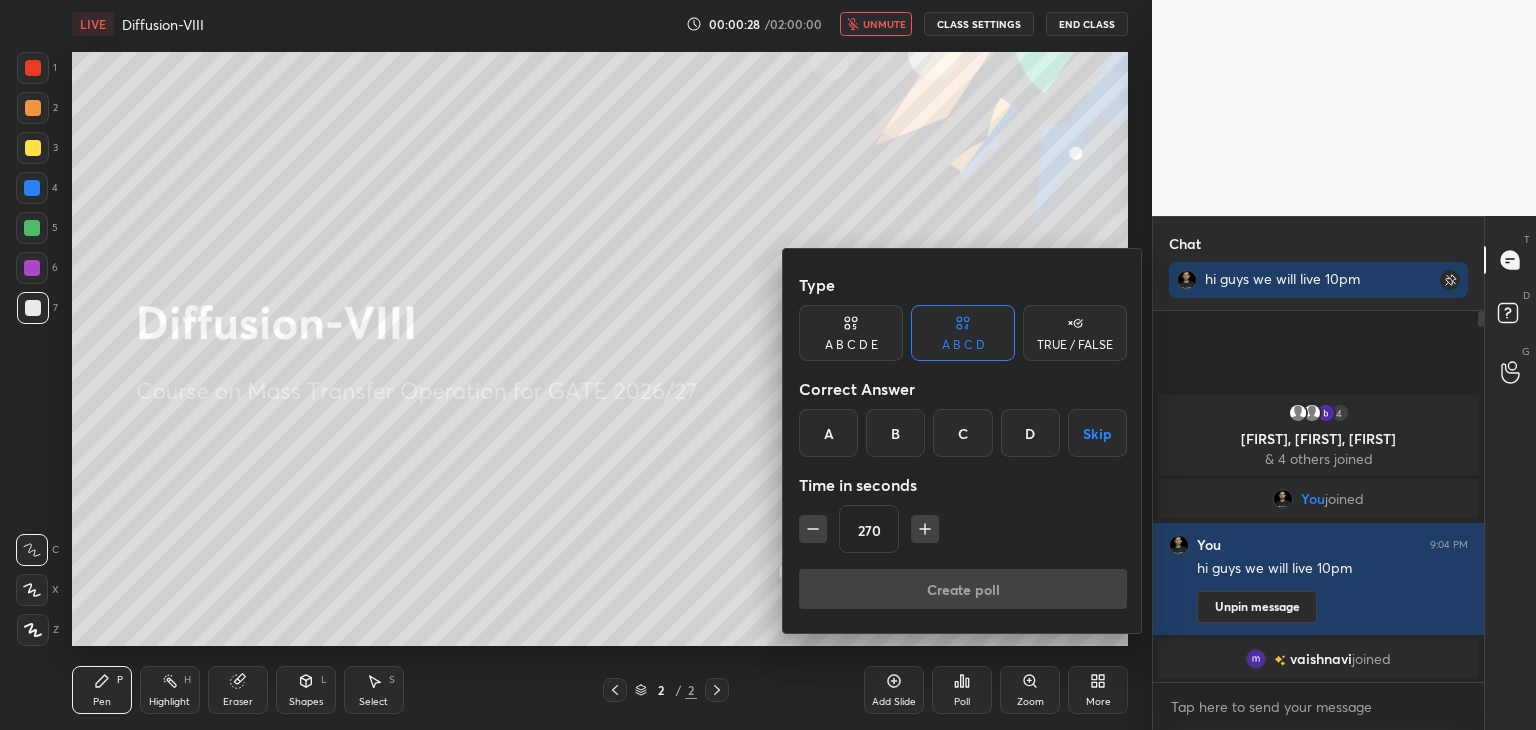click 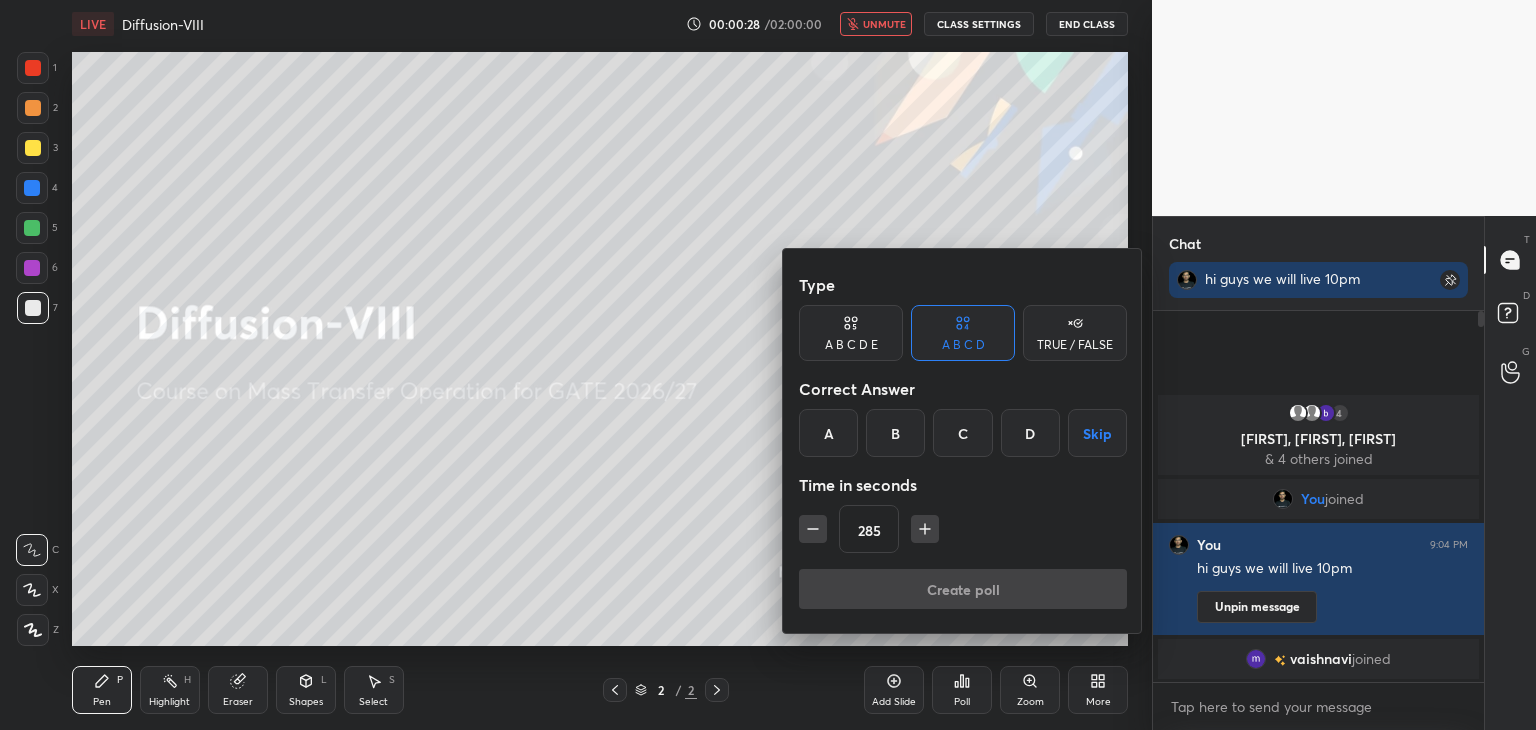 click 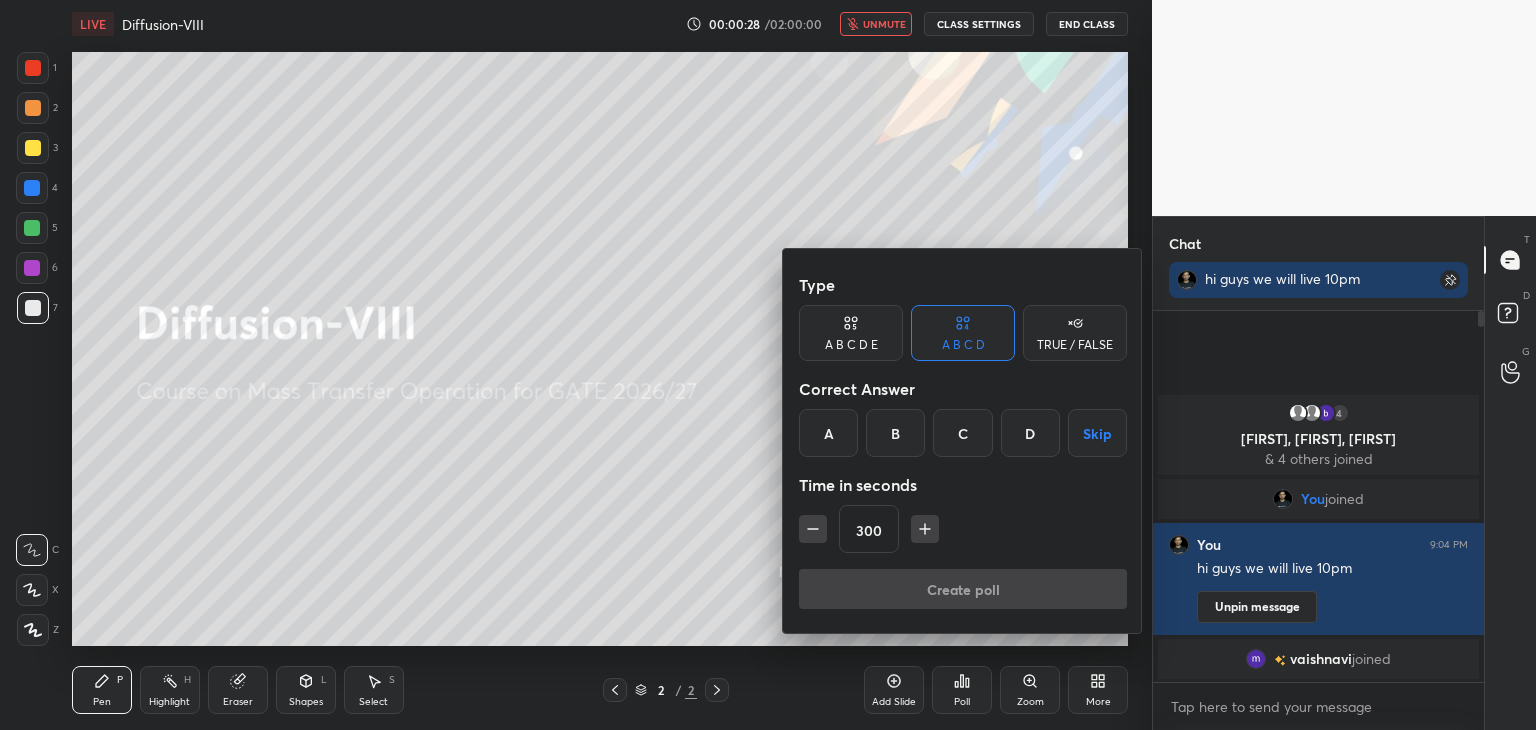 click 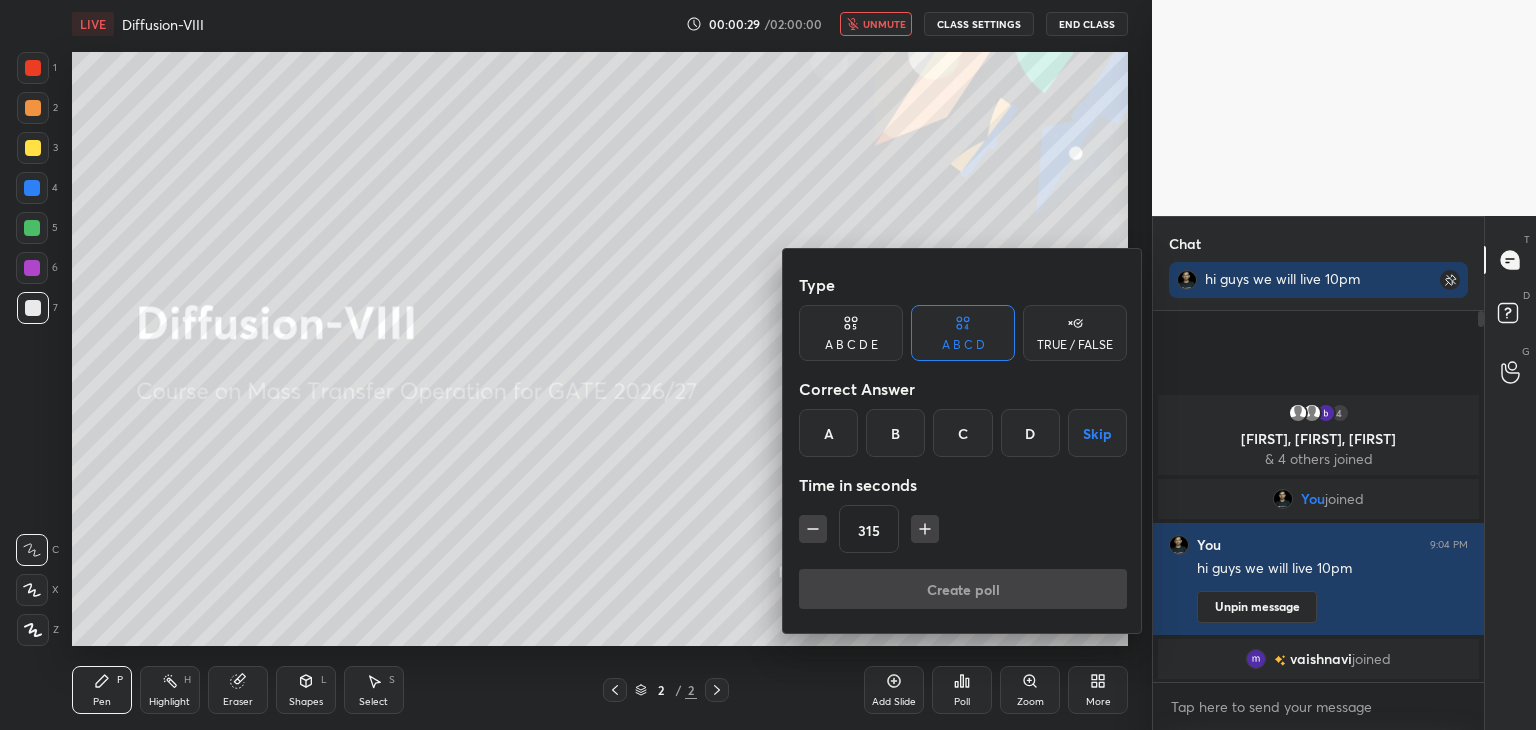 click 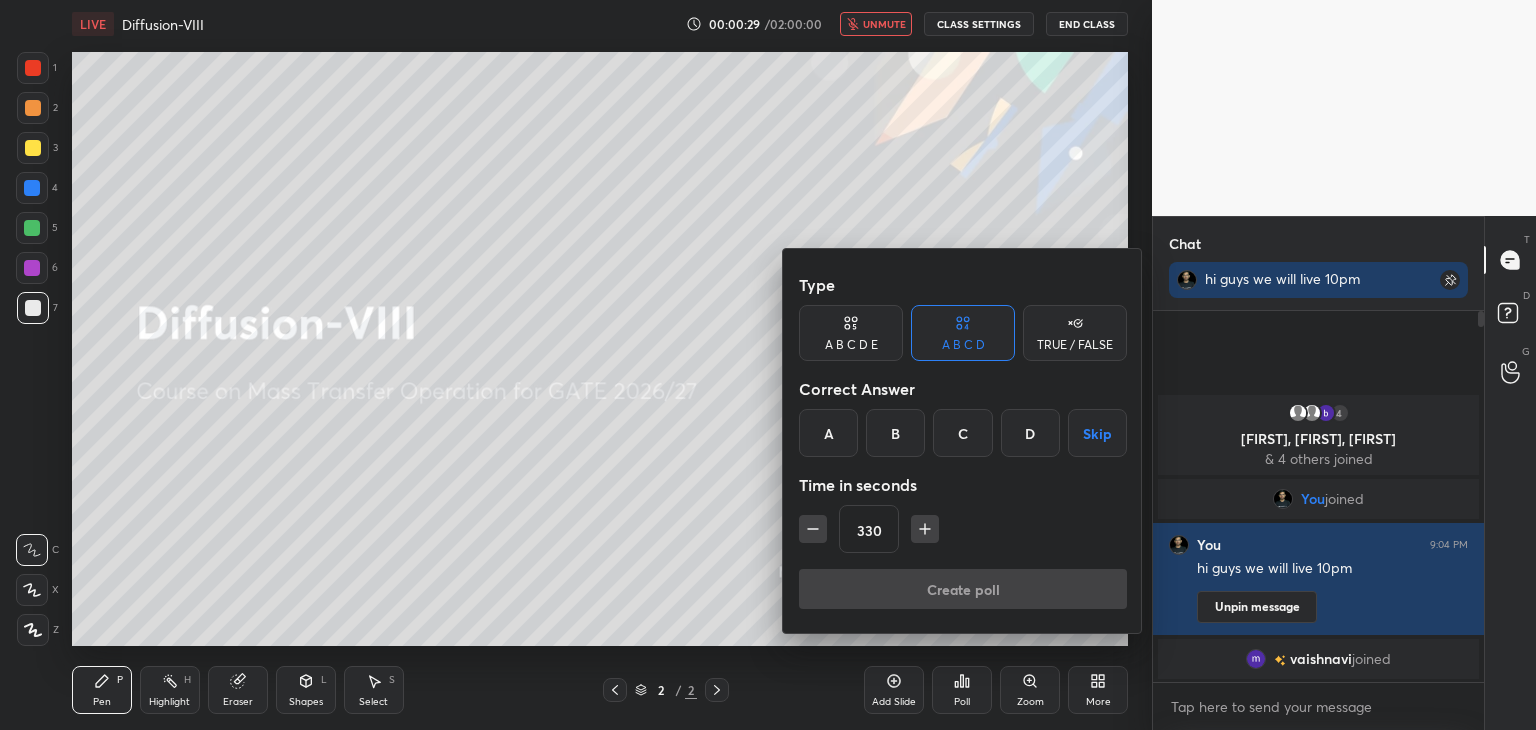click 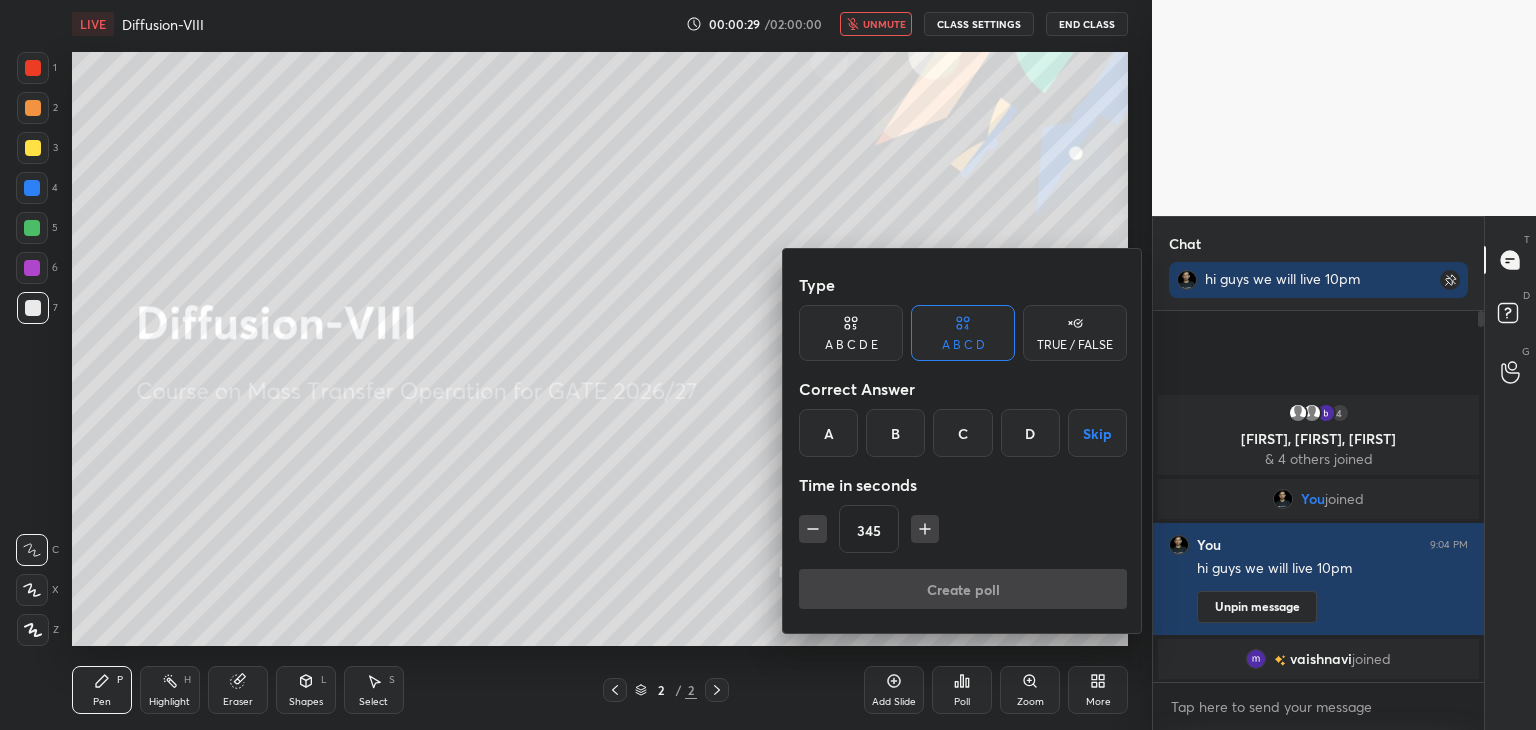 click 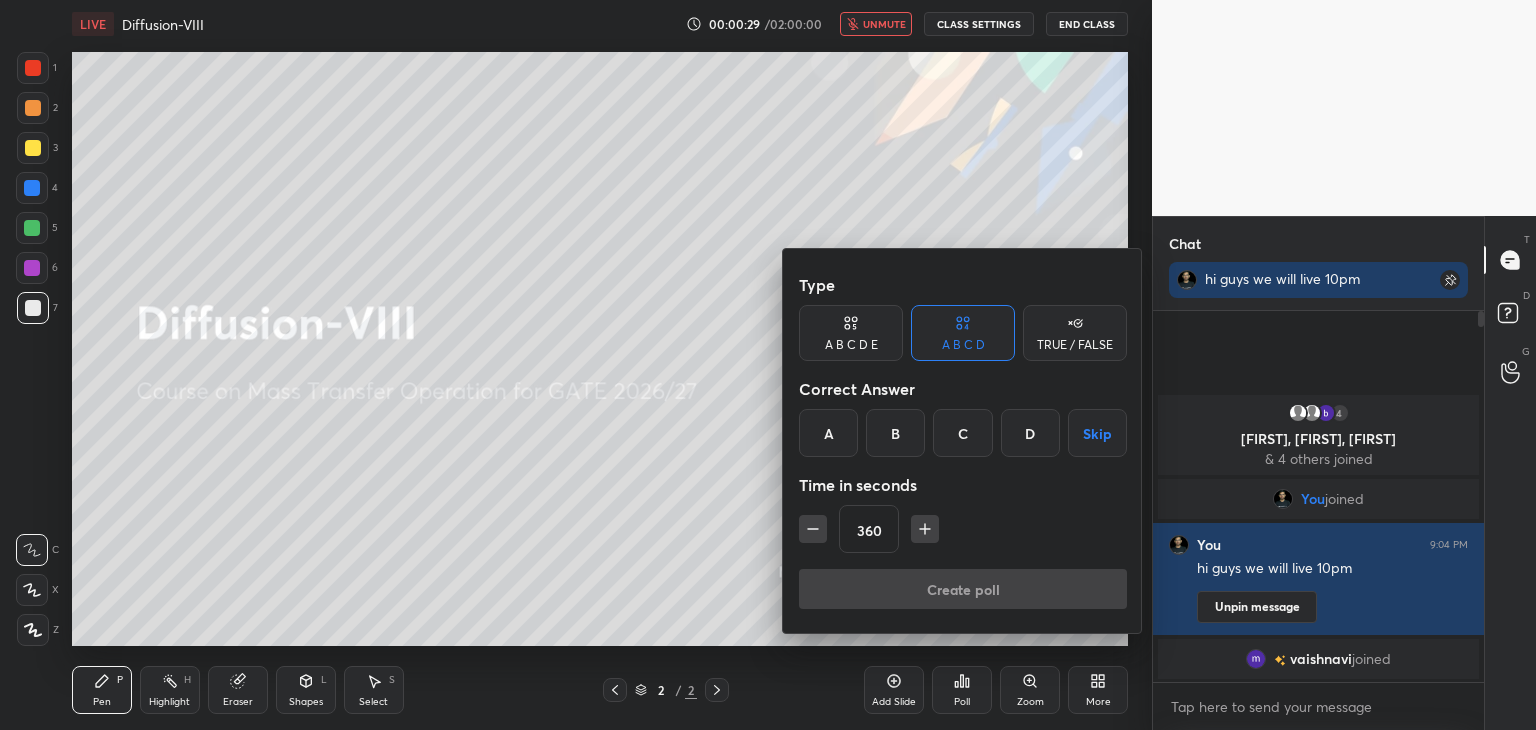 click 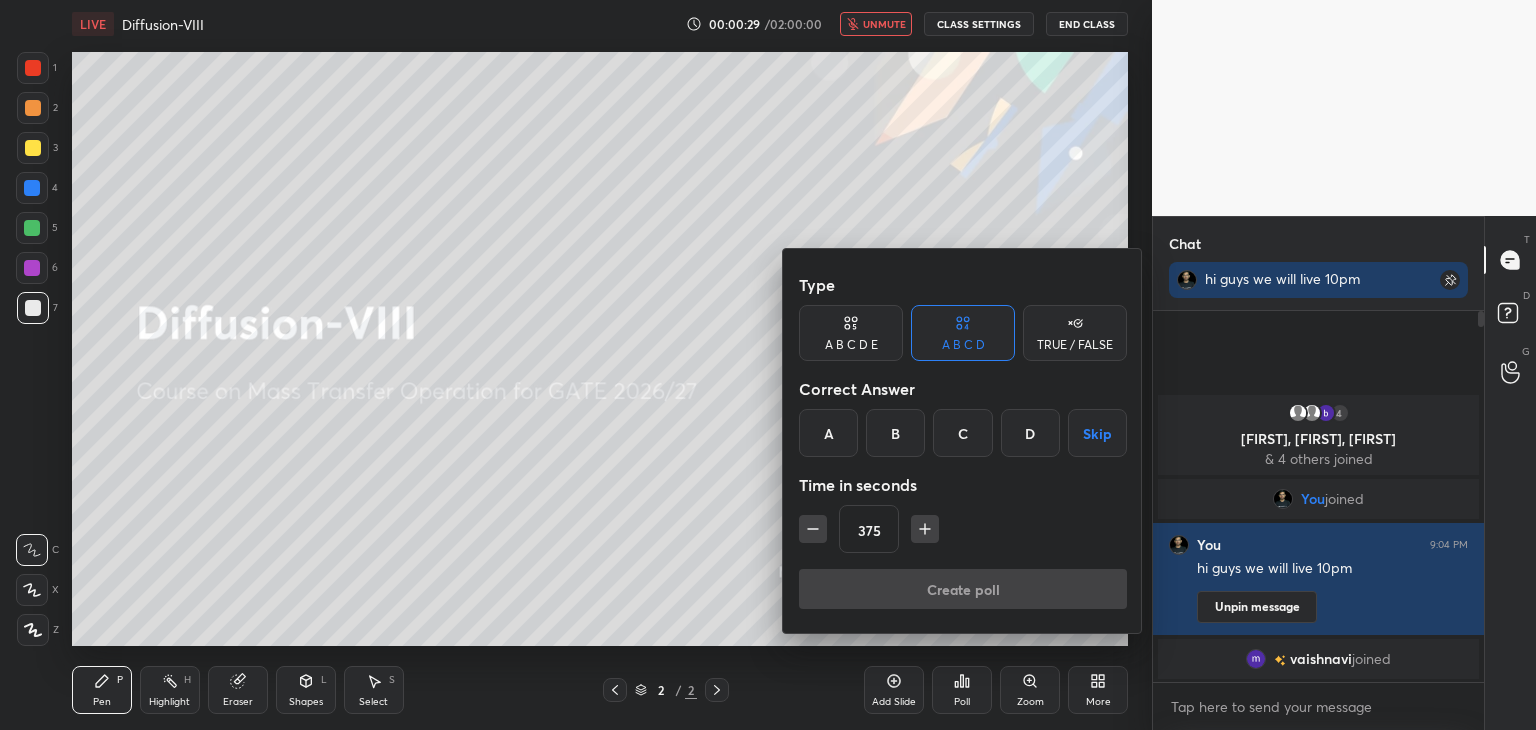 click 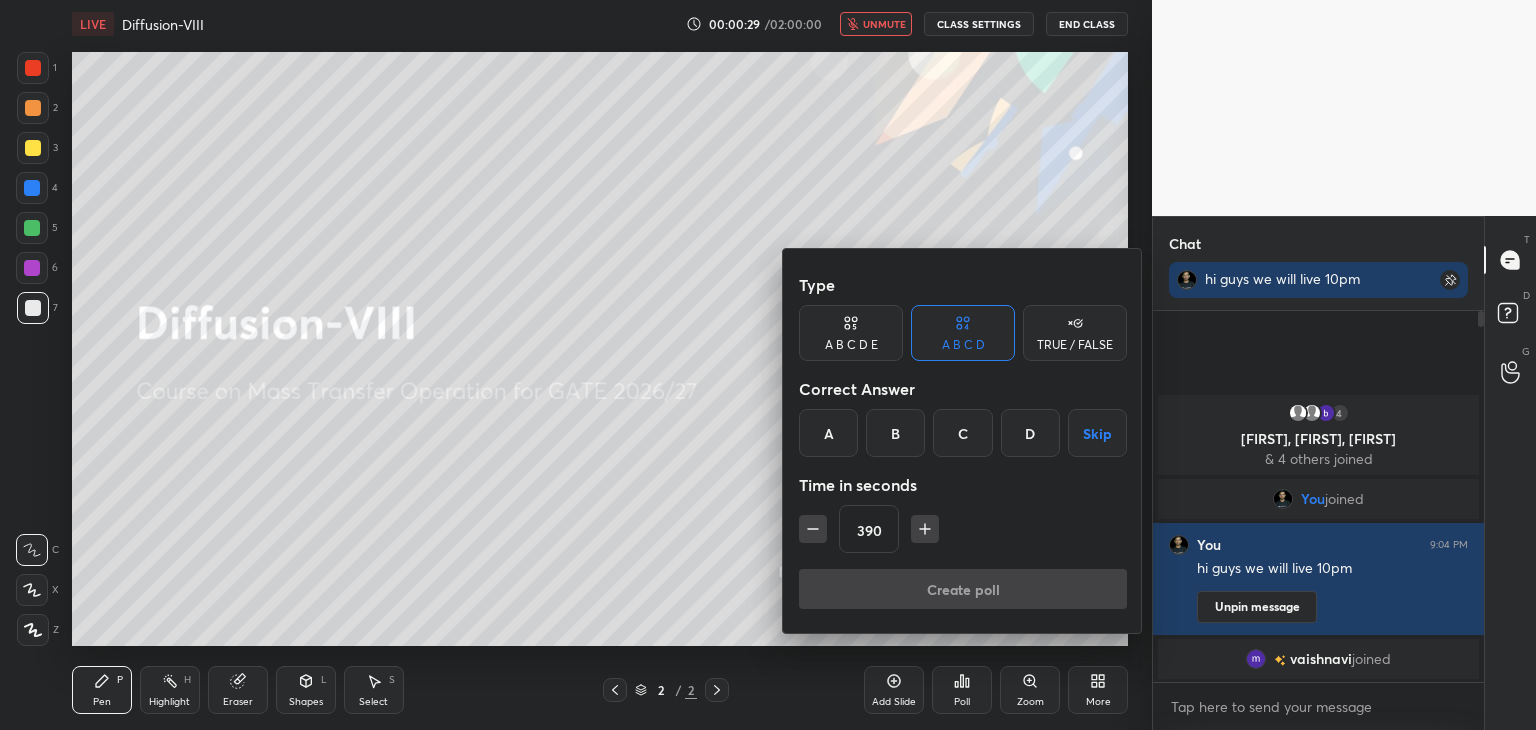 click 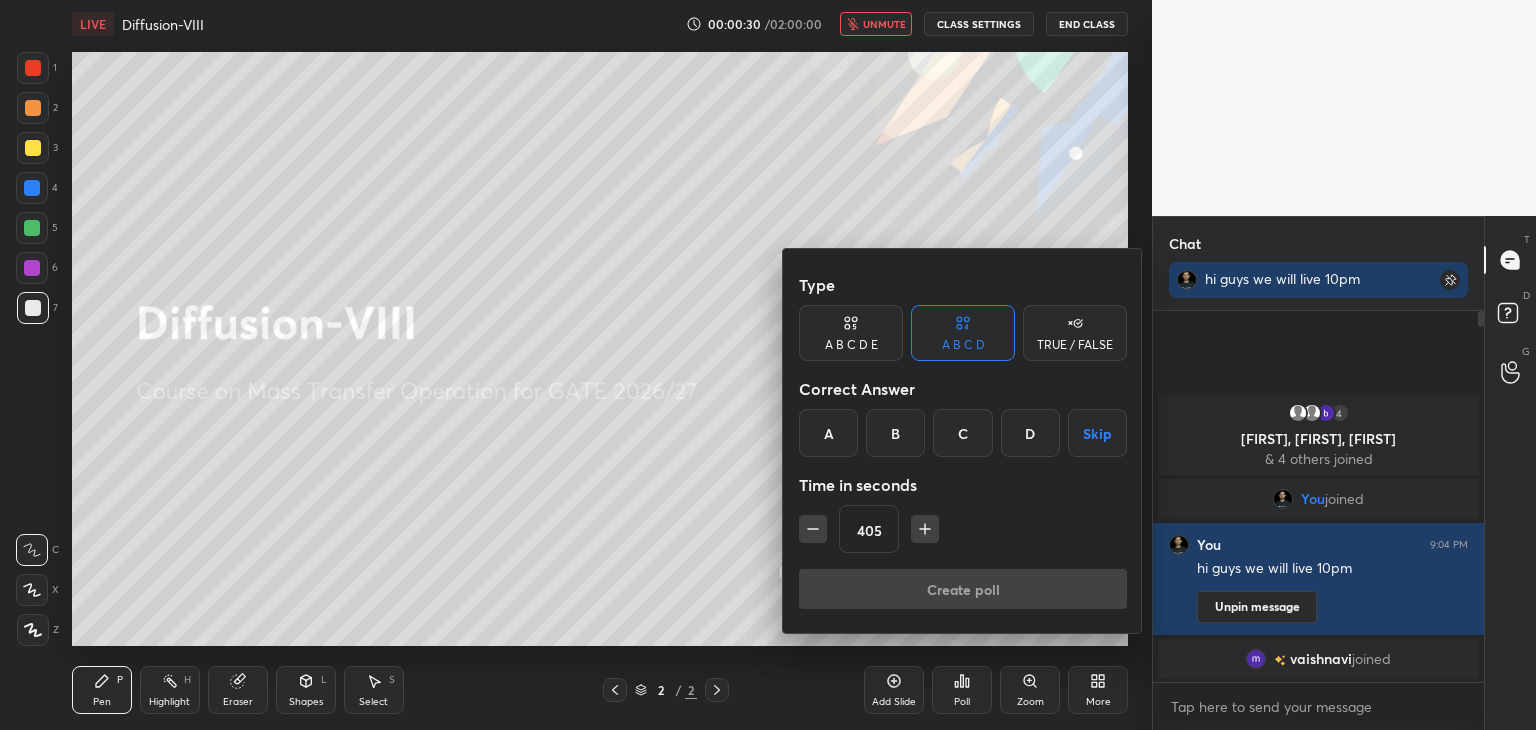 click 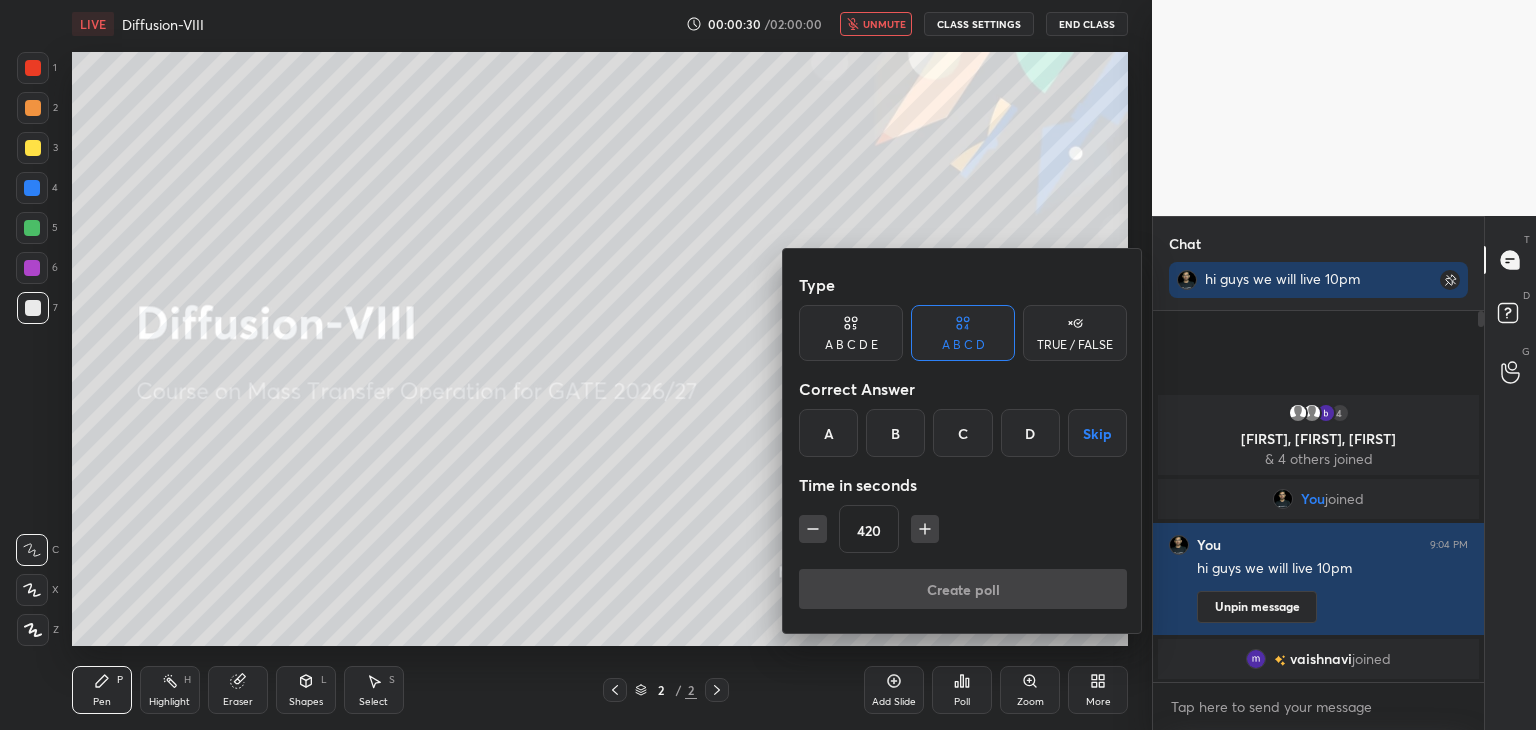 click 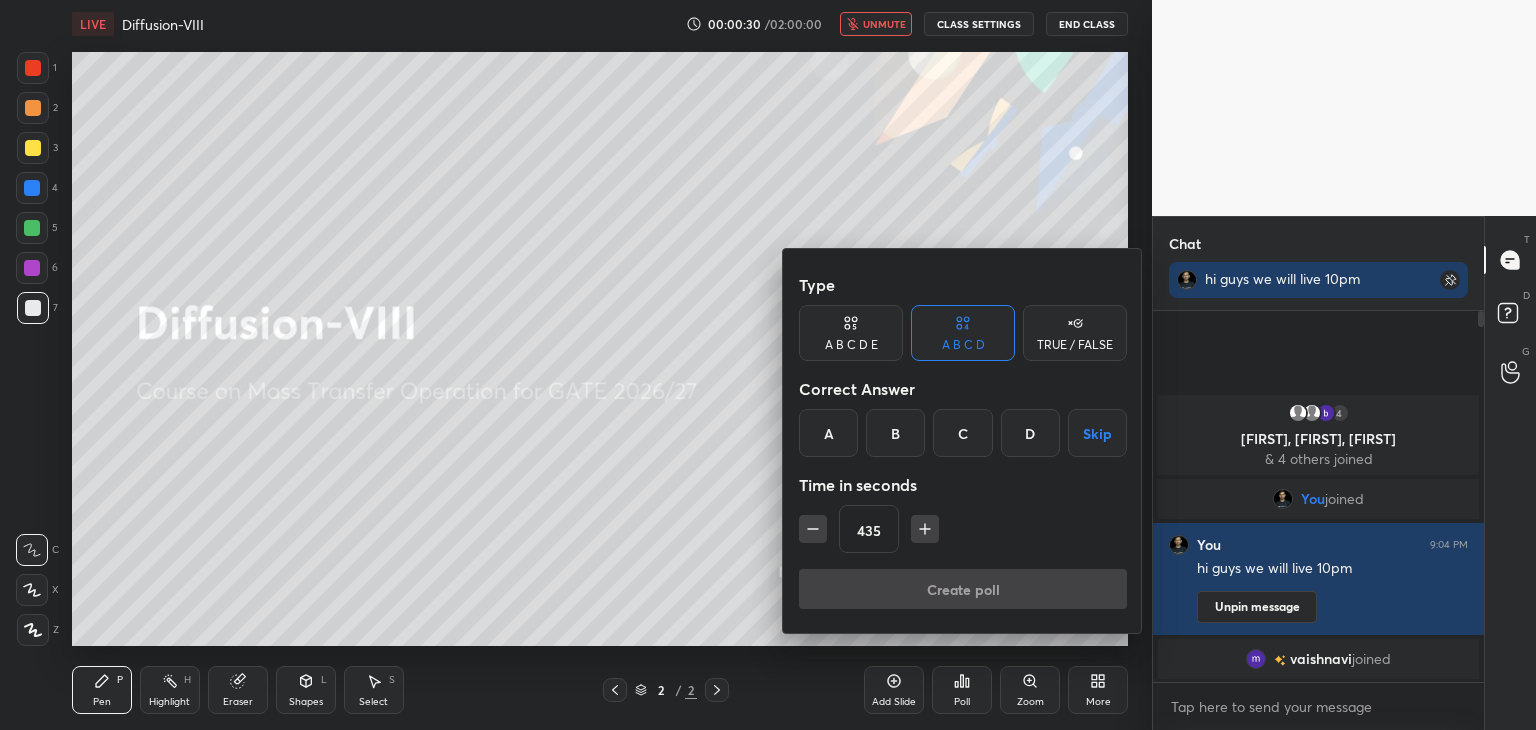 click 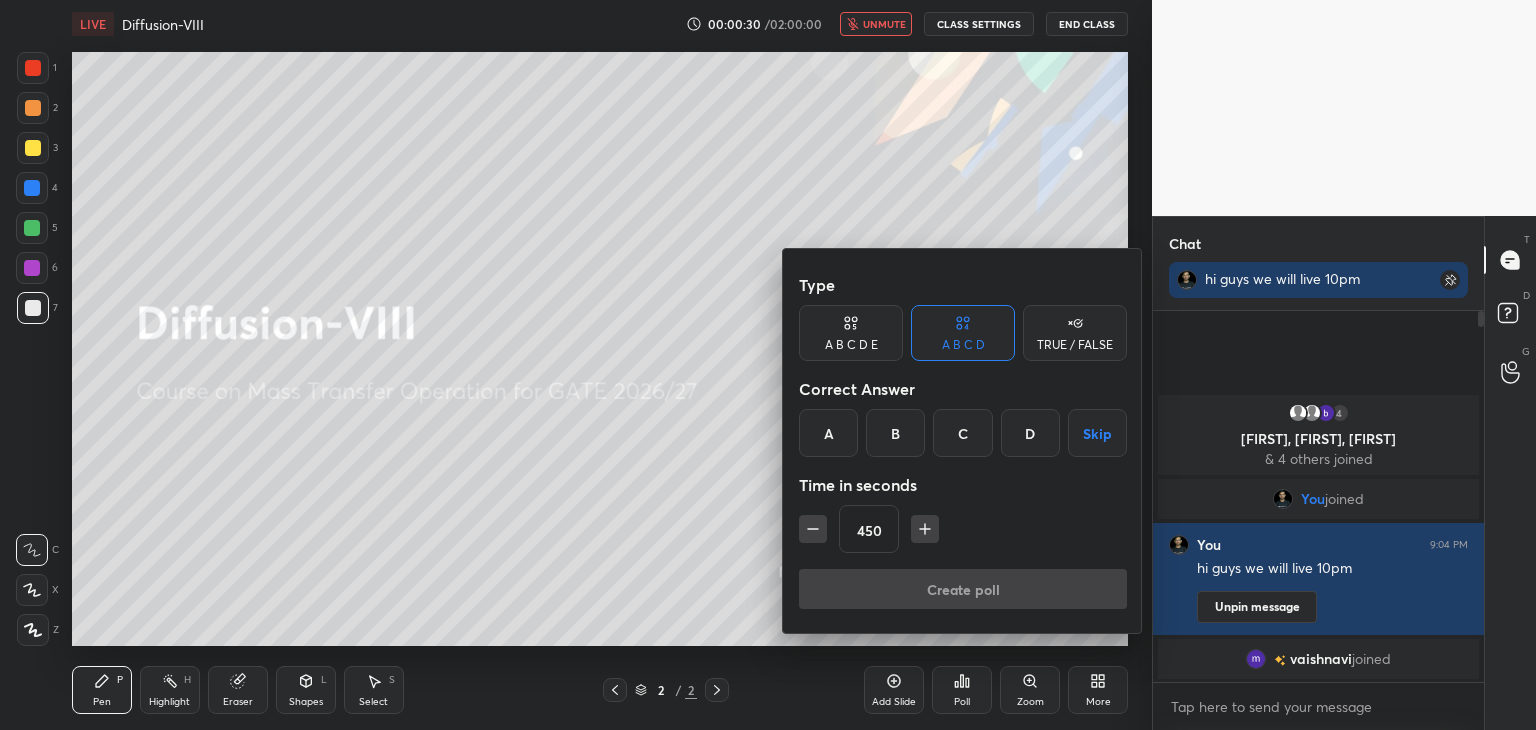 click 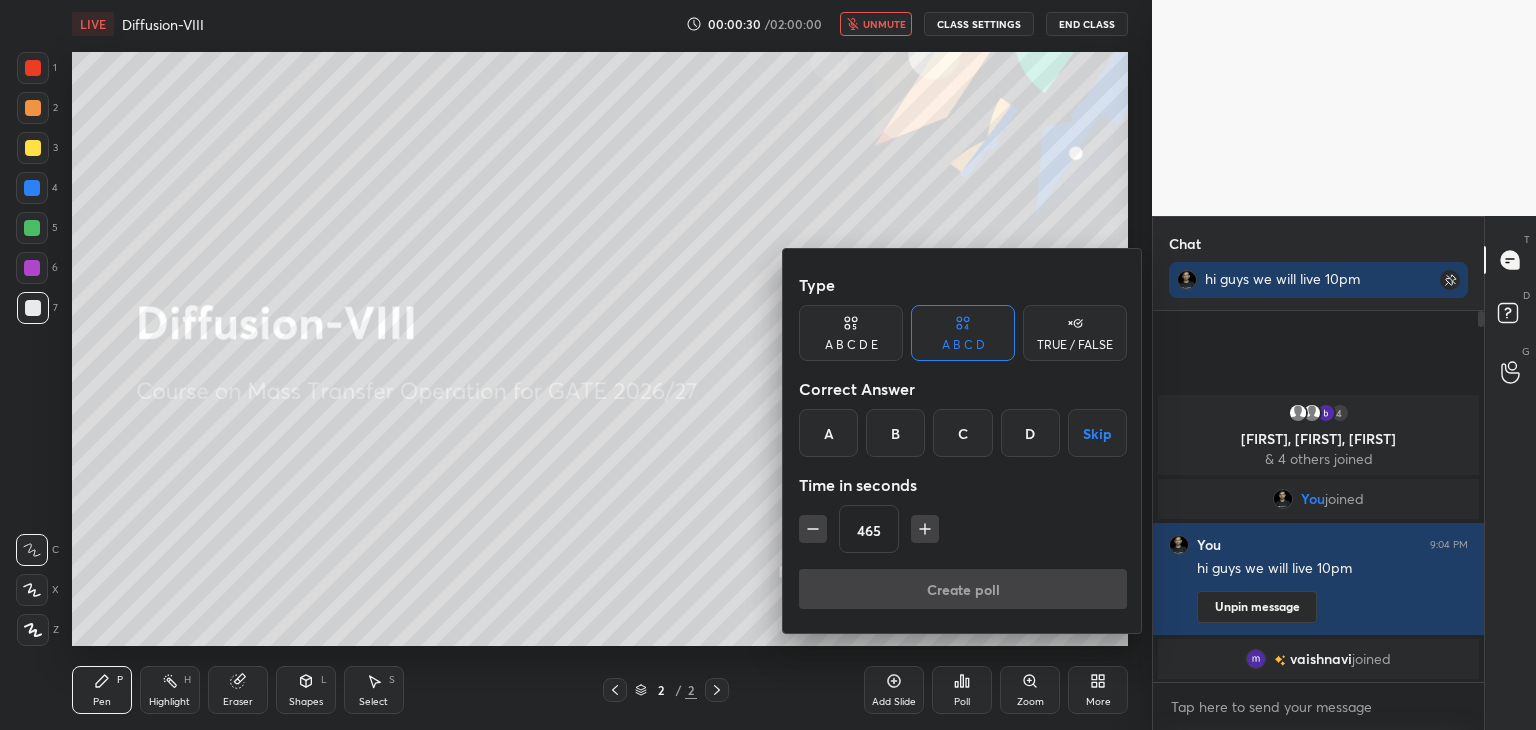 click 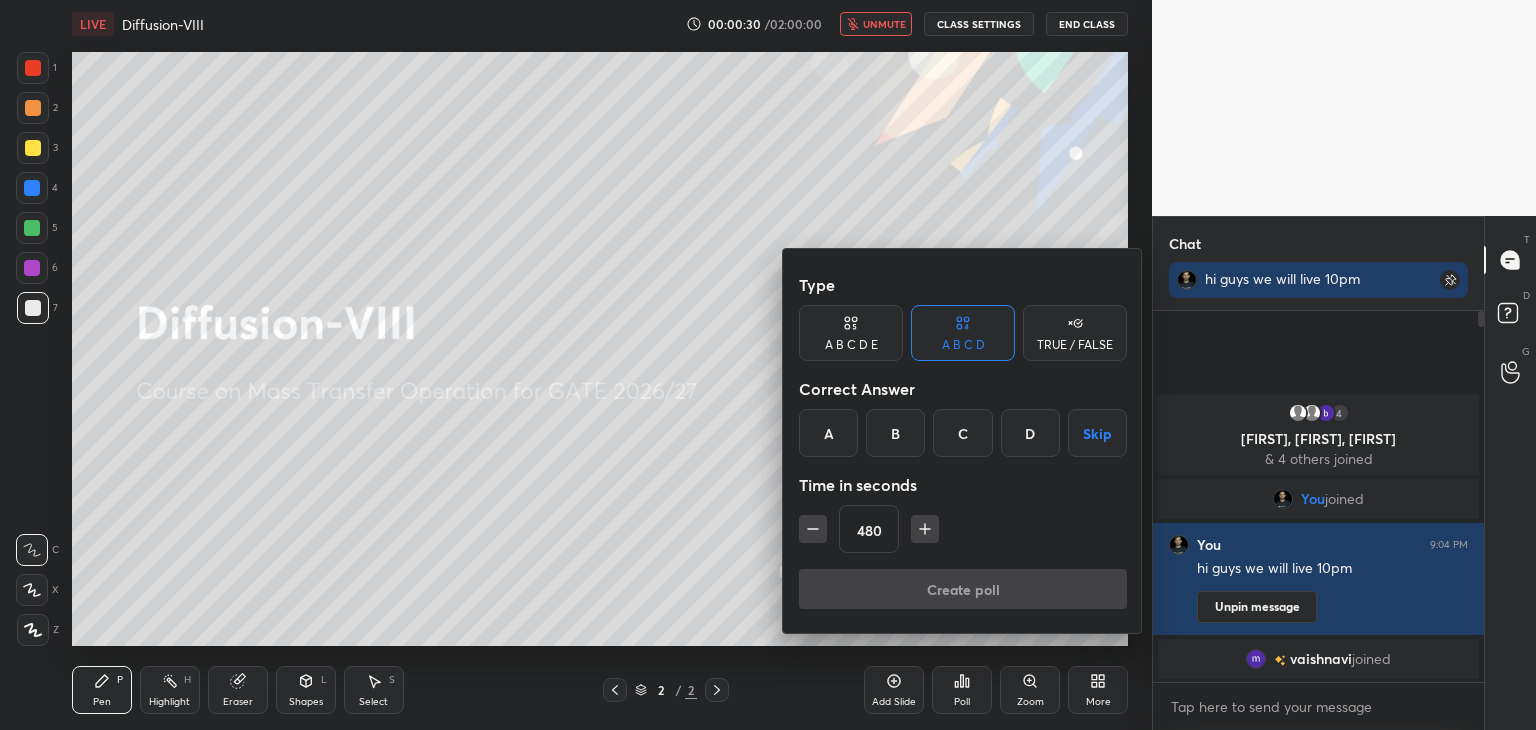click 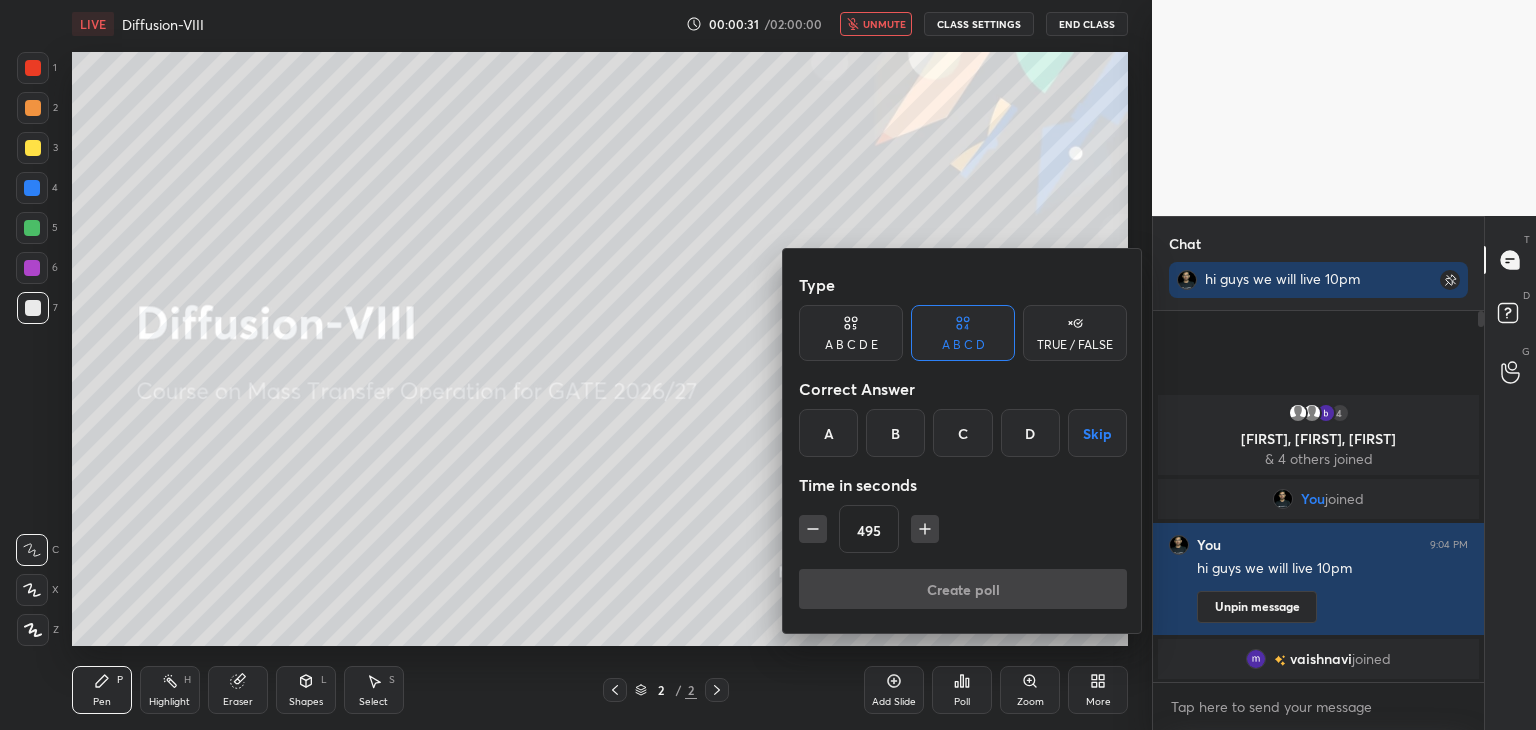 click 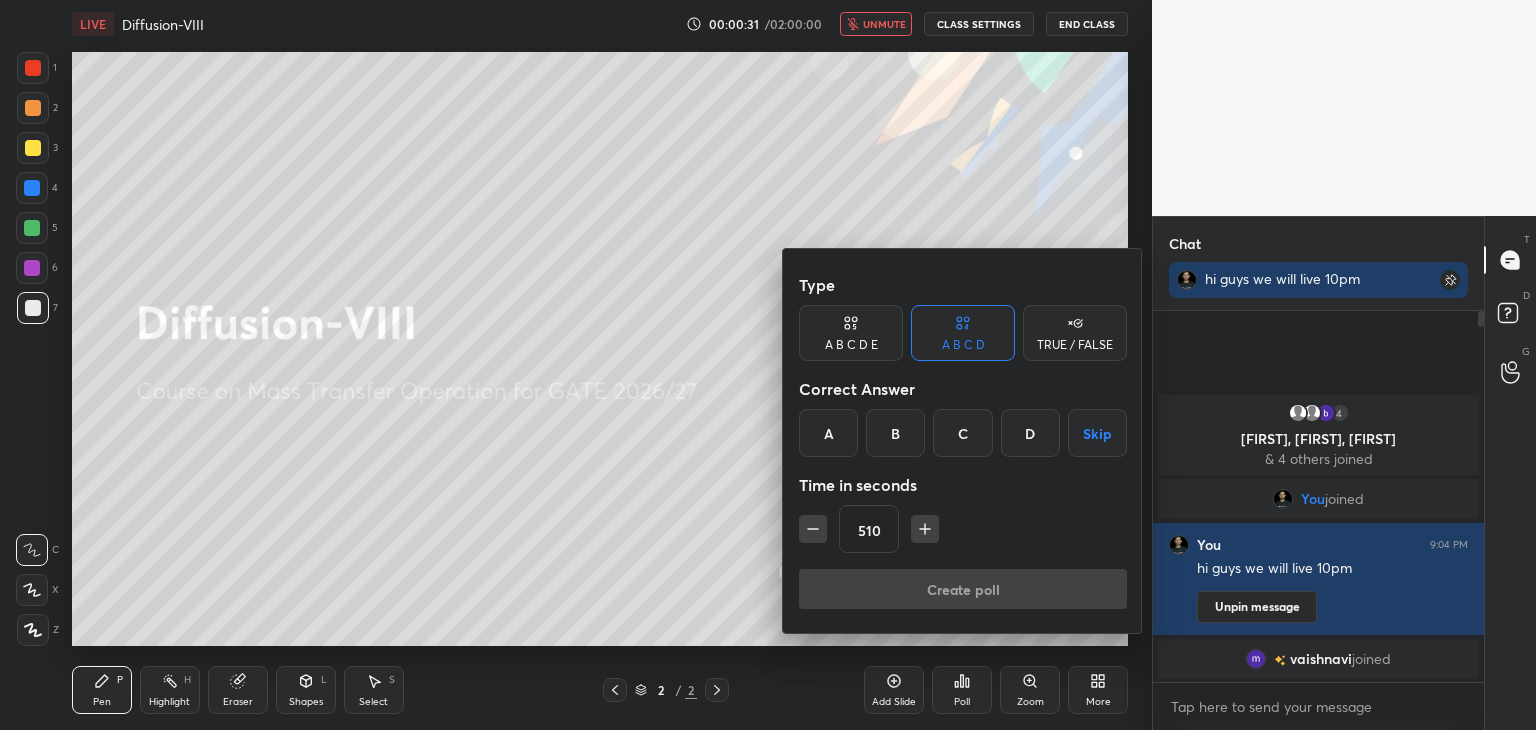 click 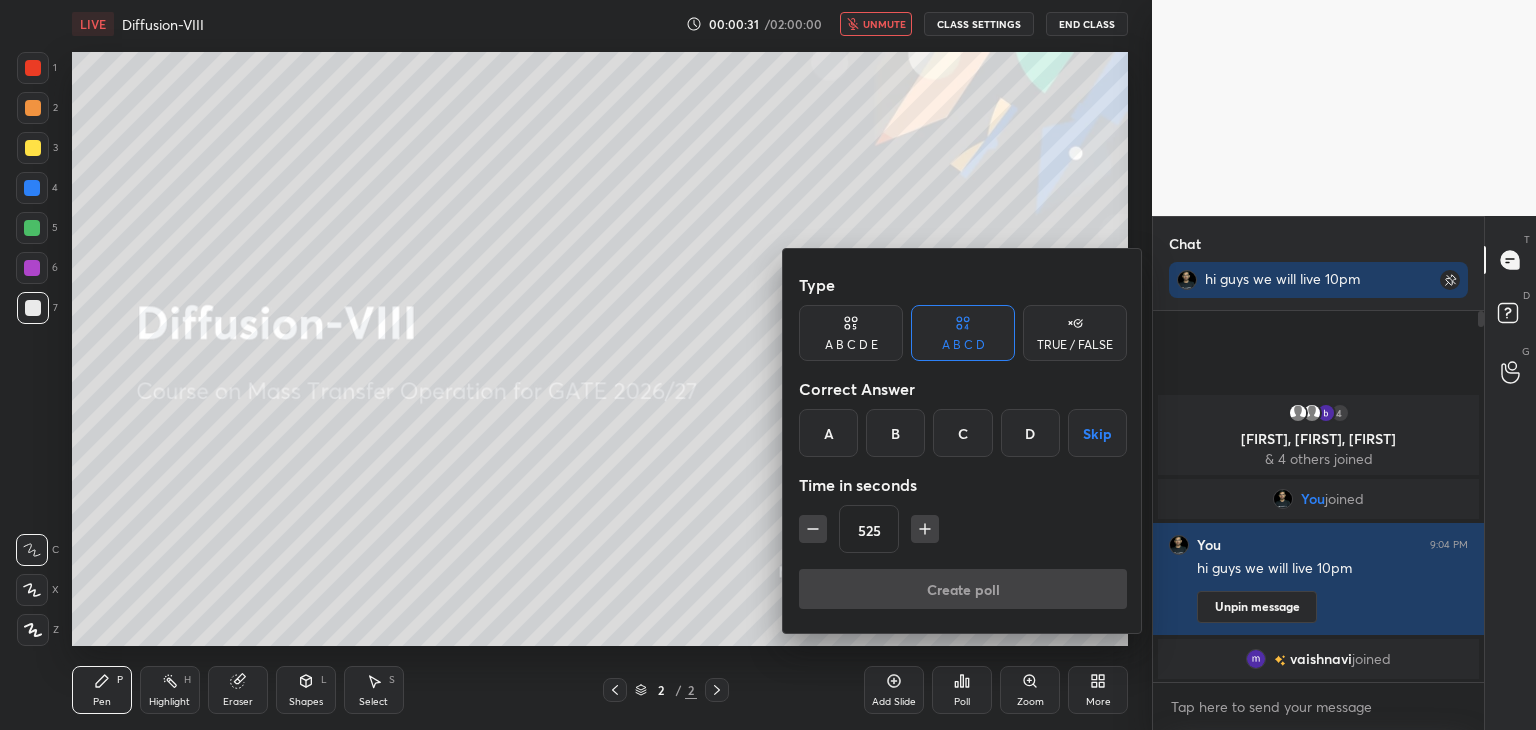 click 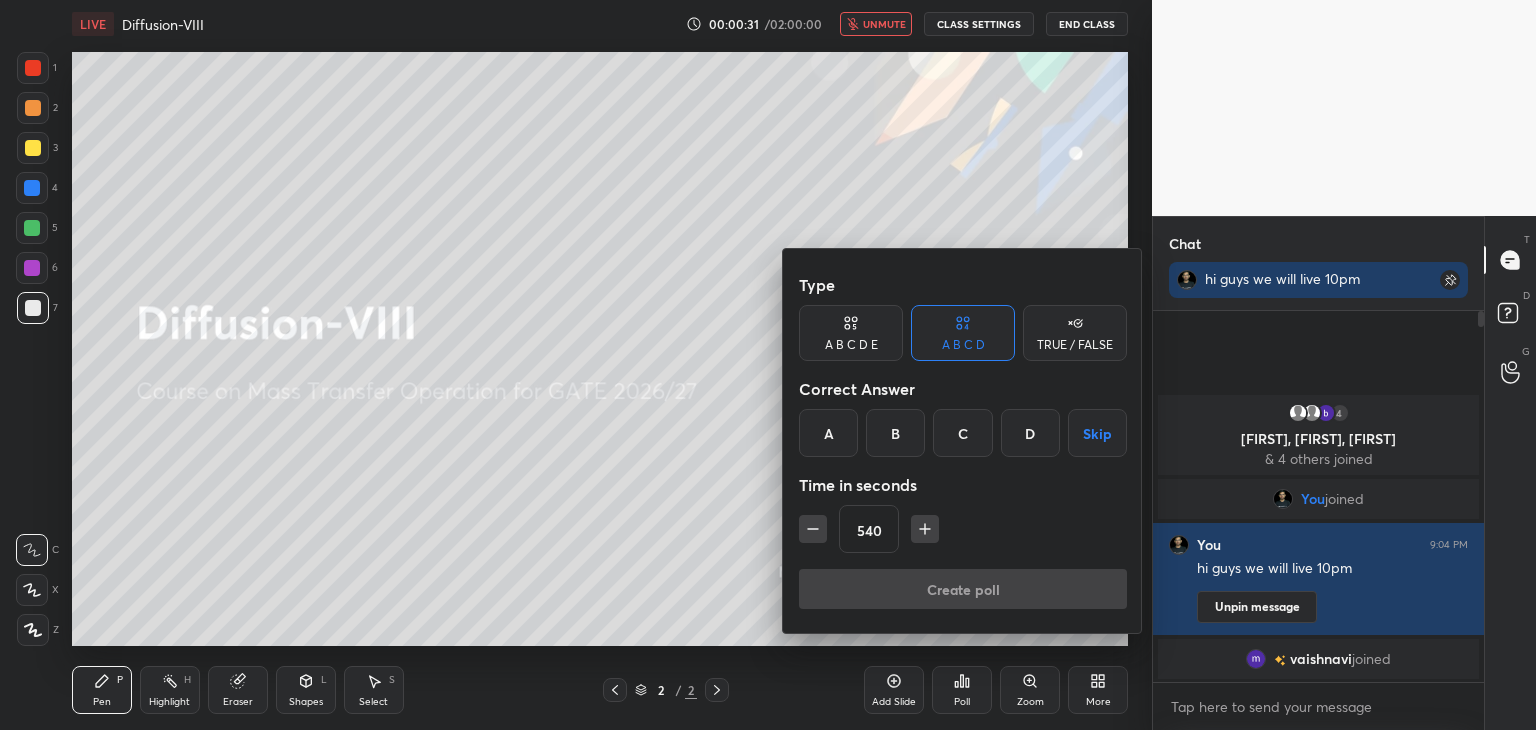 click 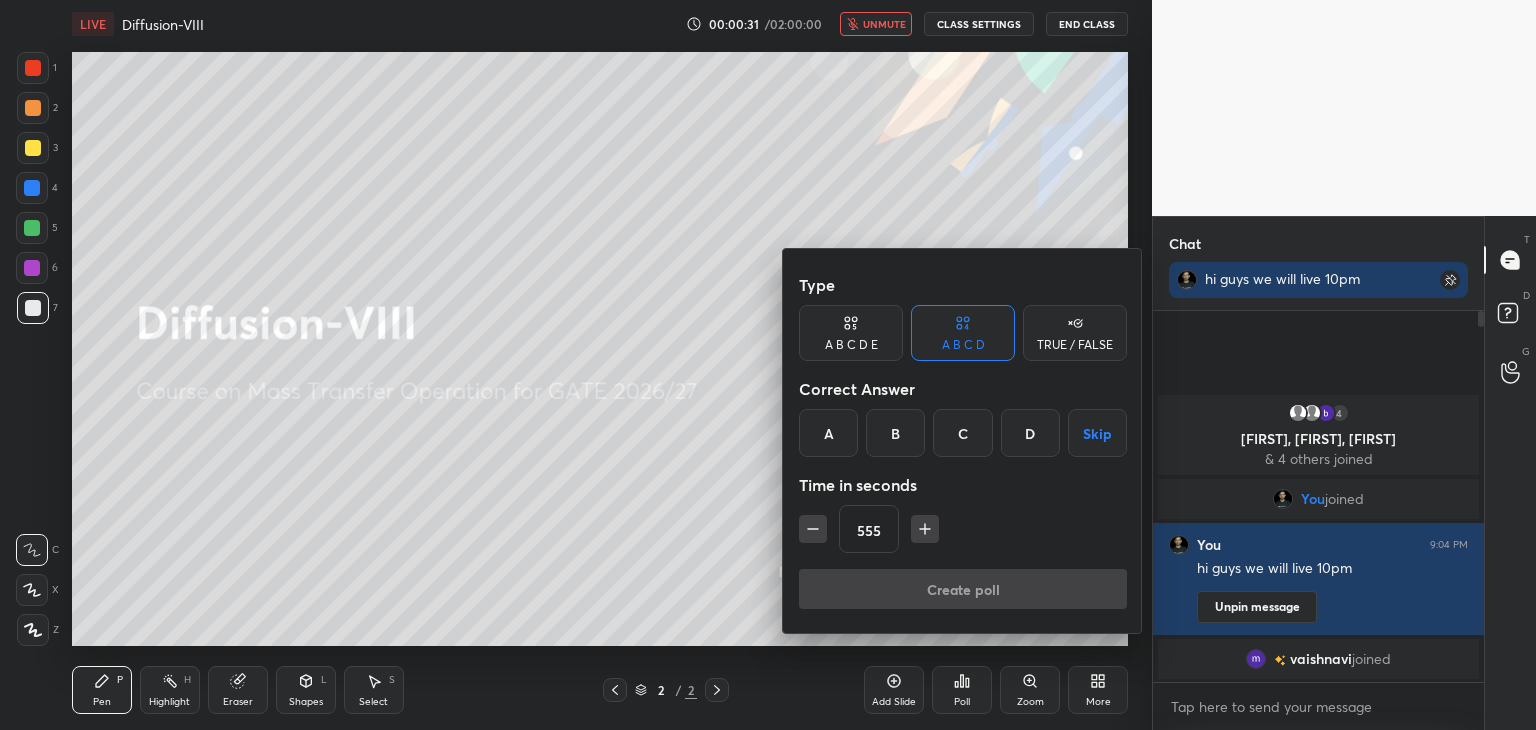 click 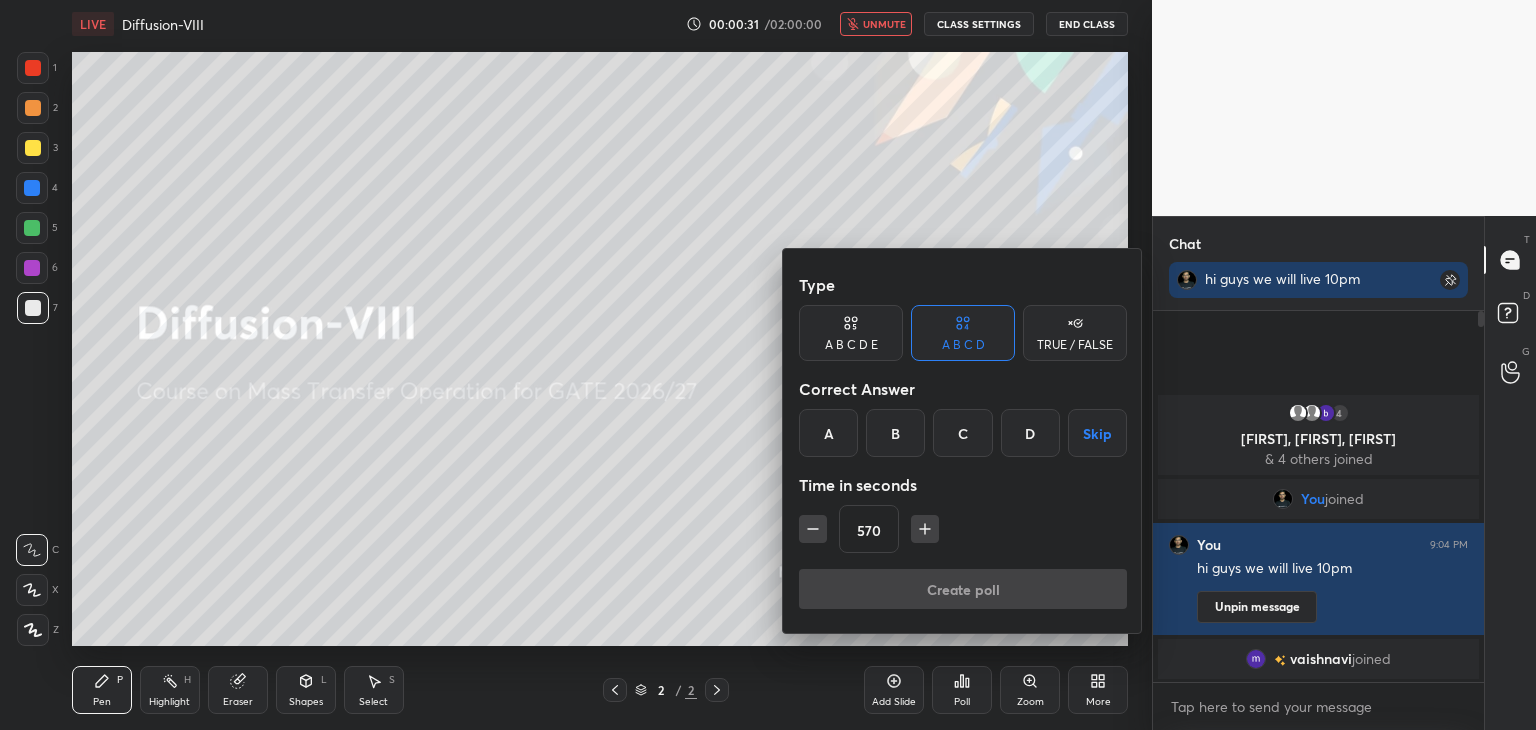 click 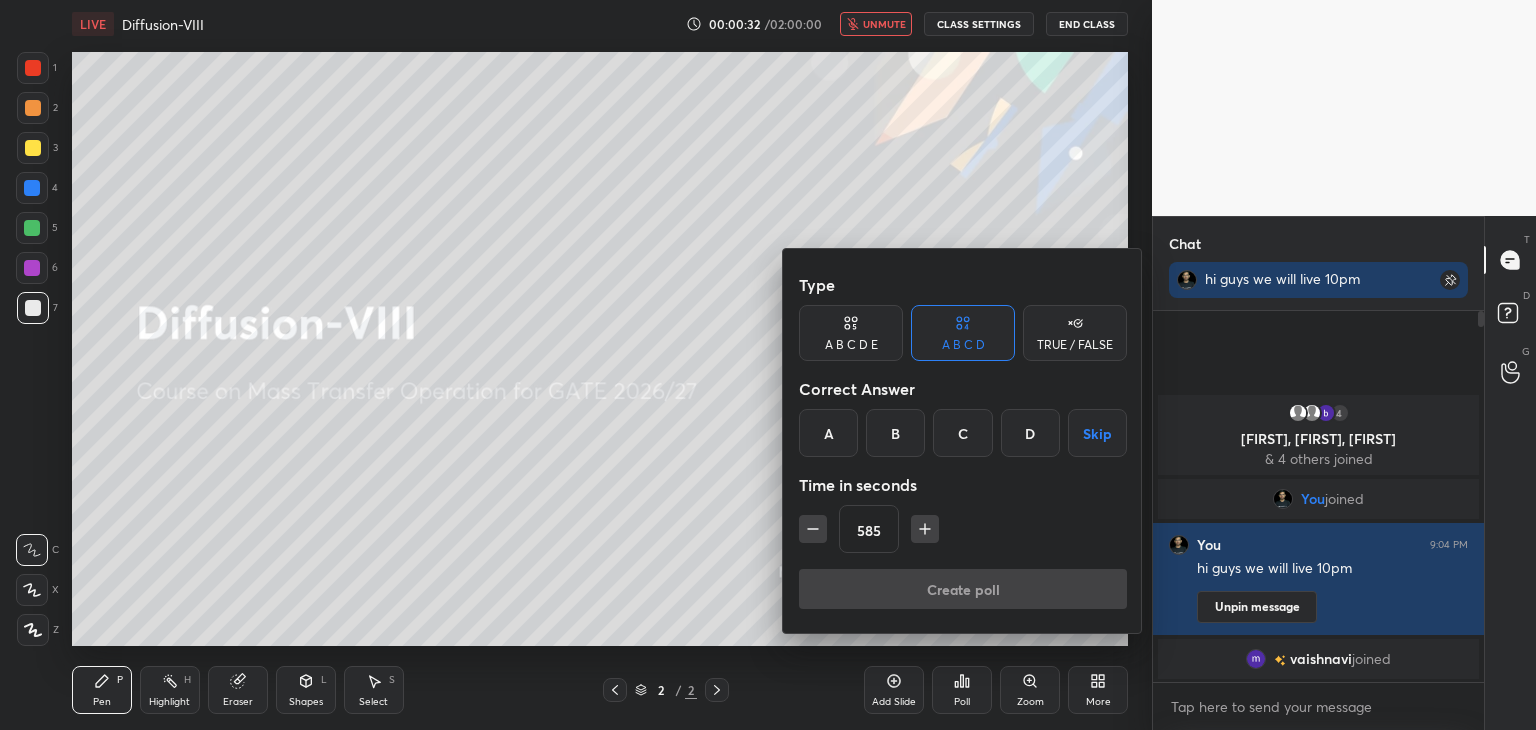click 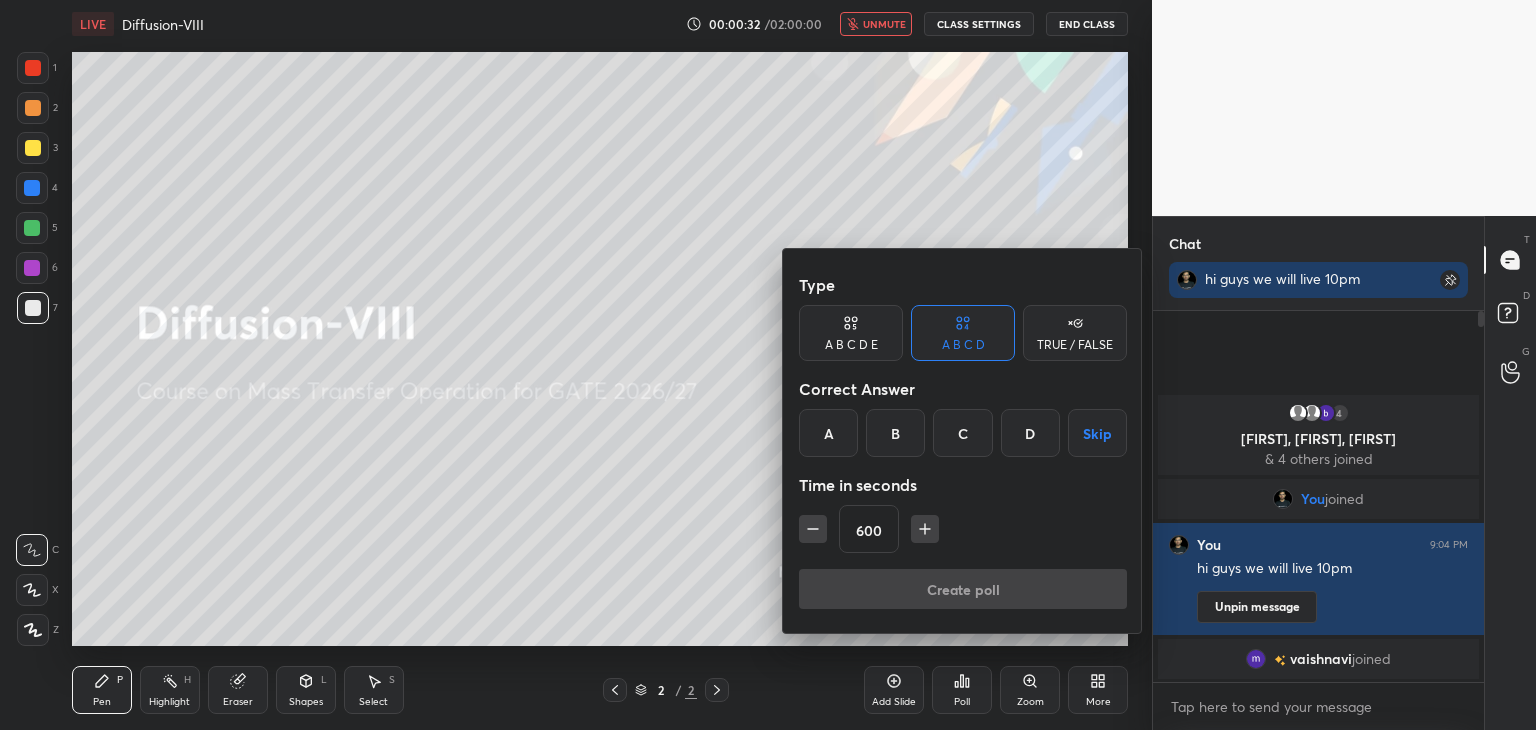 click 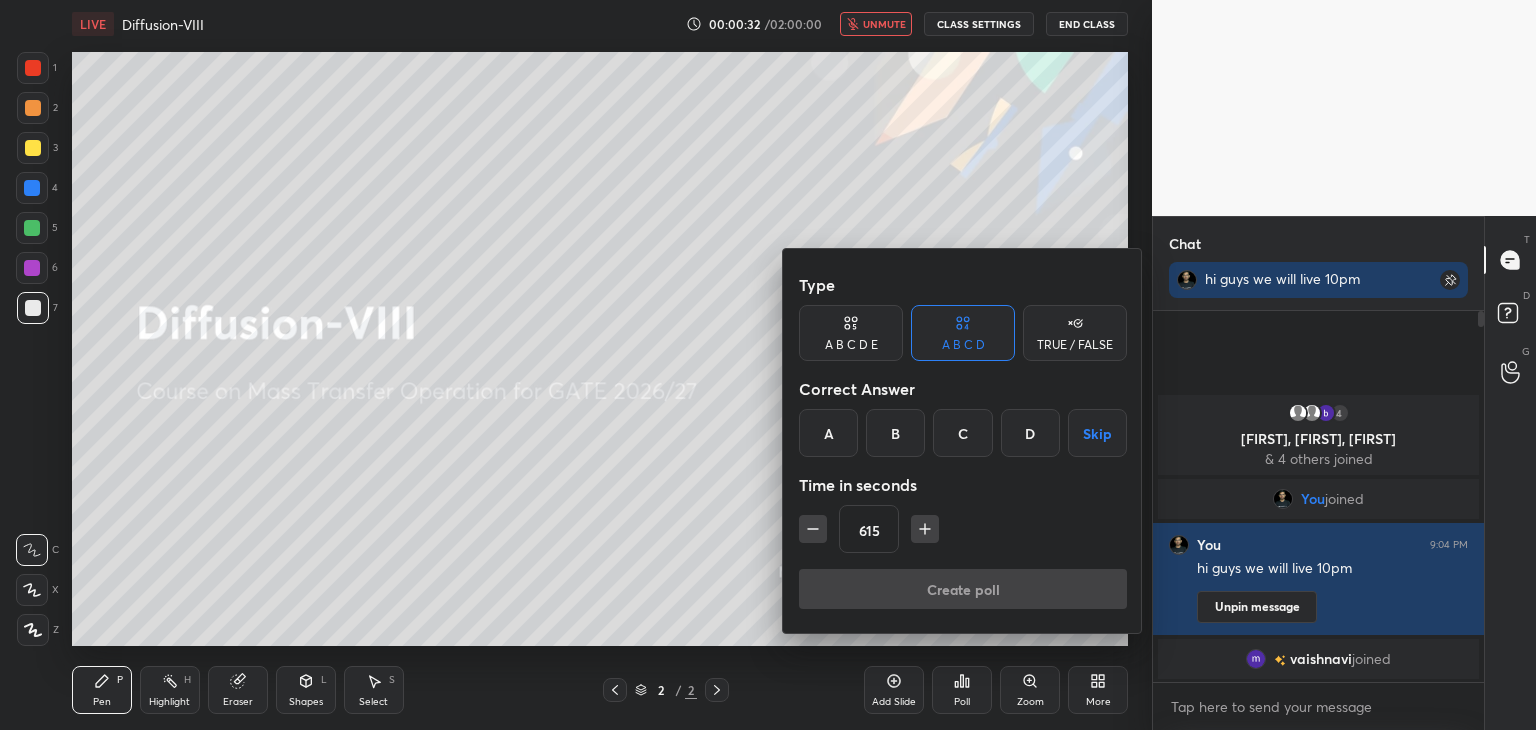 click 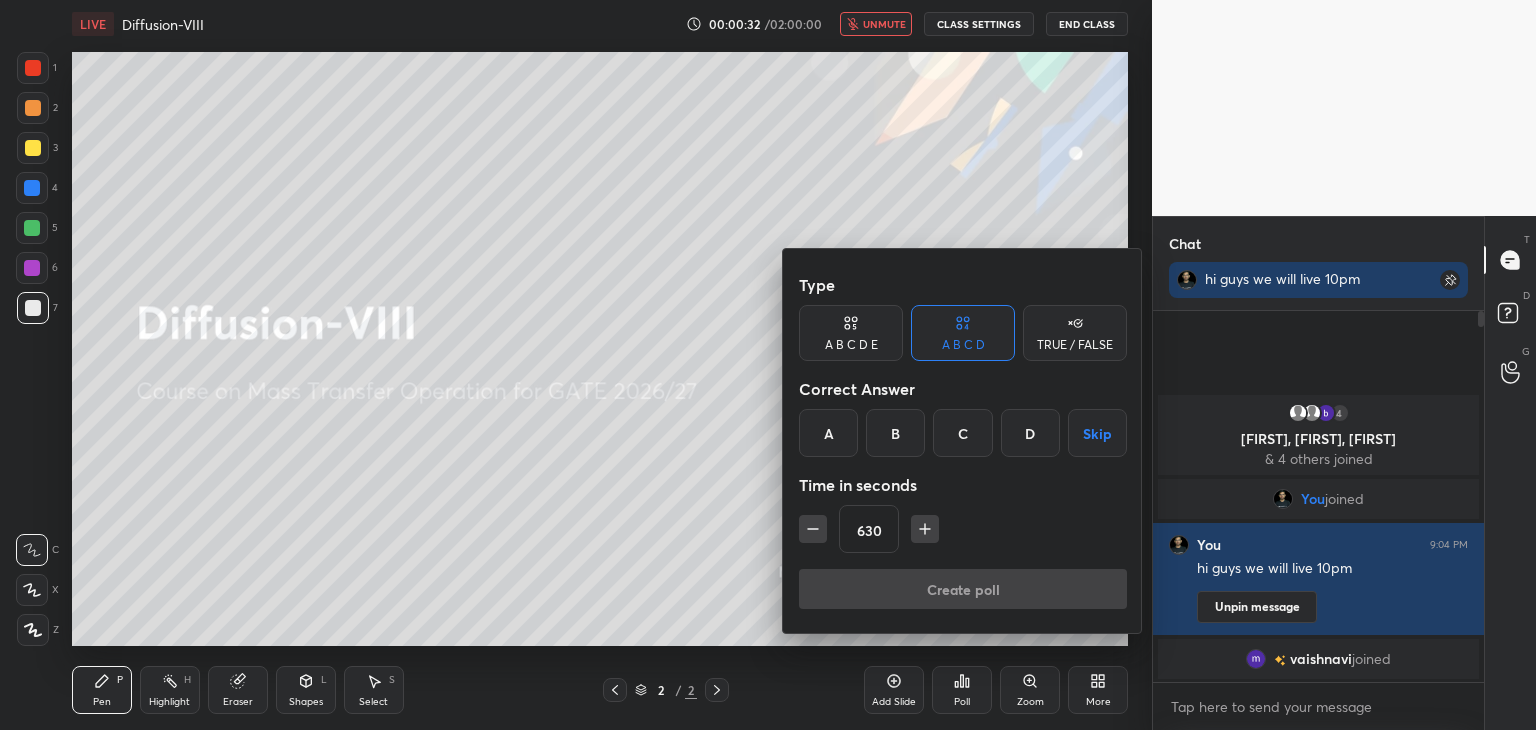 click 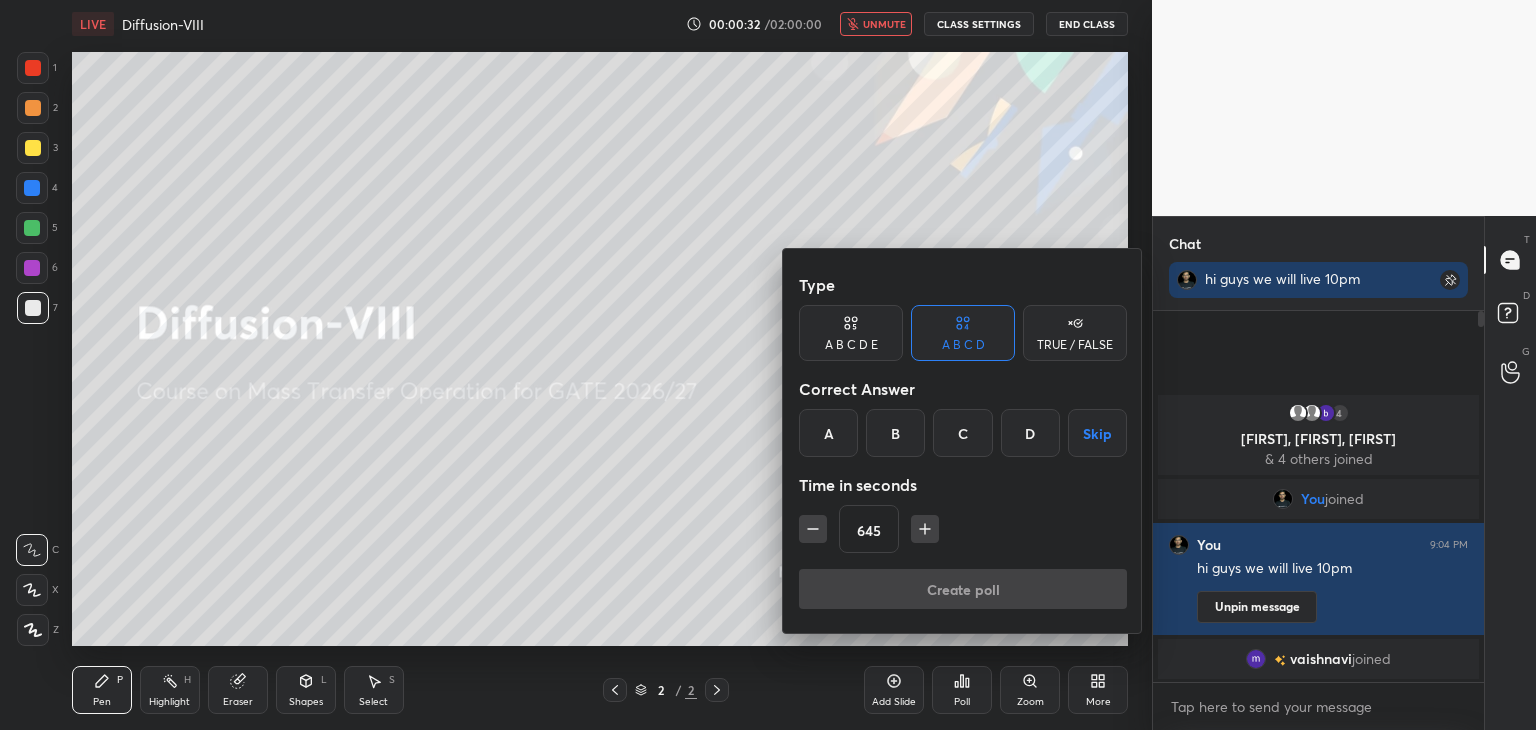 click 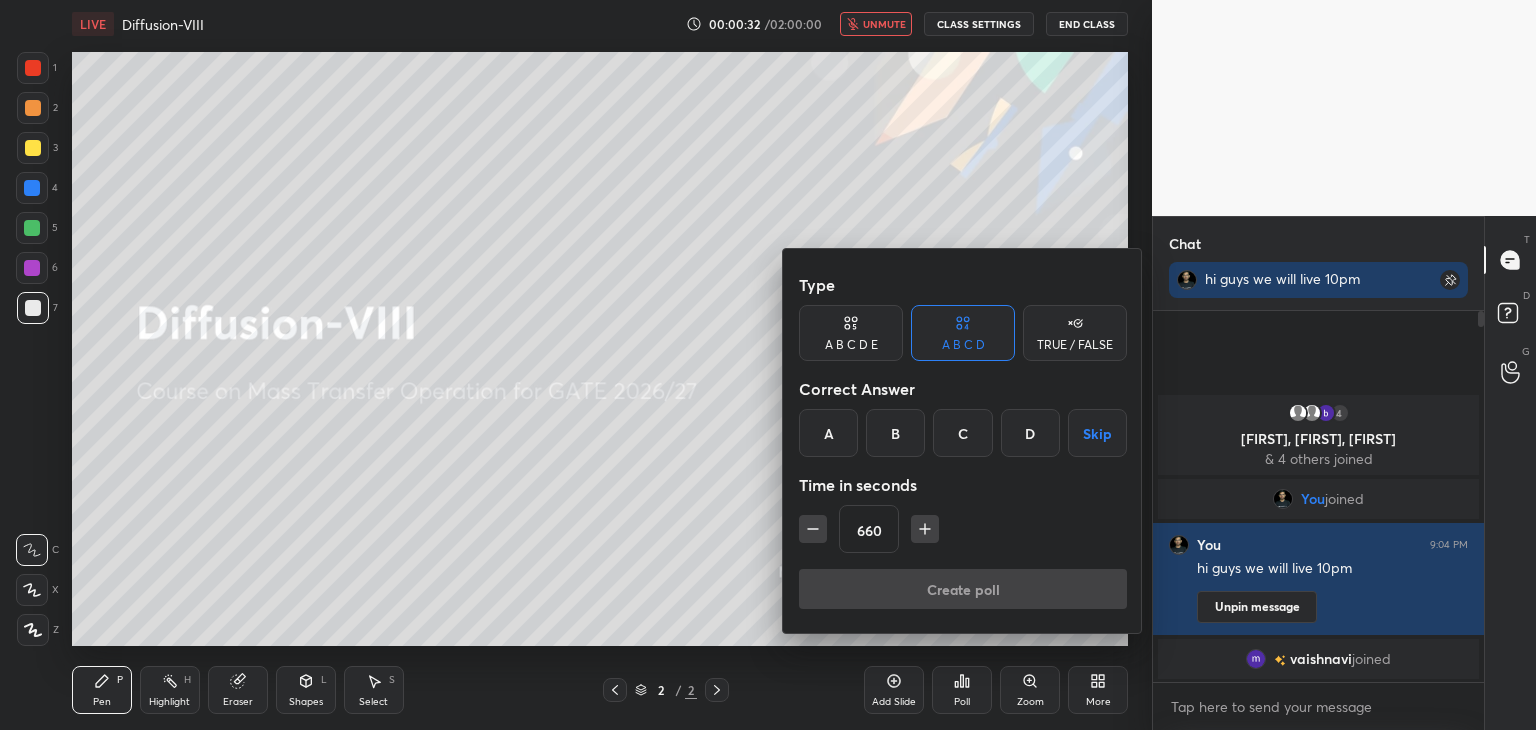 click 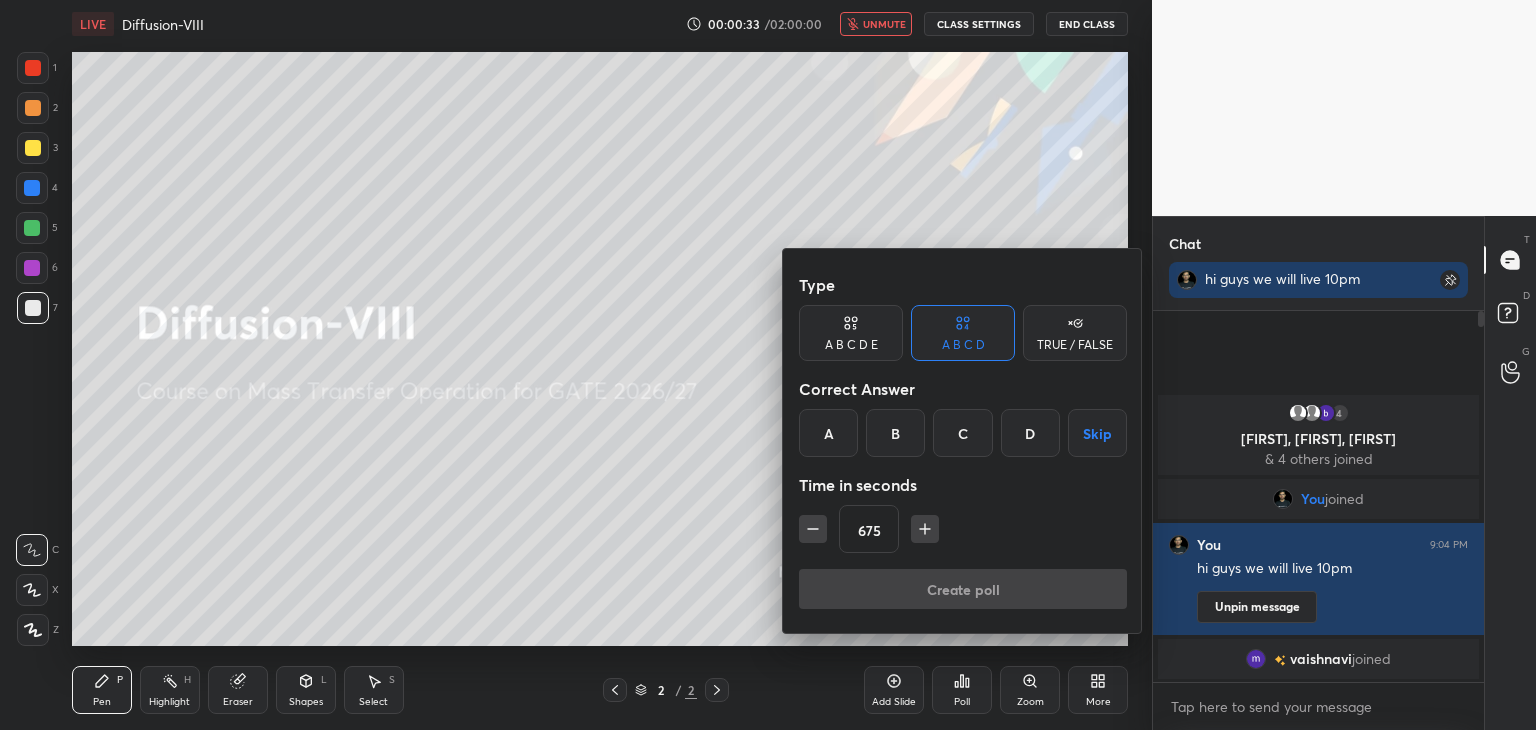 click 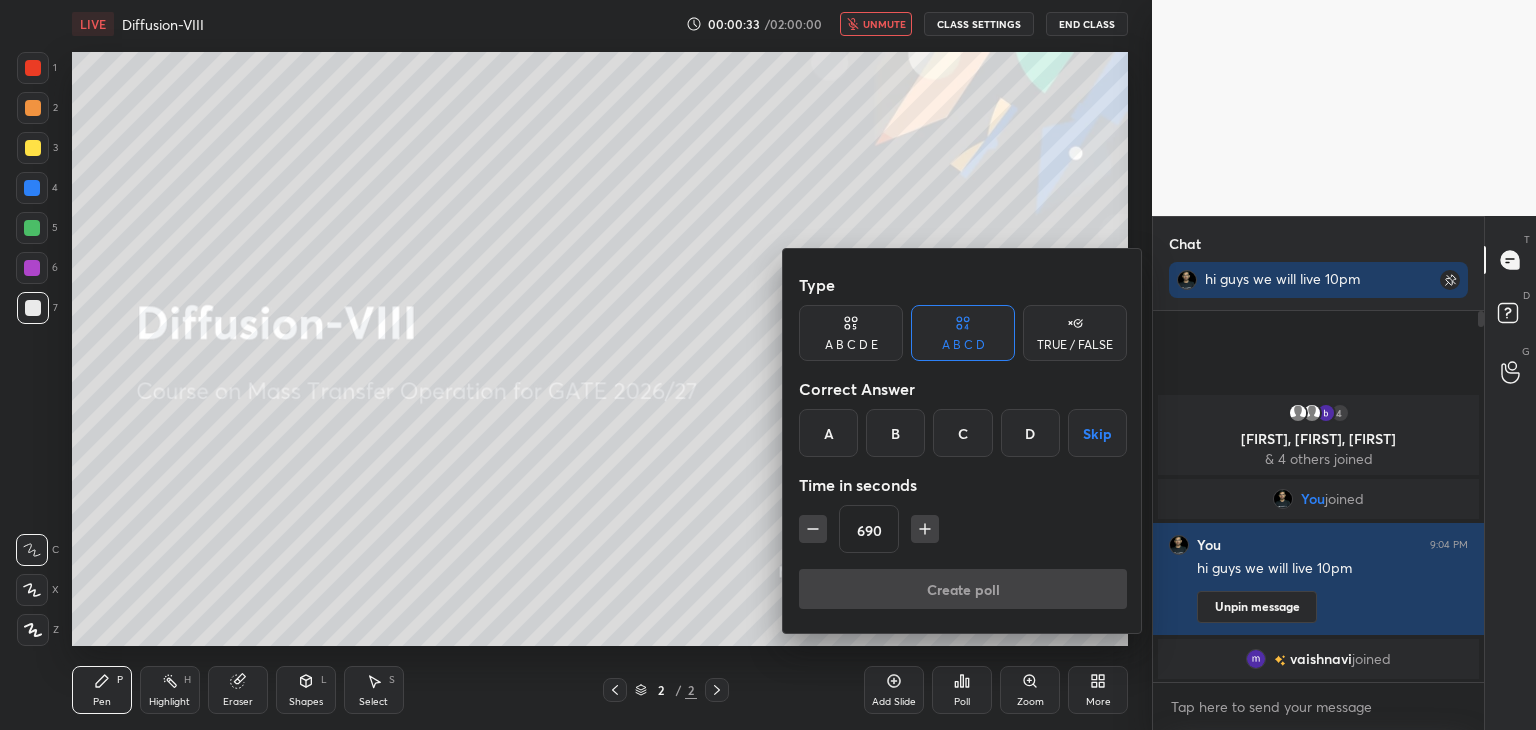 click 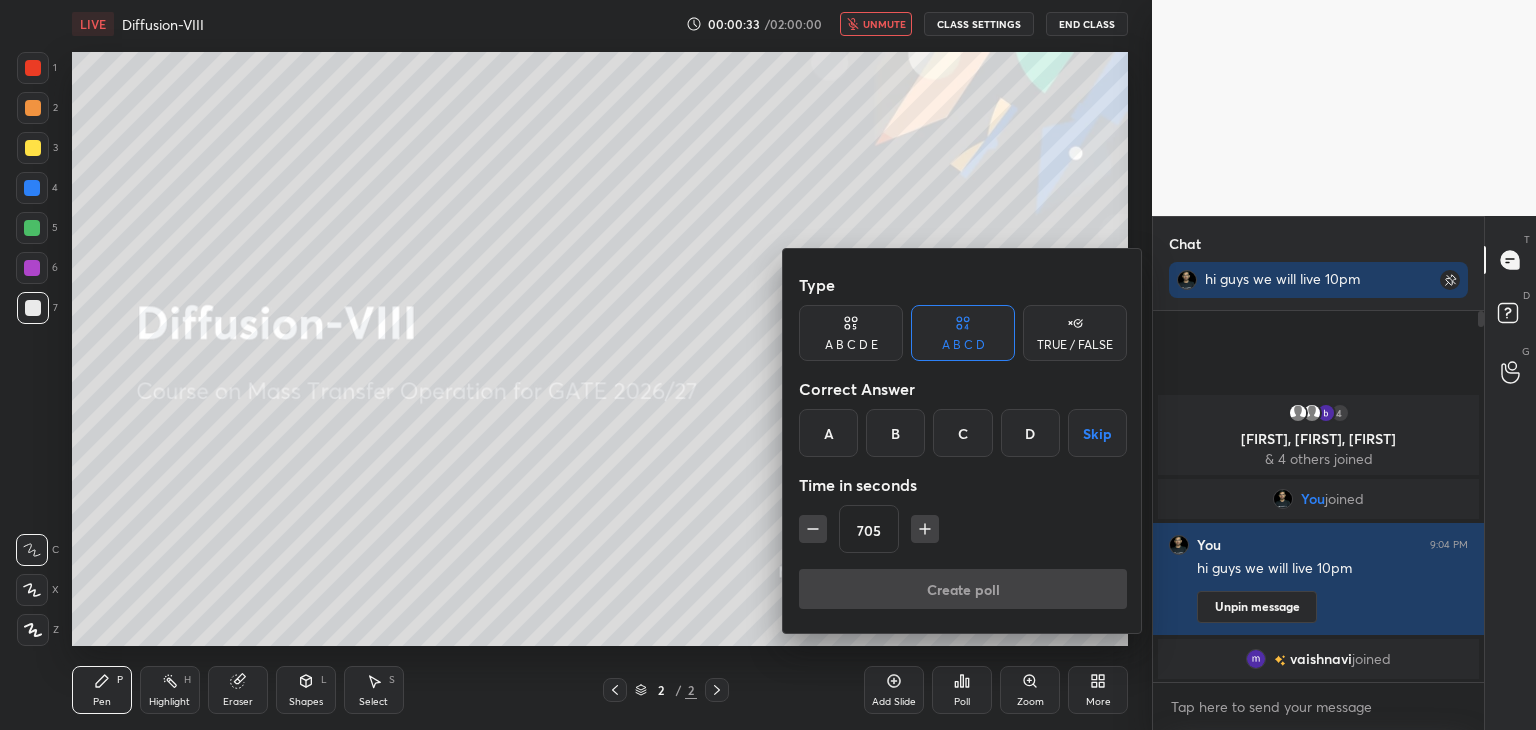 click 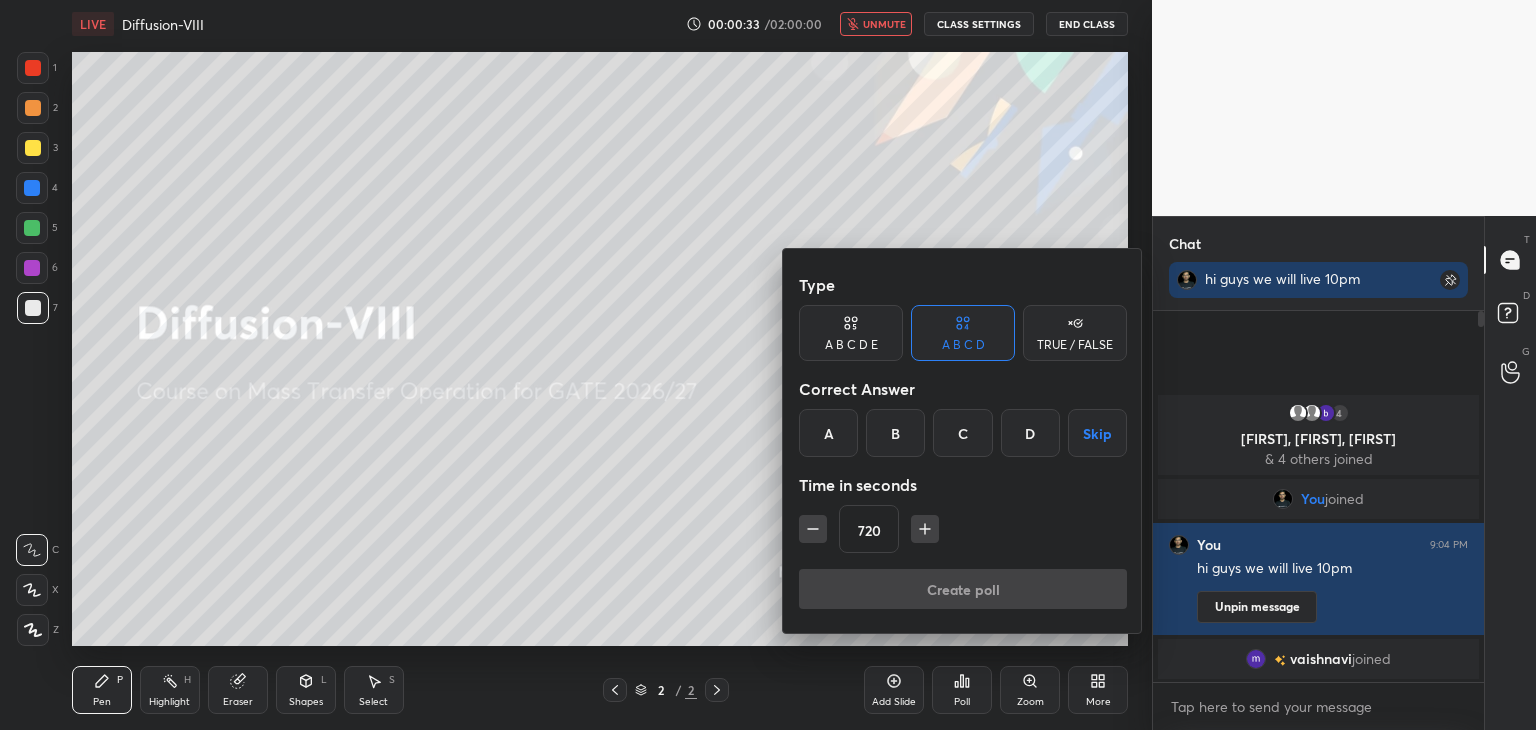 click 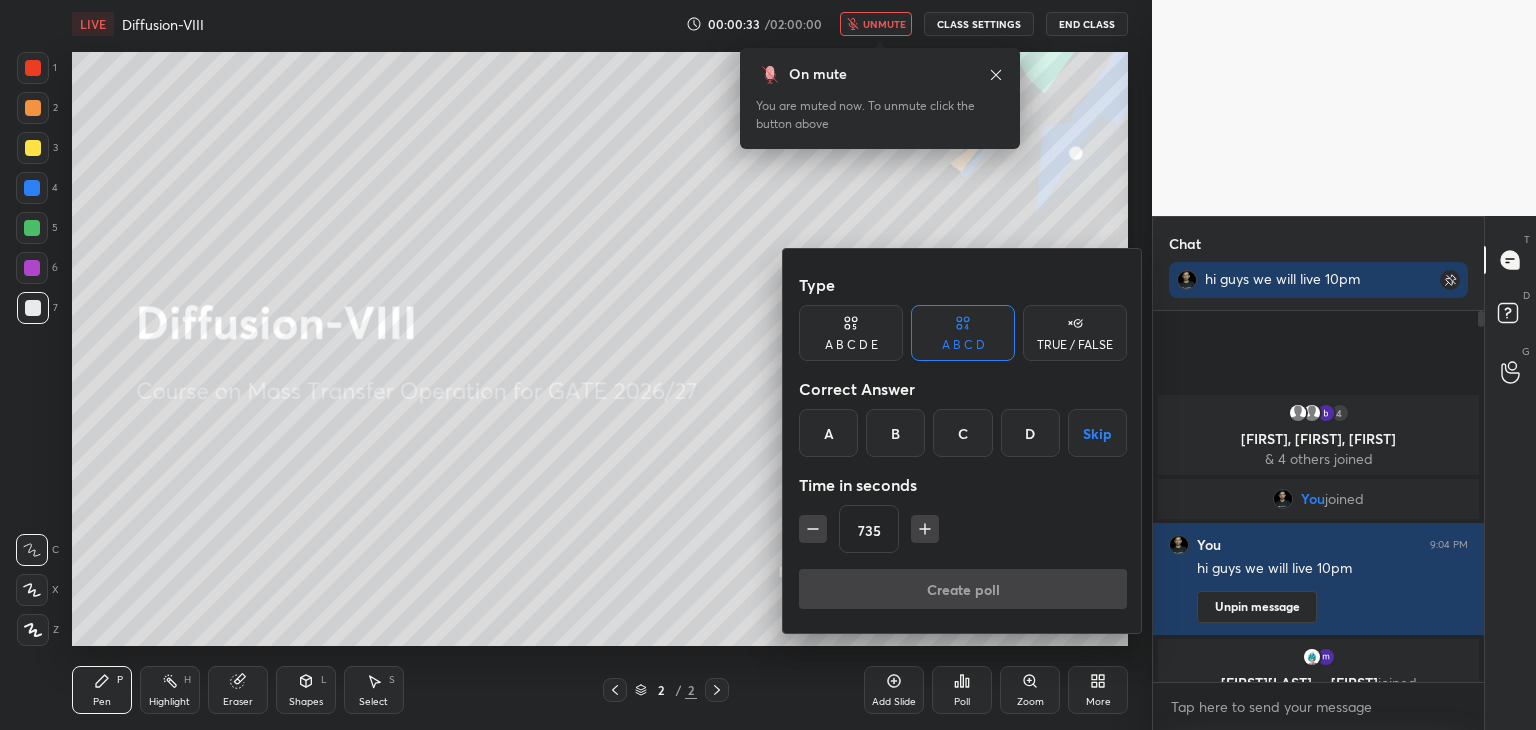 click 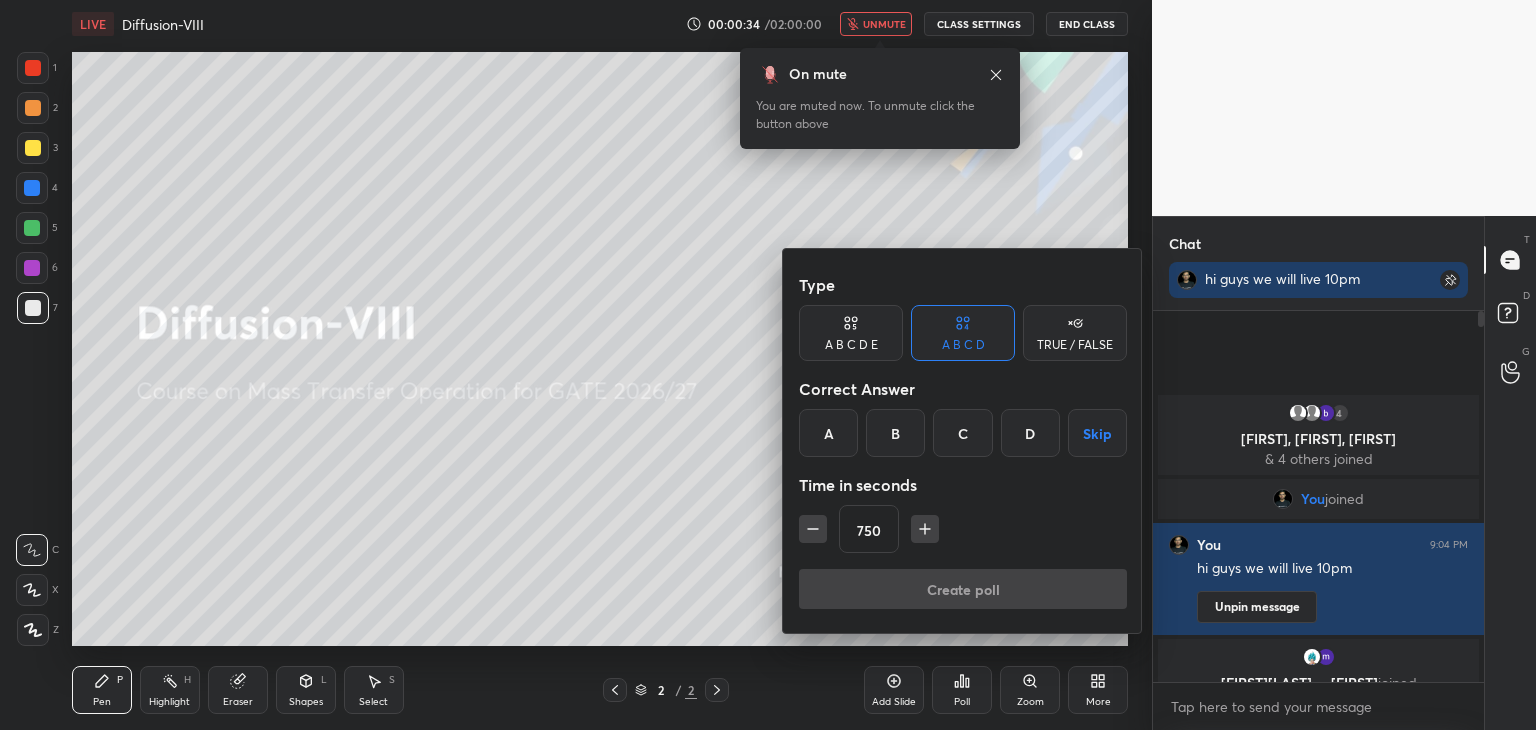 click 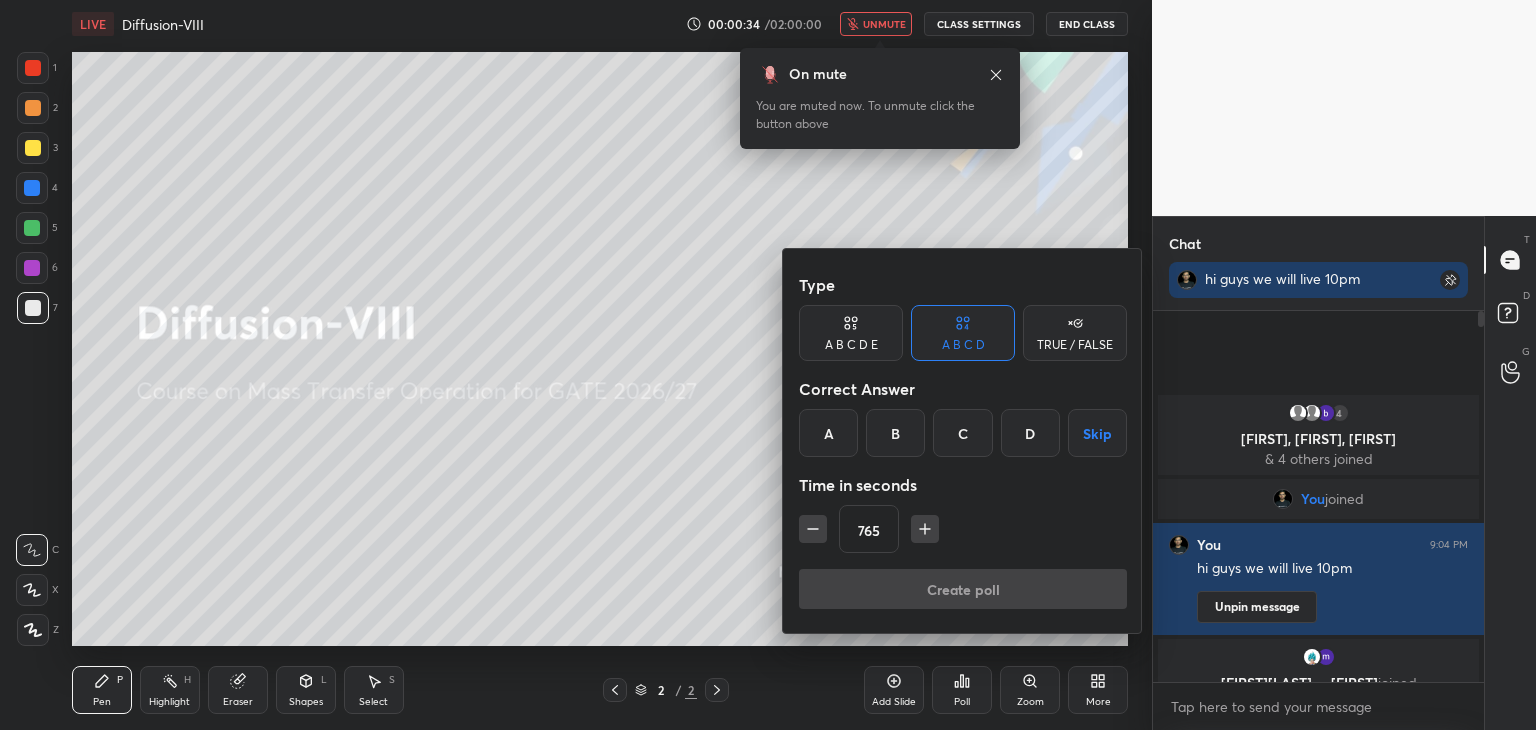 click 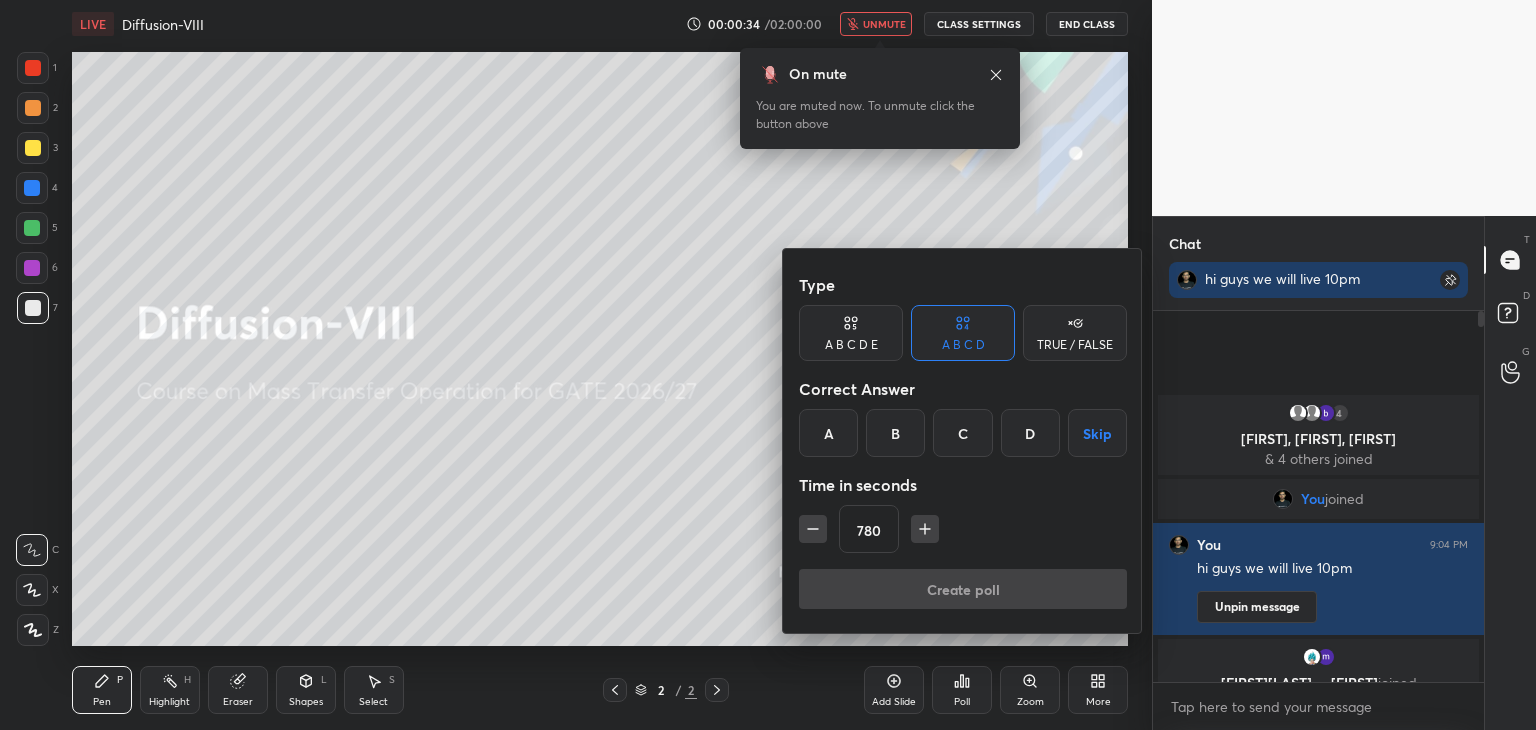 click 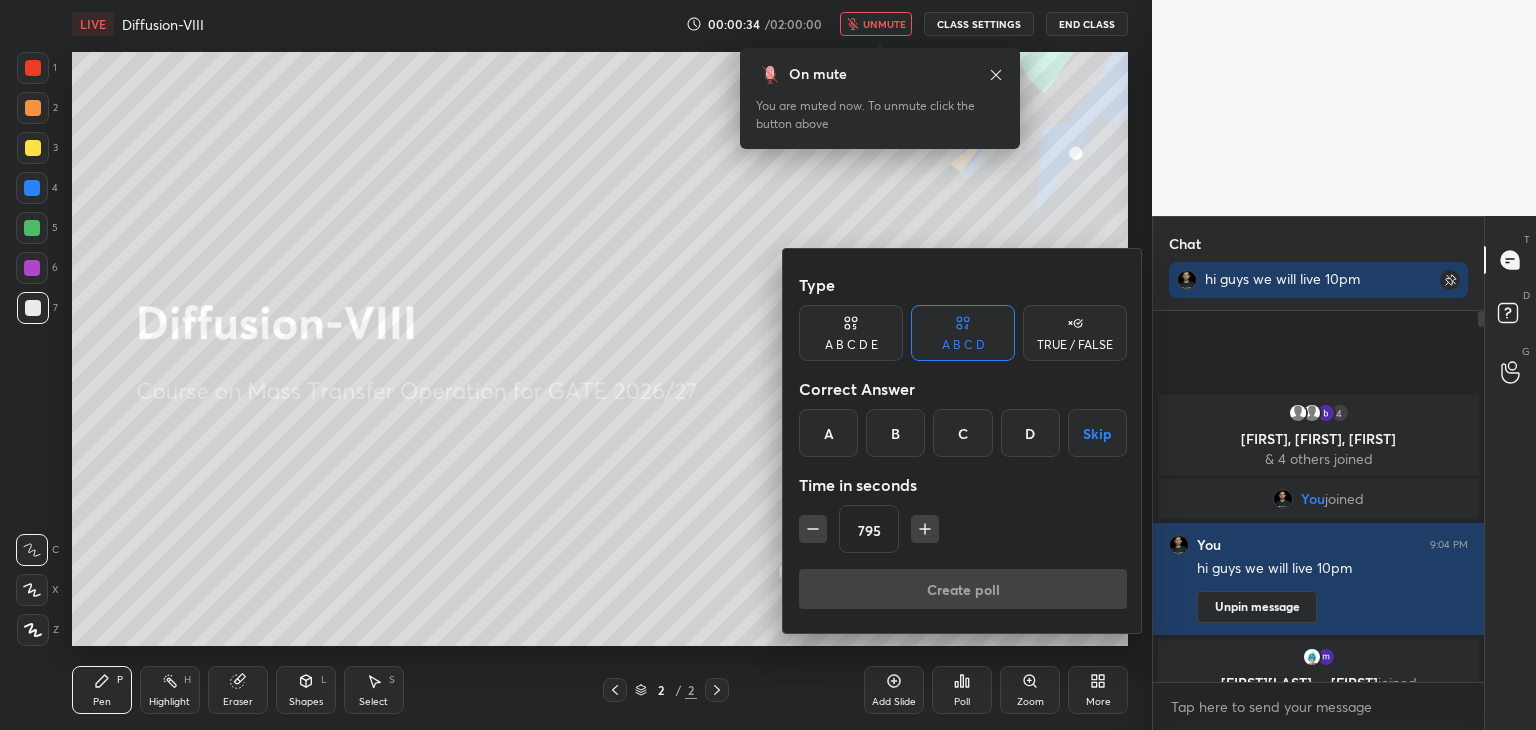 click 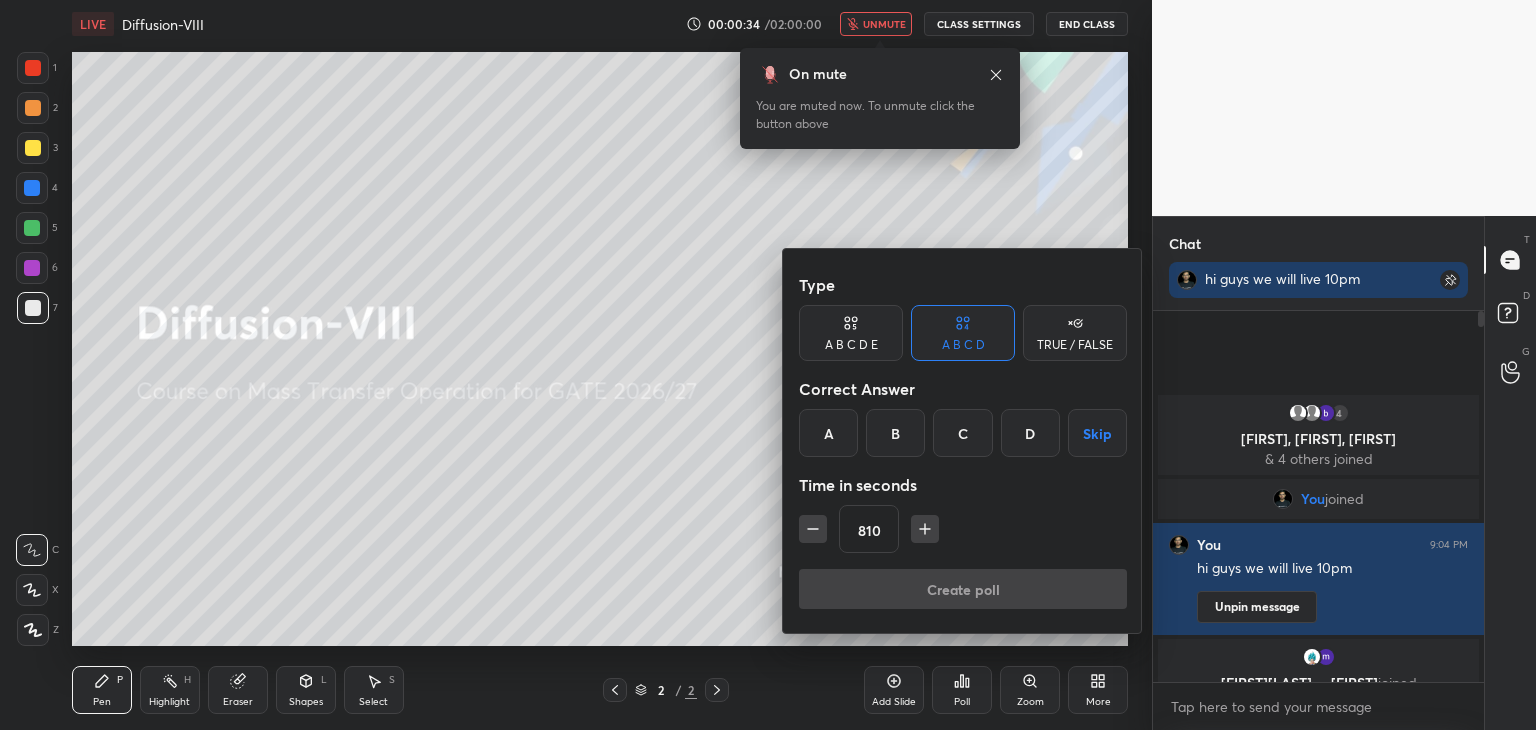 click 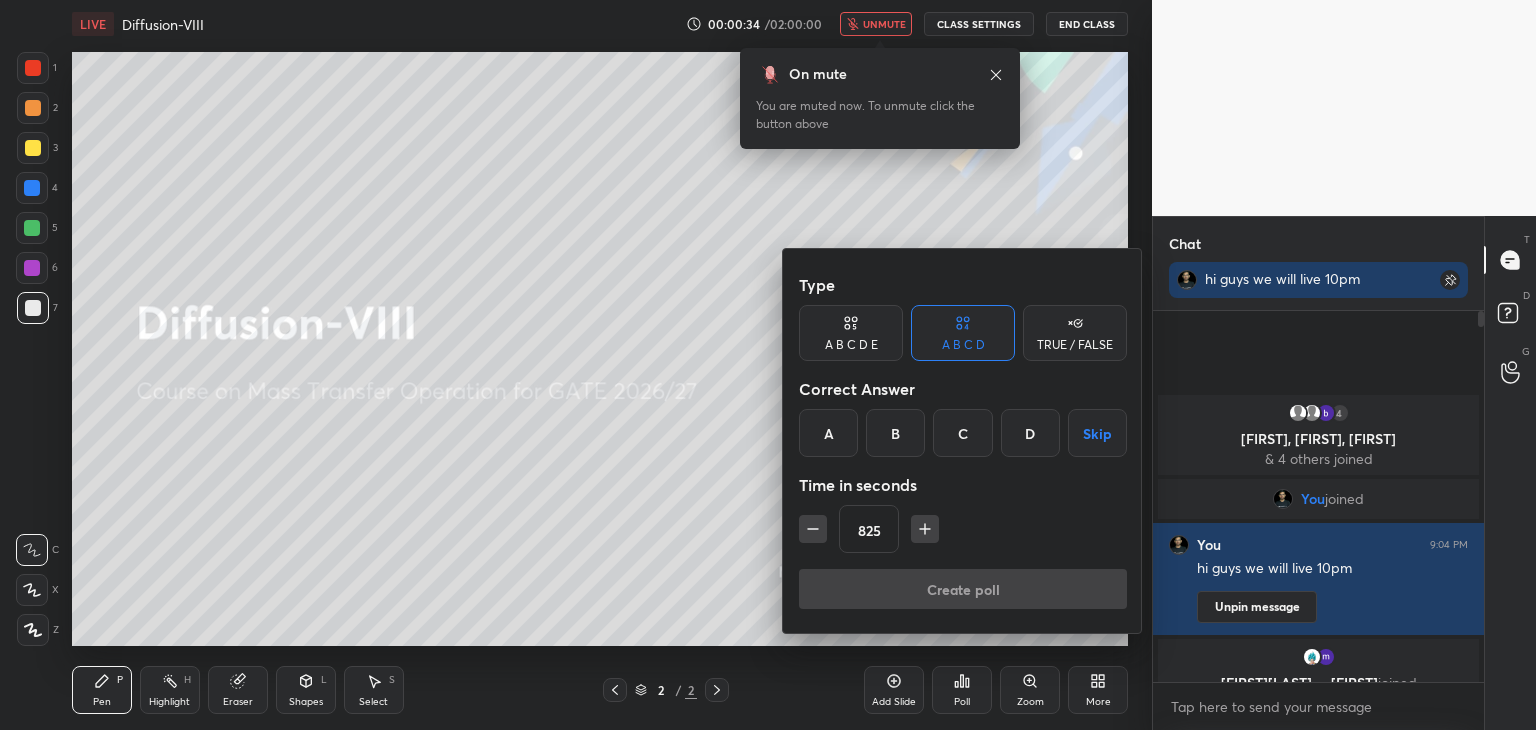 click 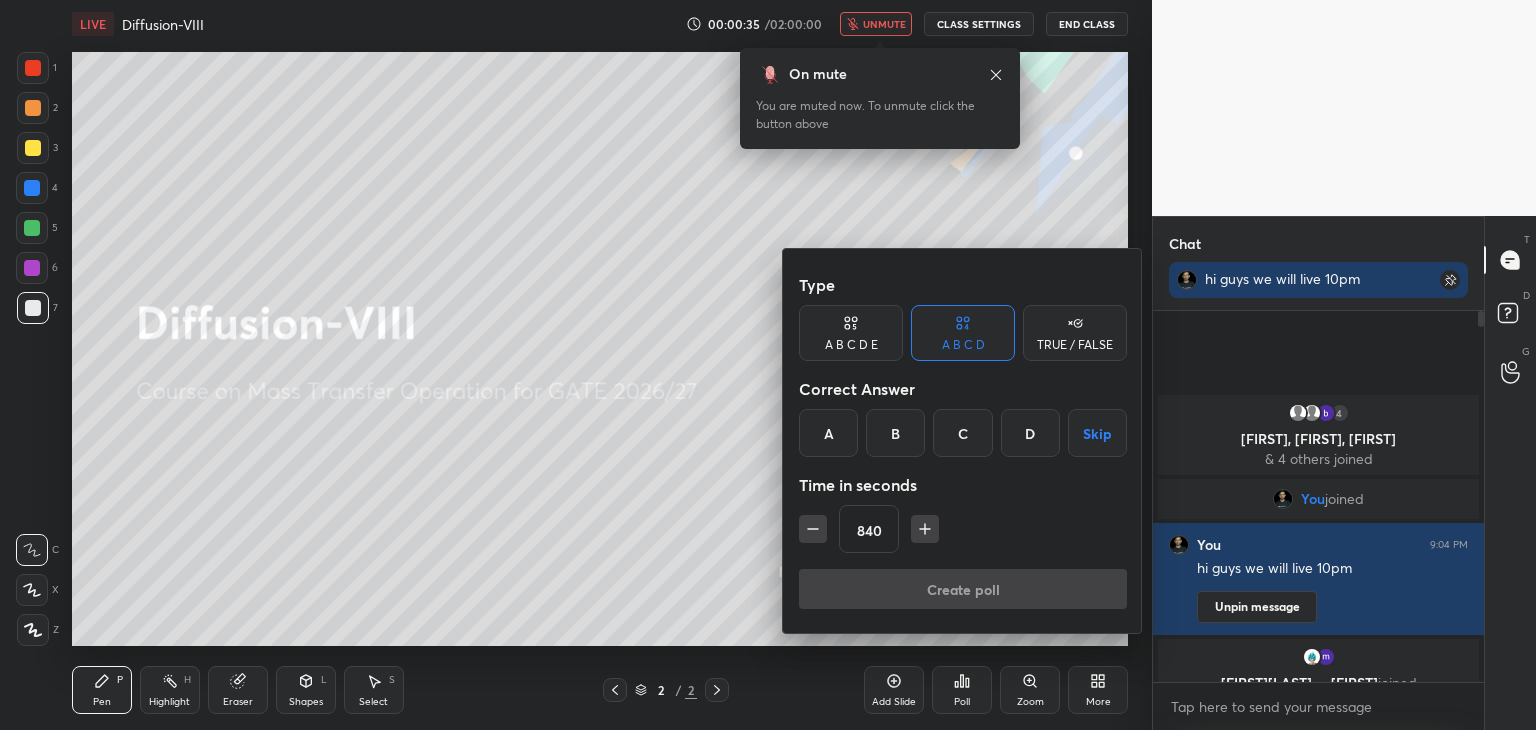 click 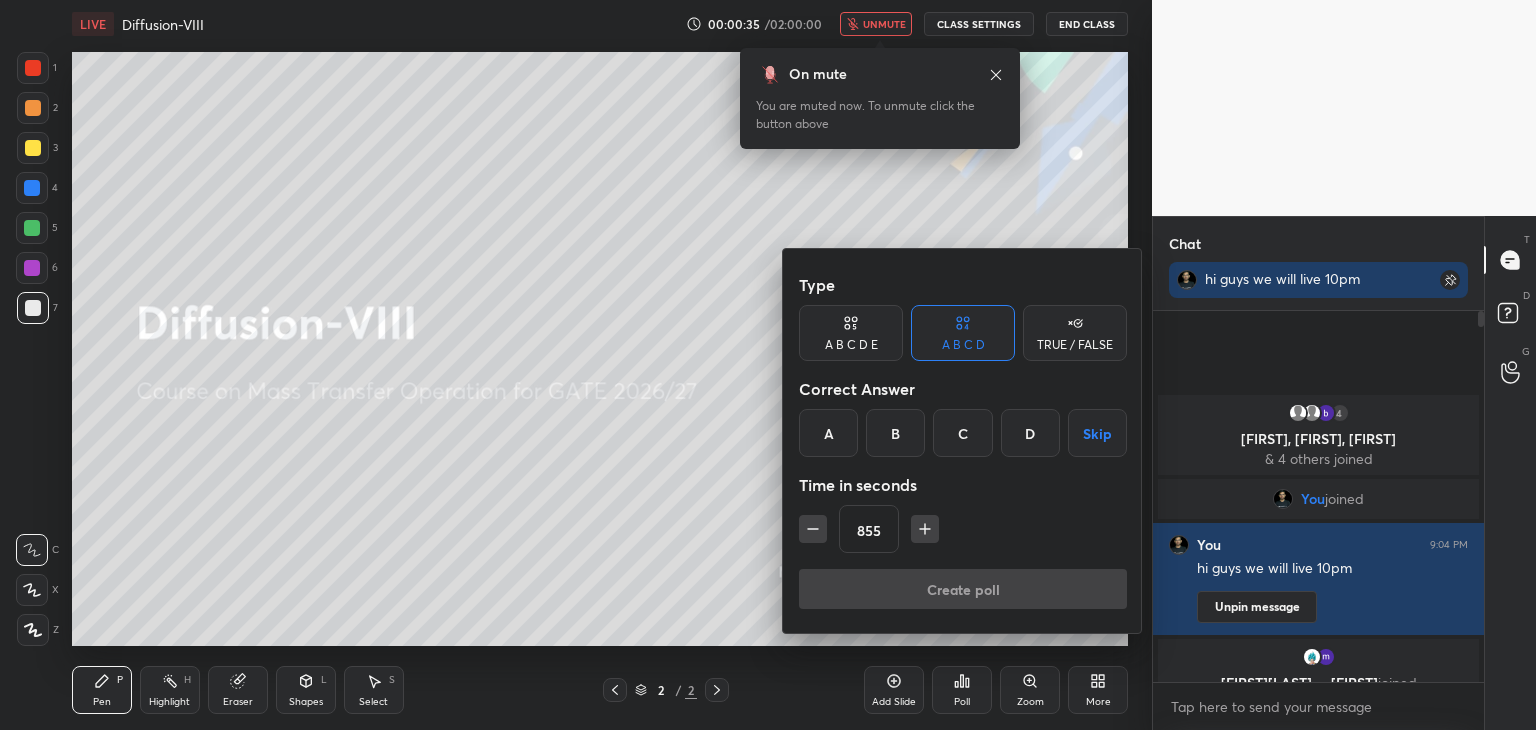 click 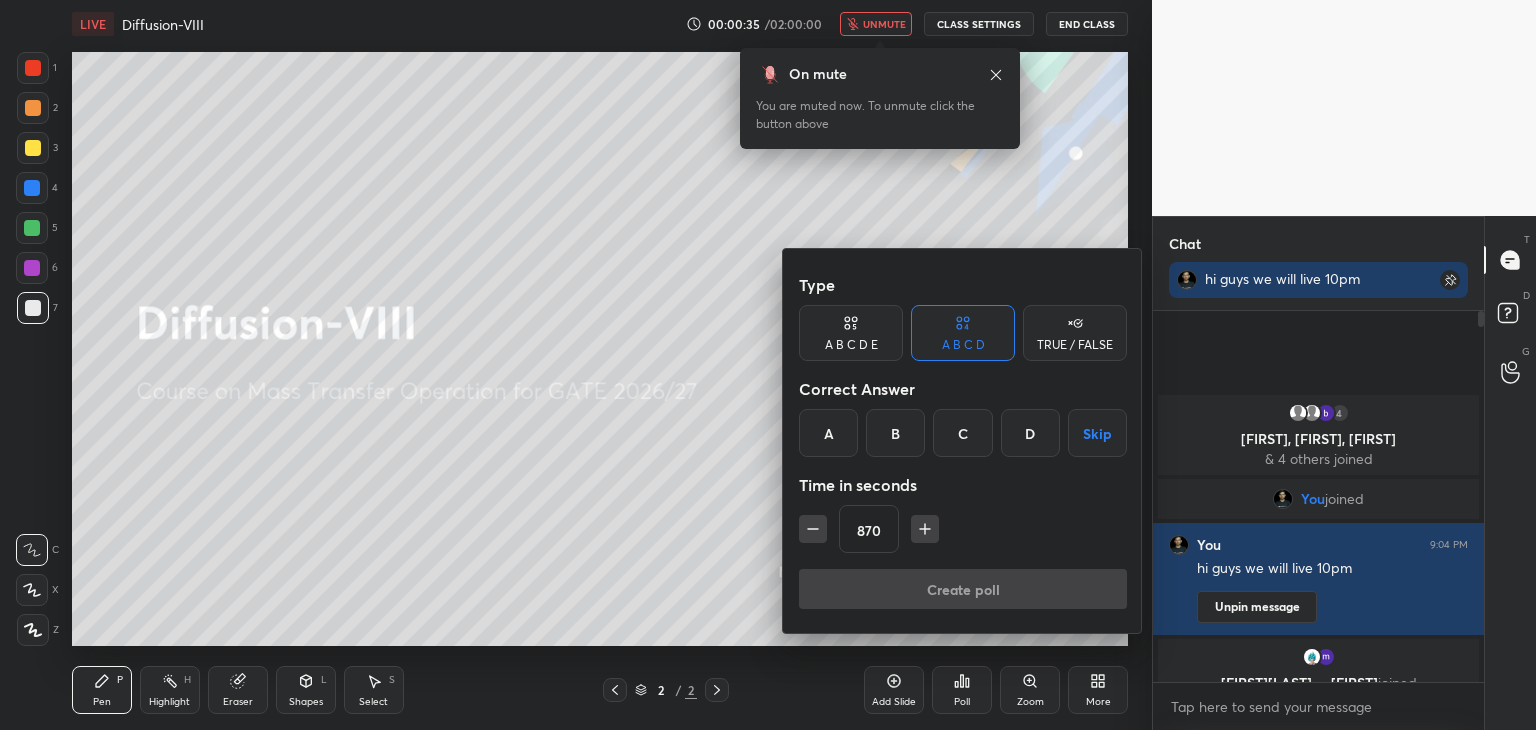 click 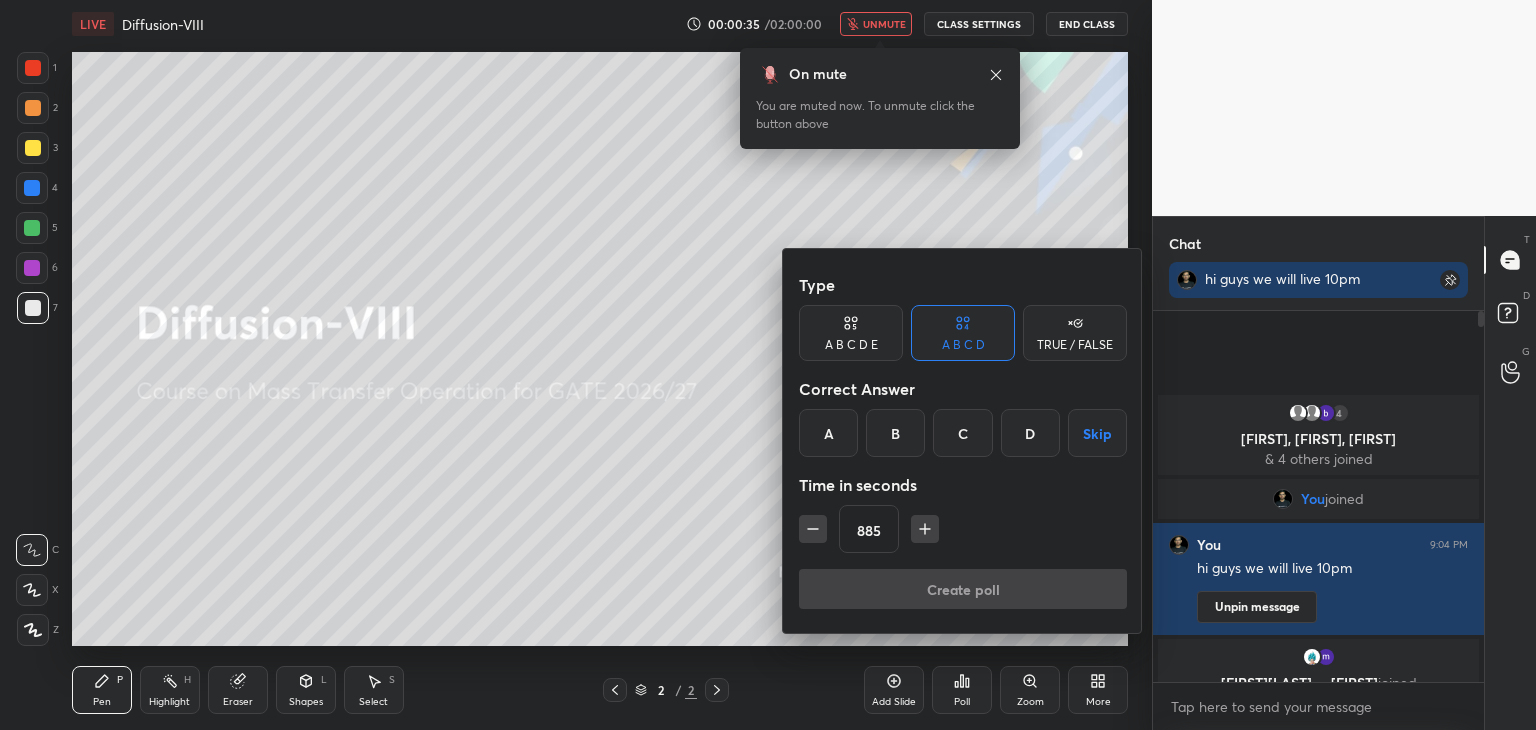 click 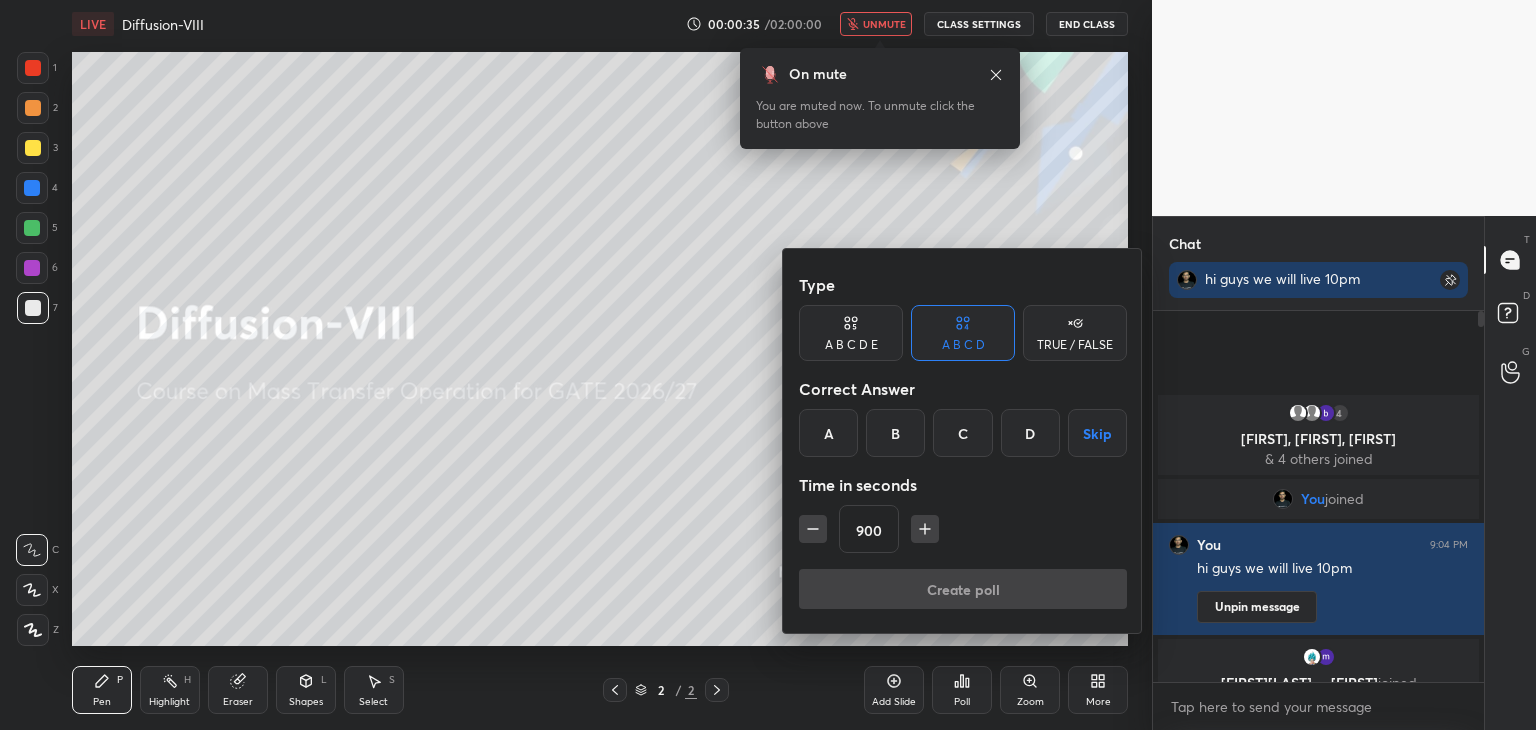 click 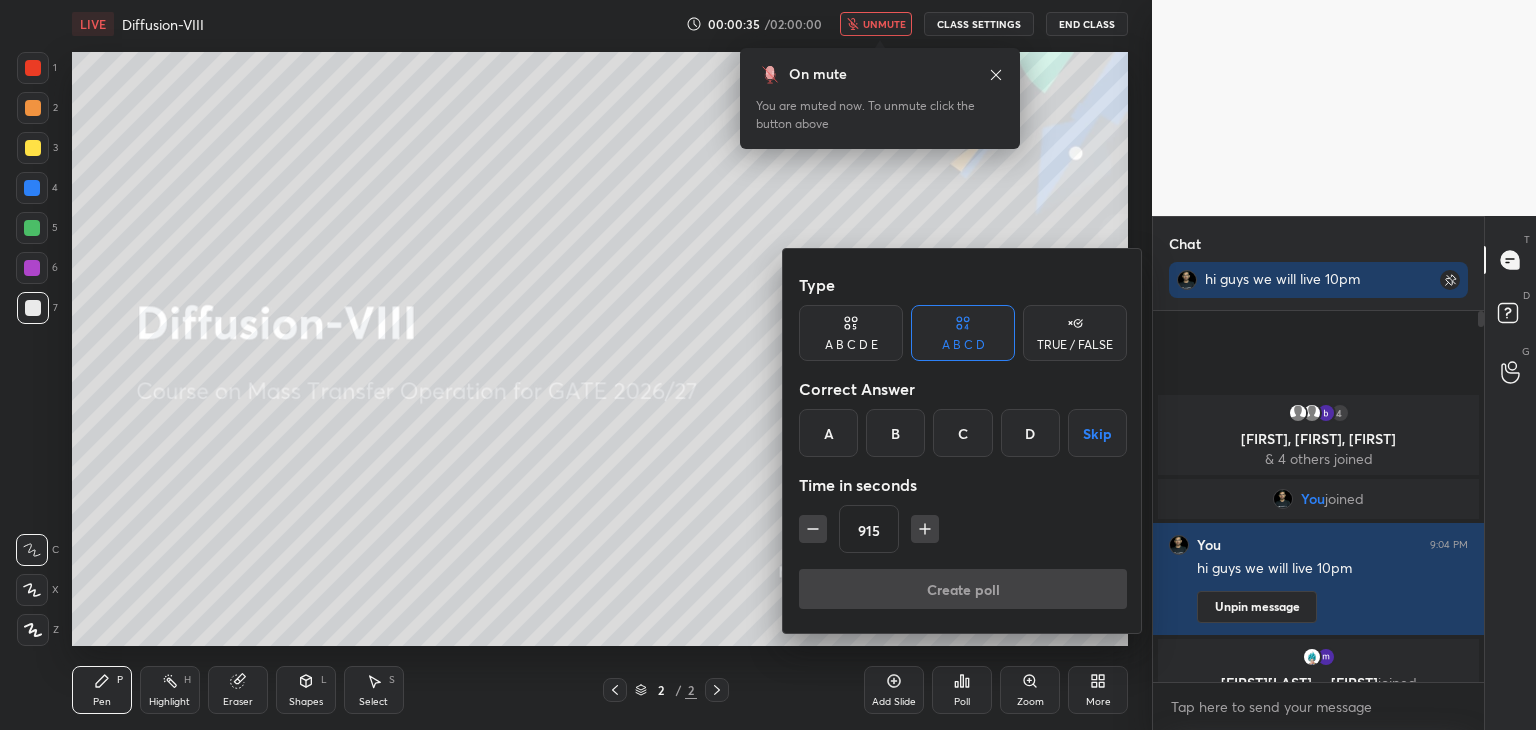 click 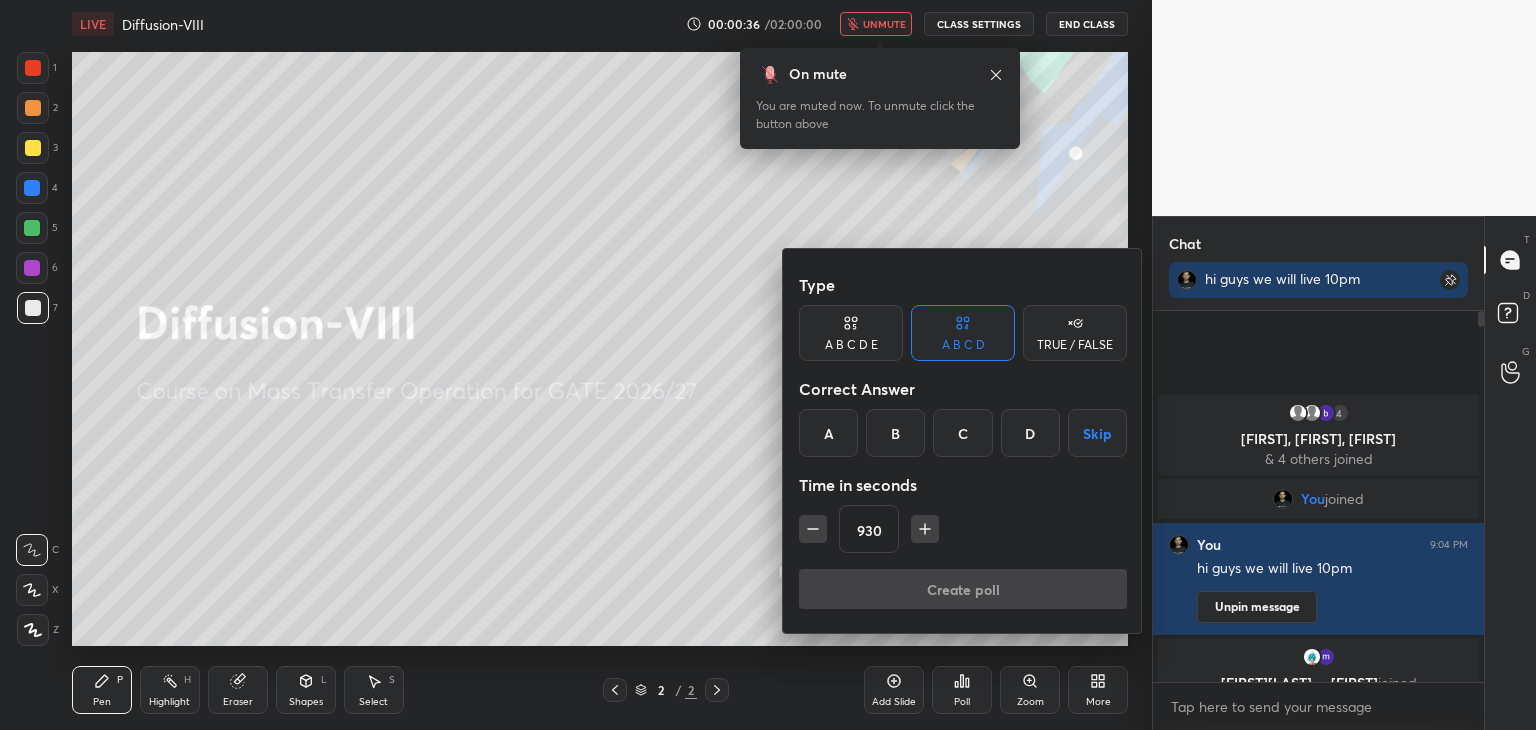 click 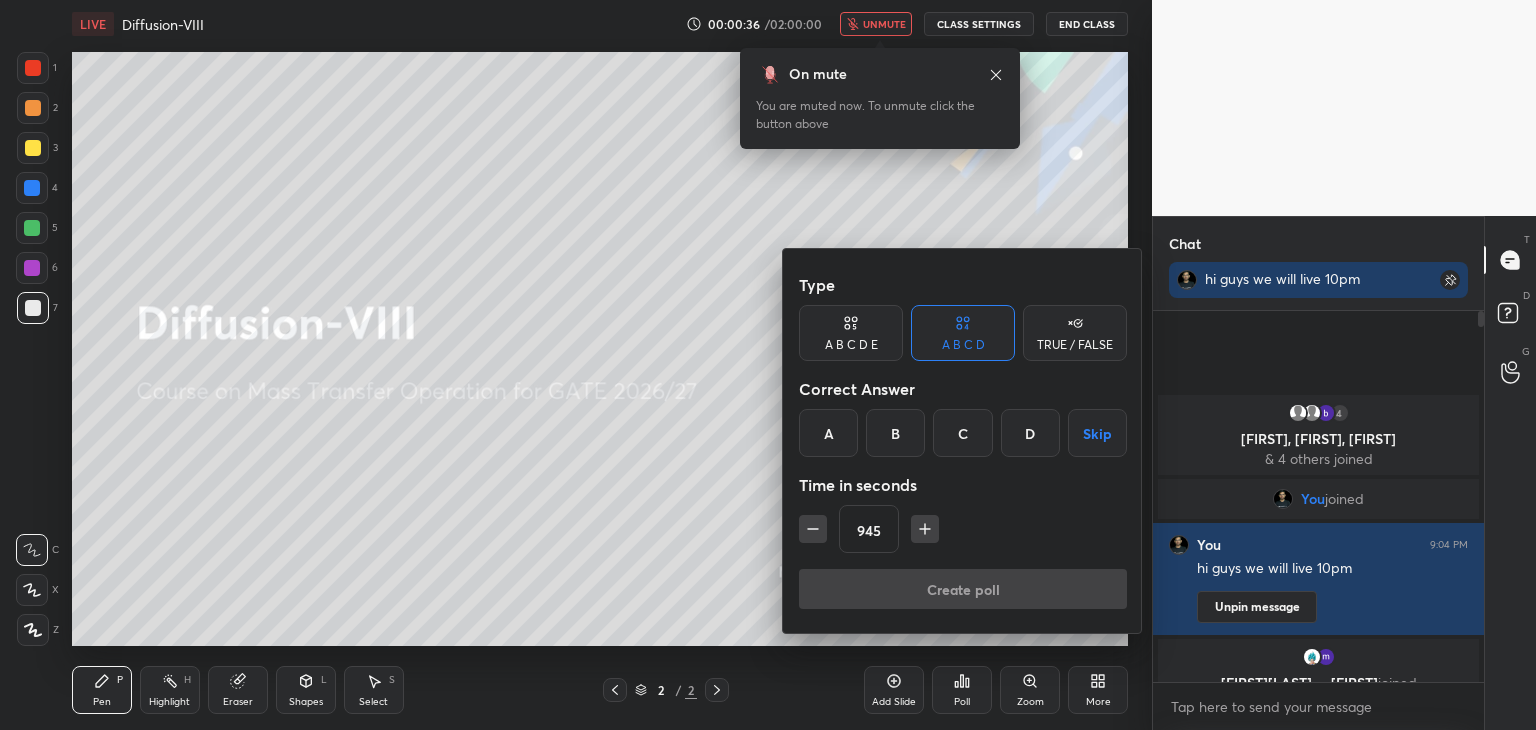 click 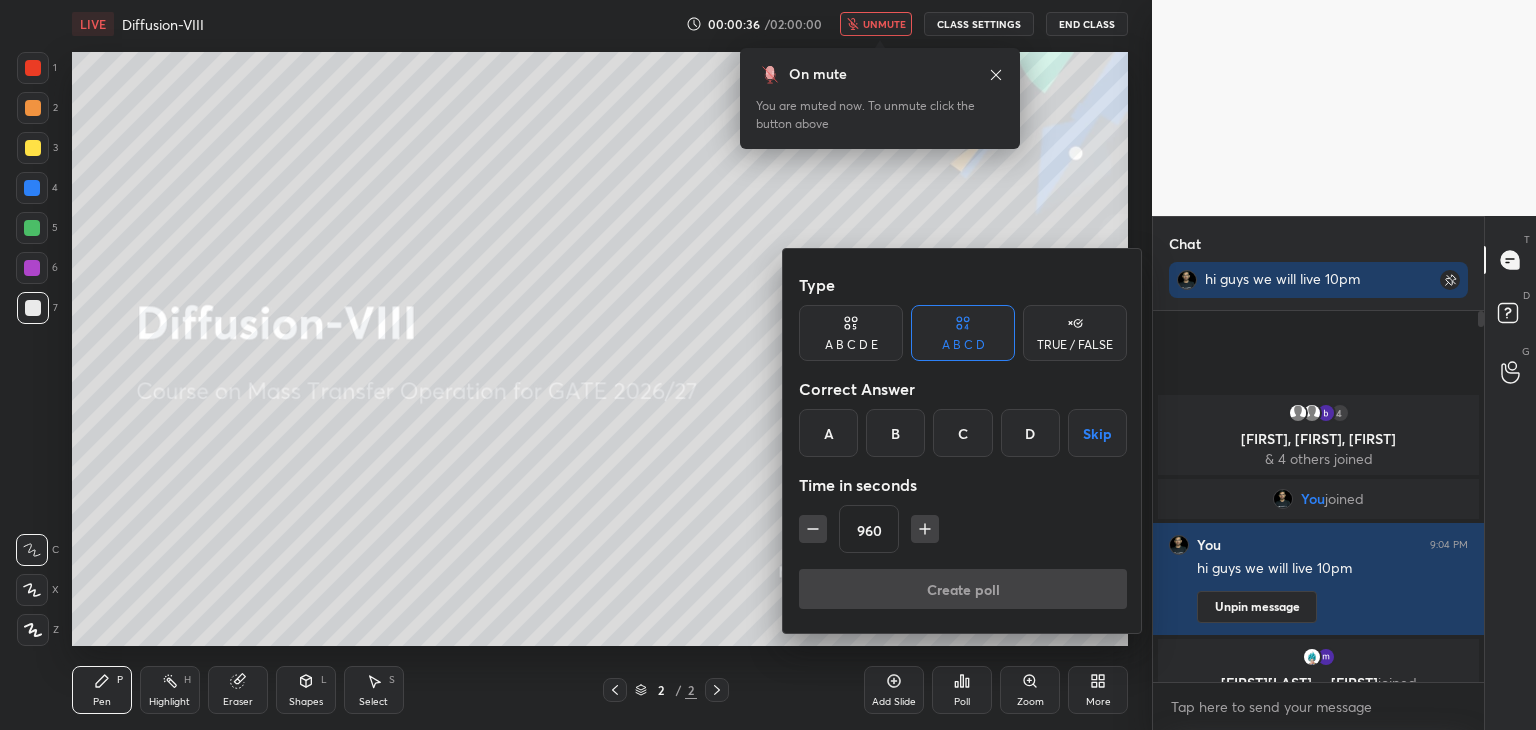 click 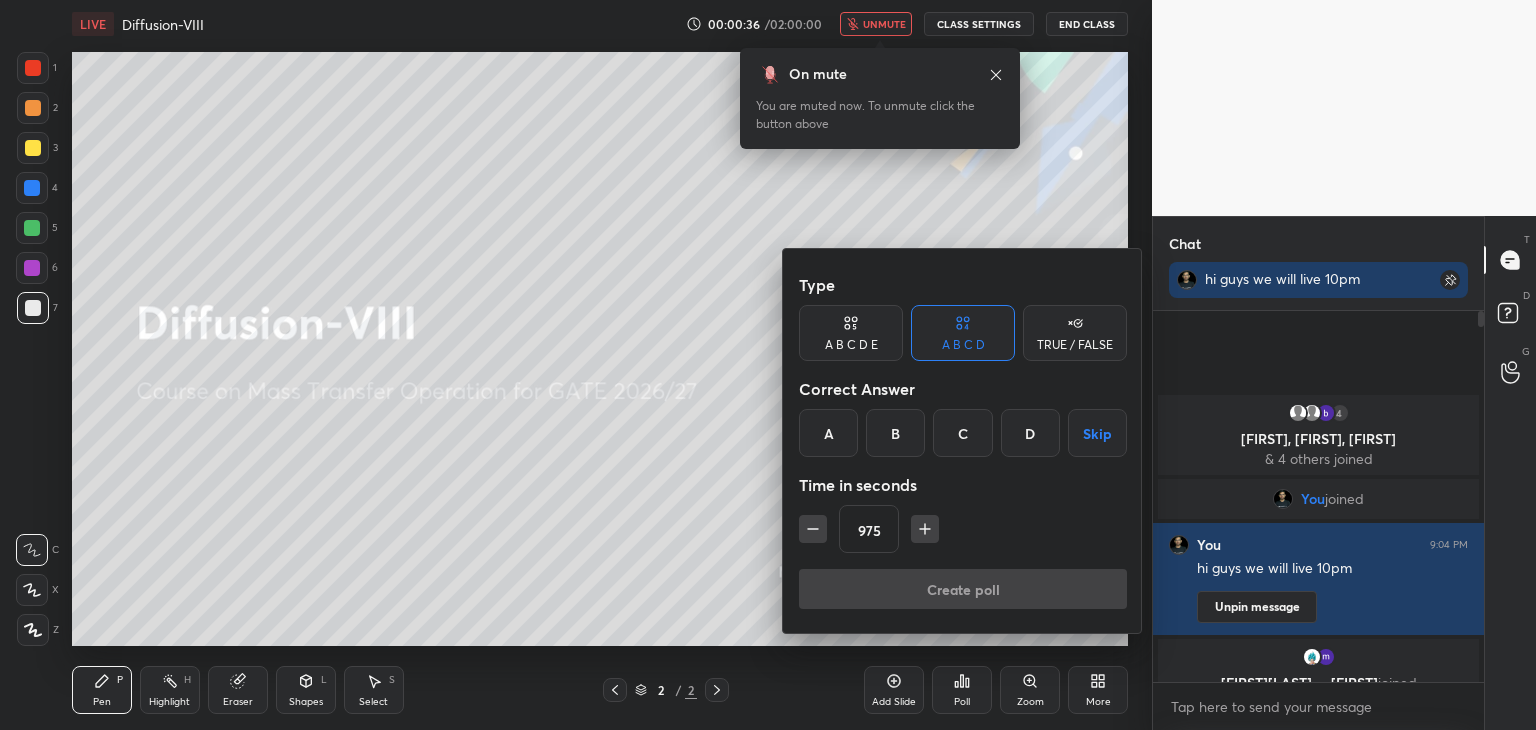 click 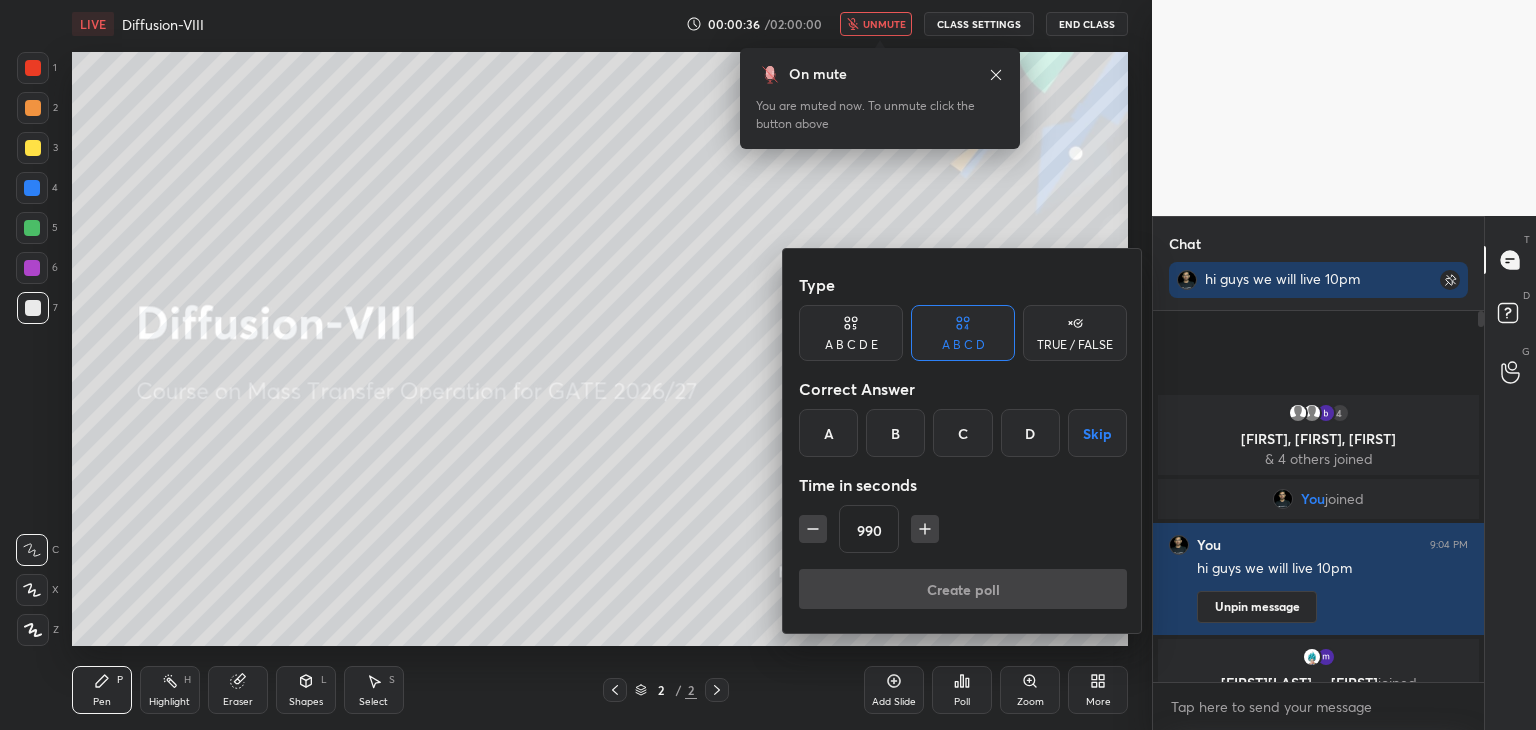 click 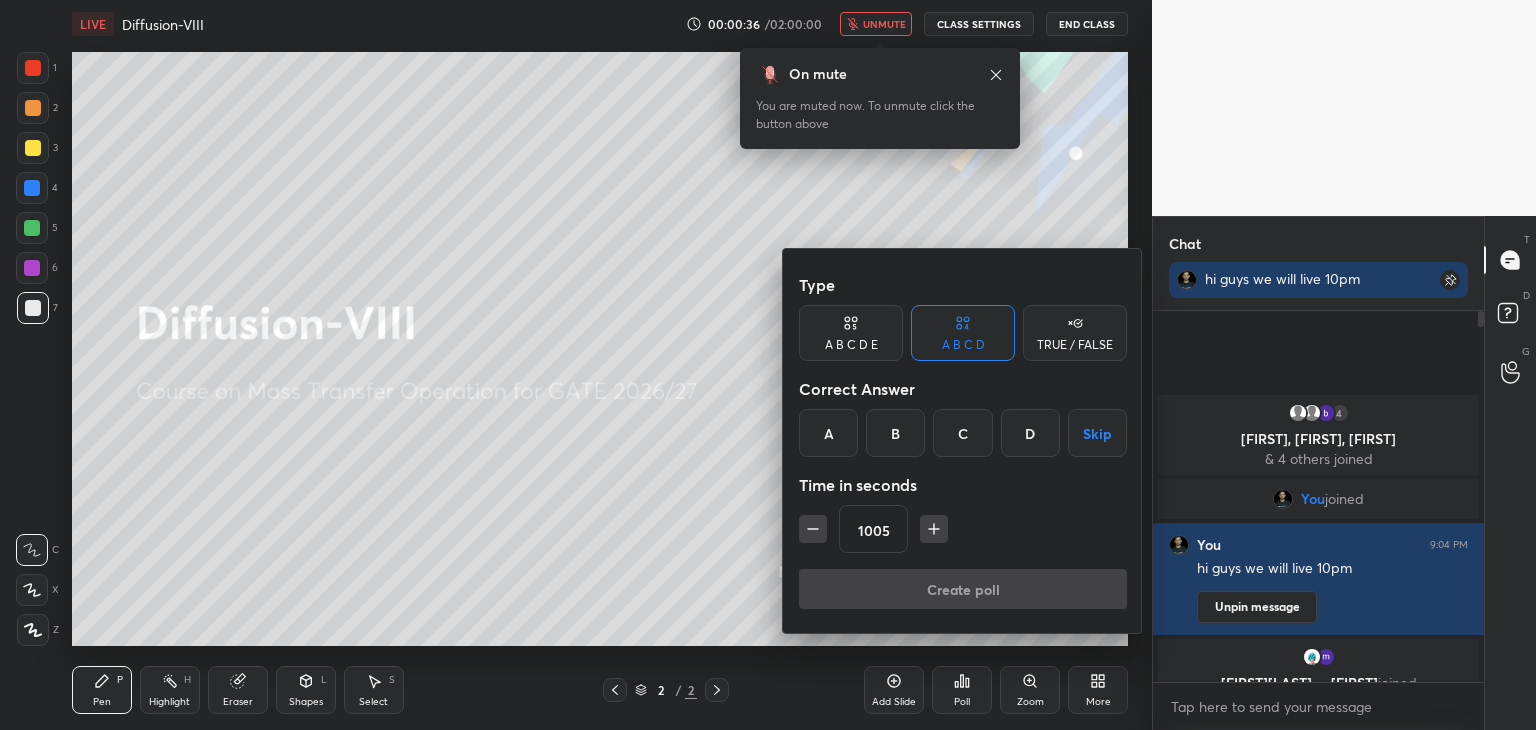 click 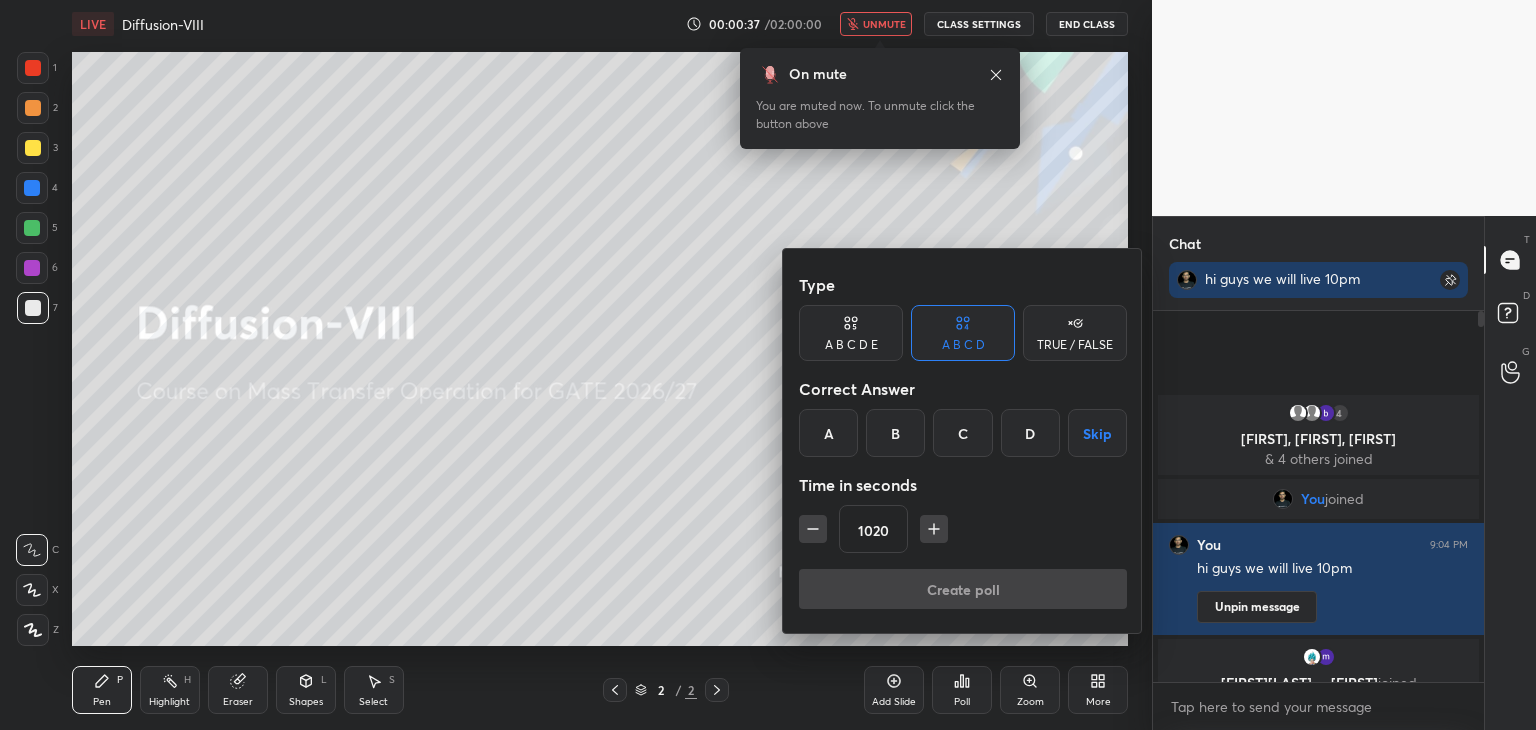 click 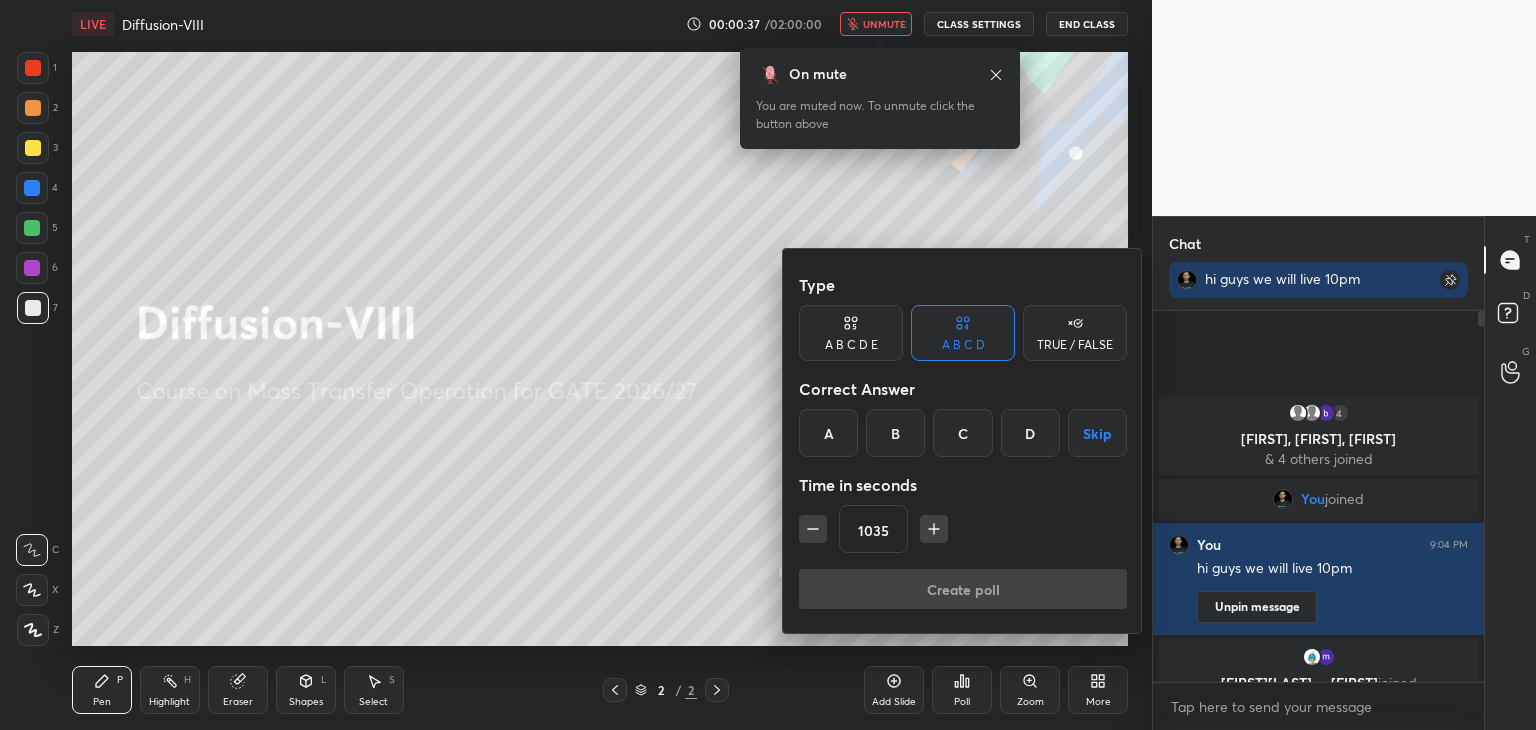 click 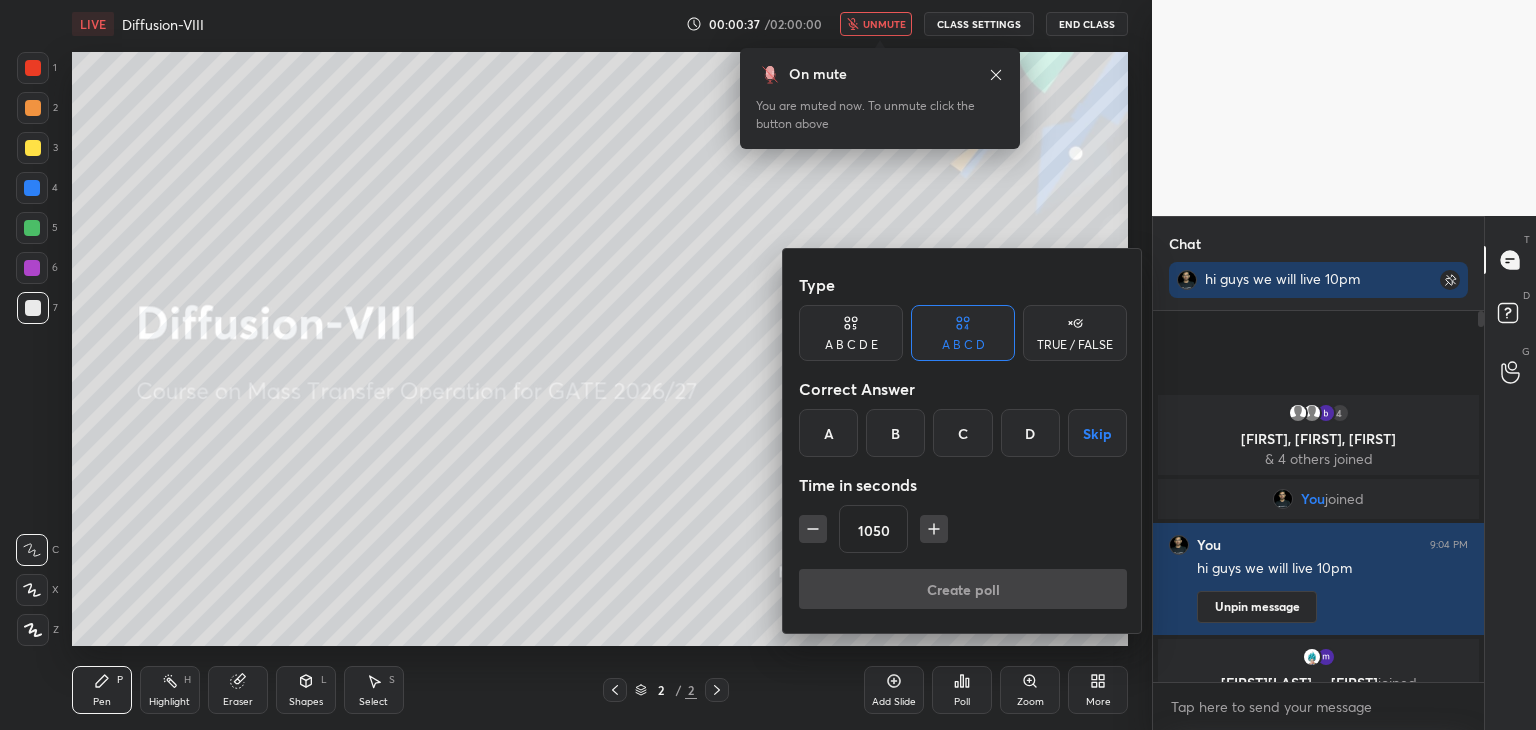 click 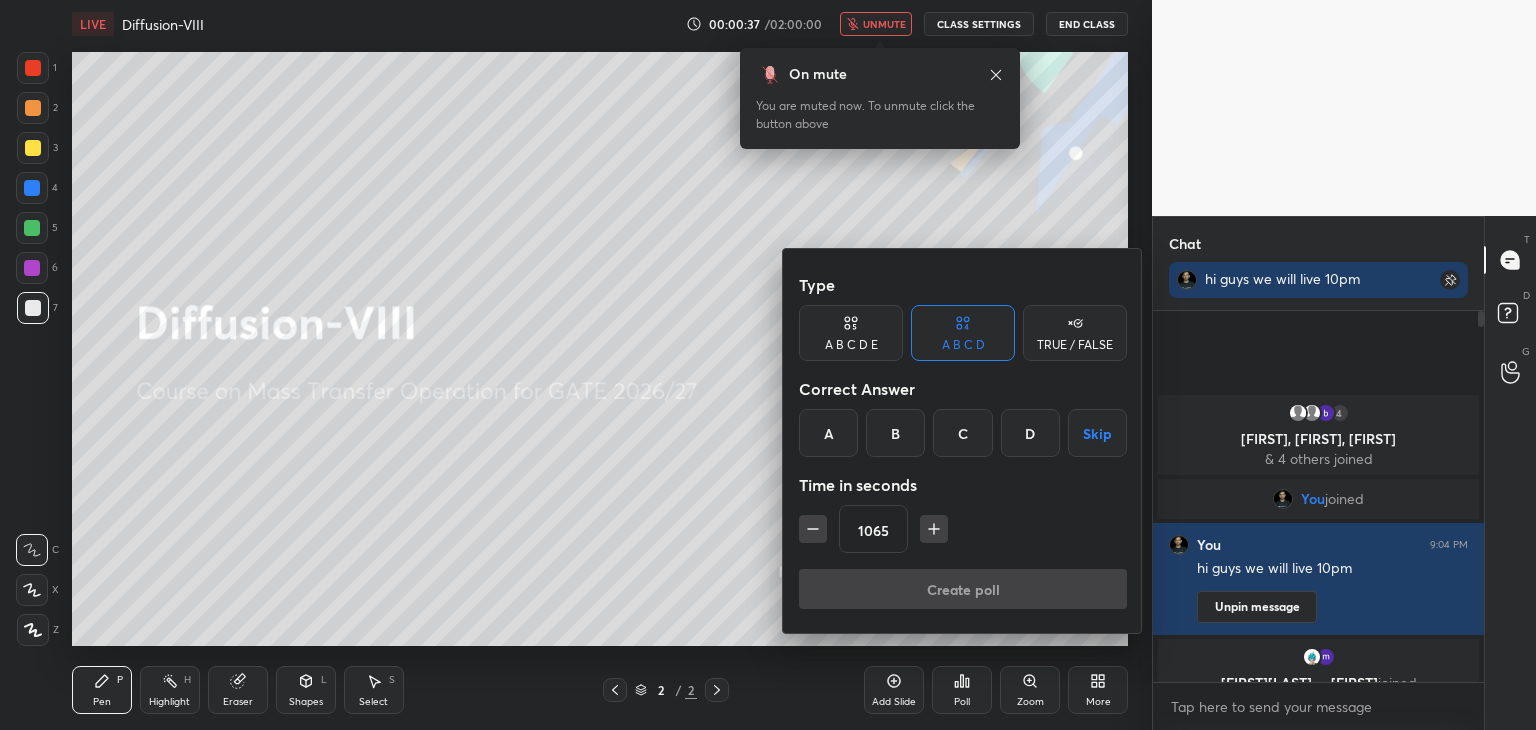 click 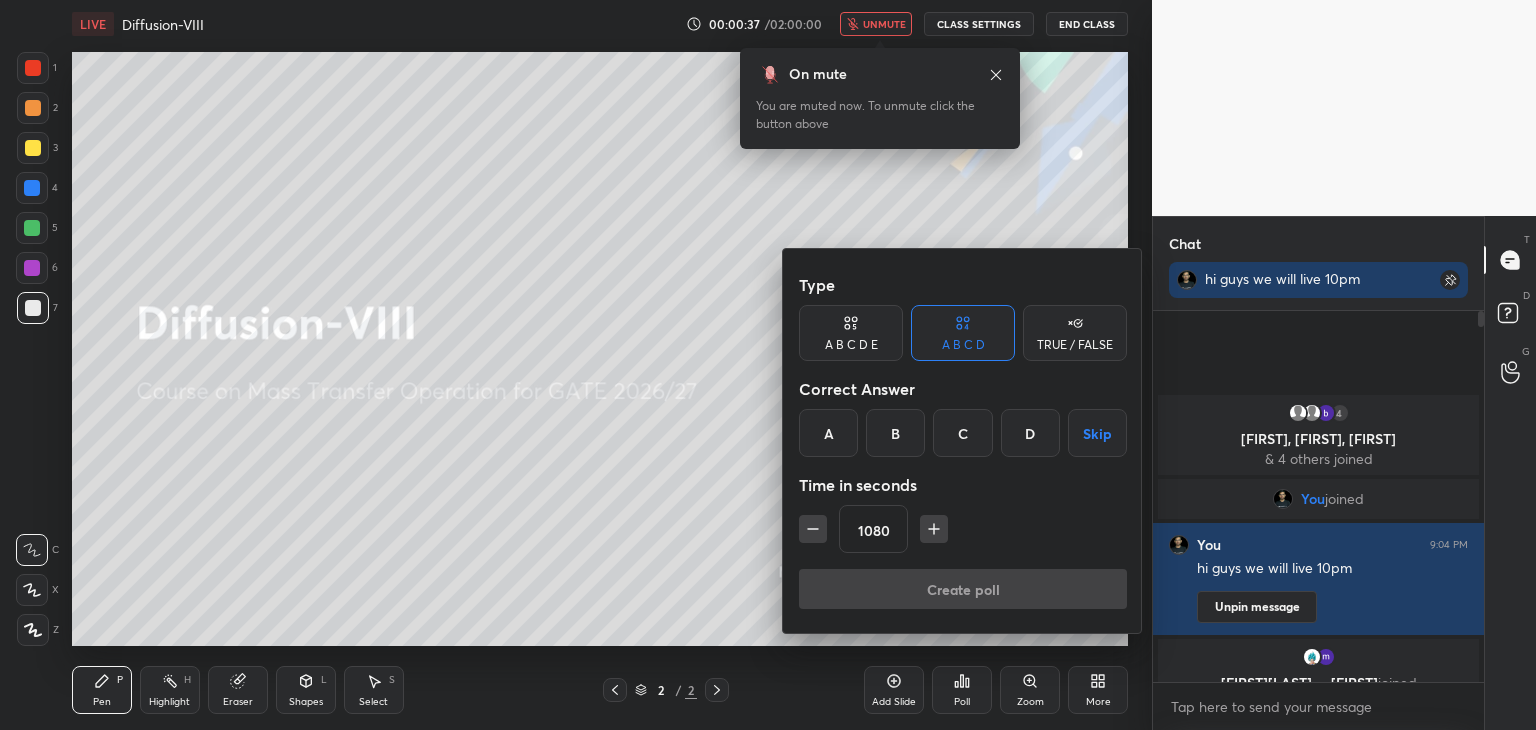 click 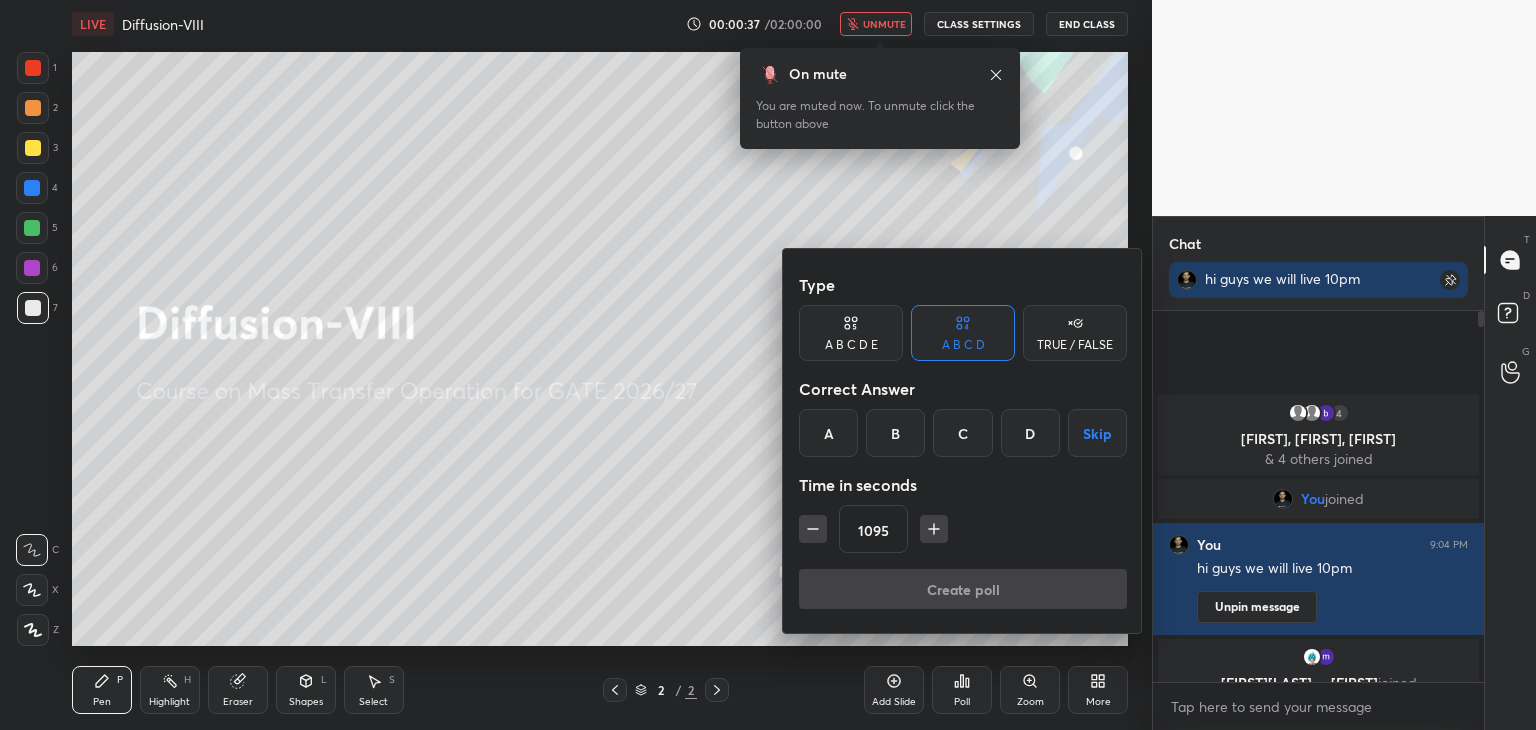 click 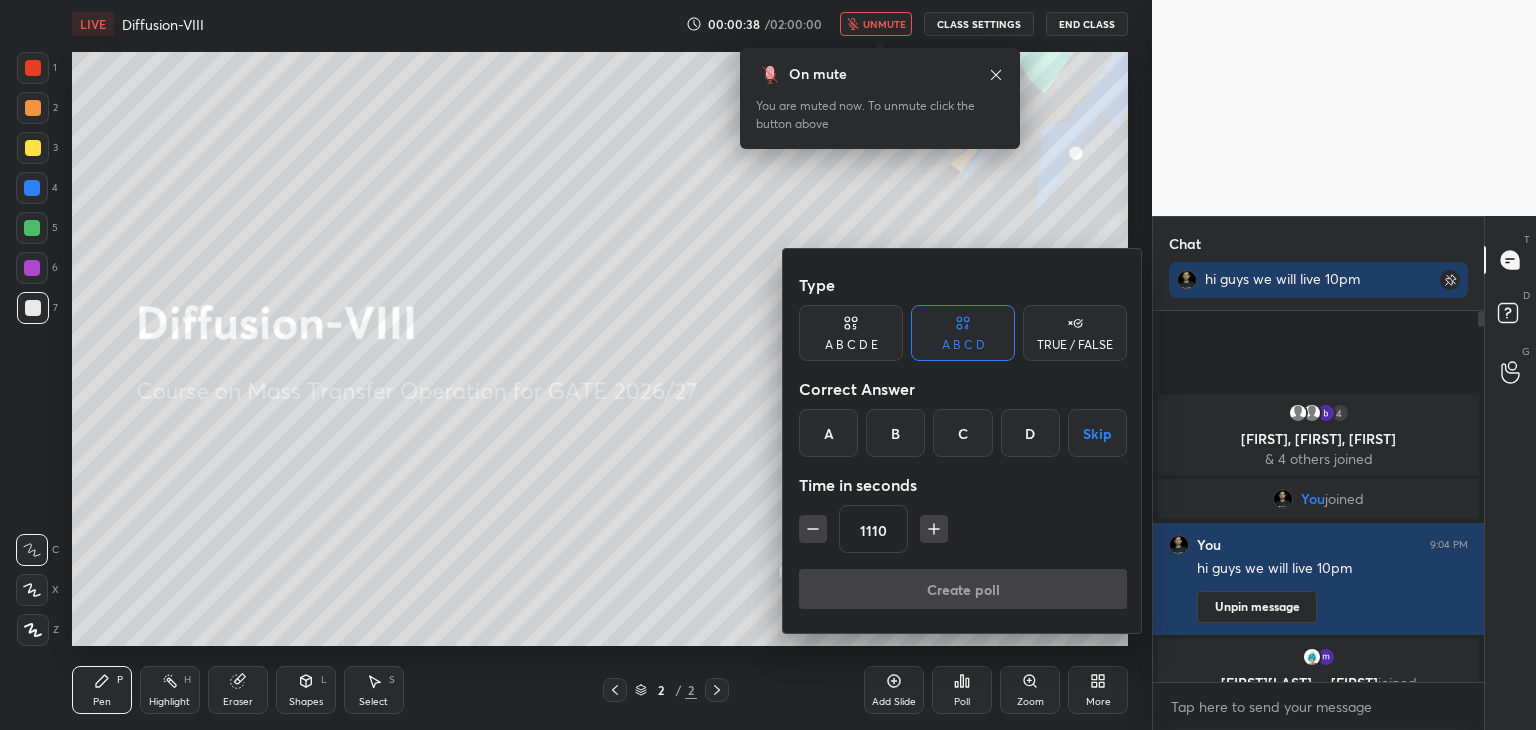 click 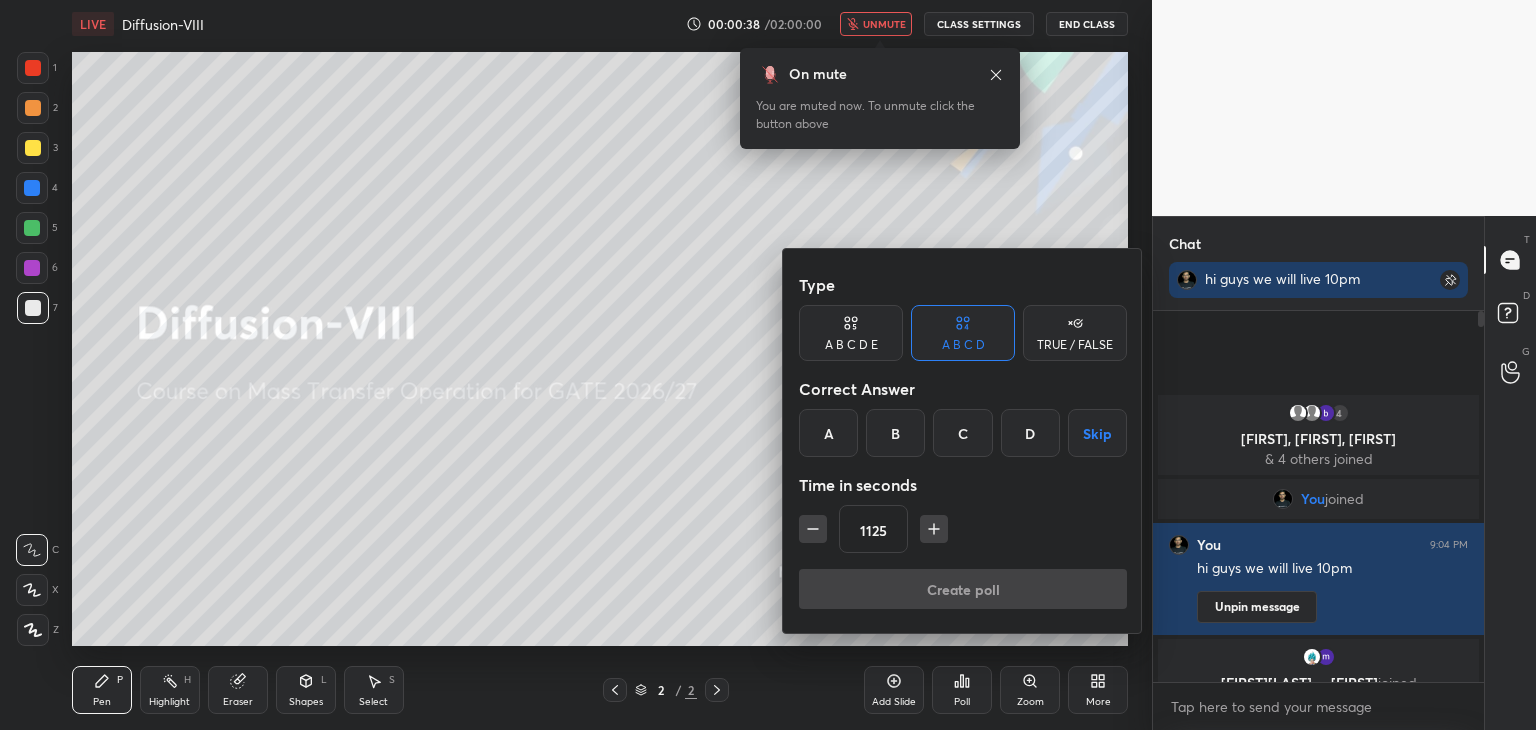 click 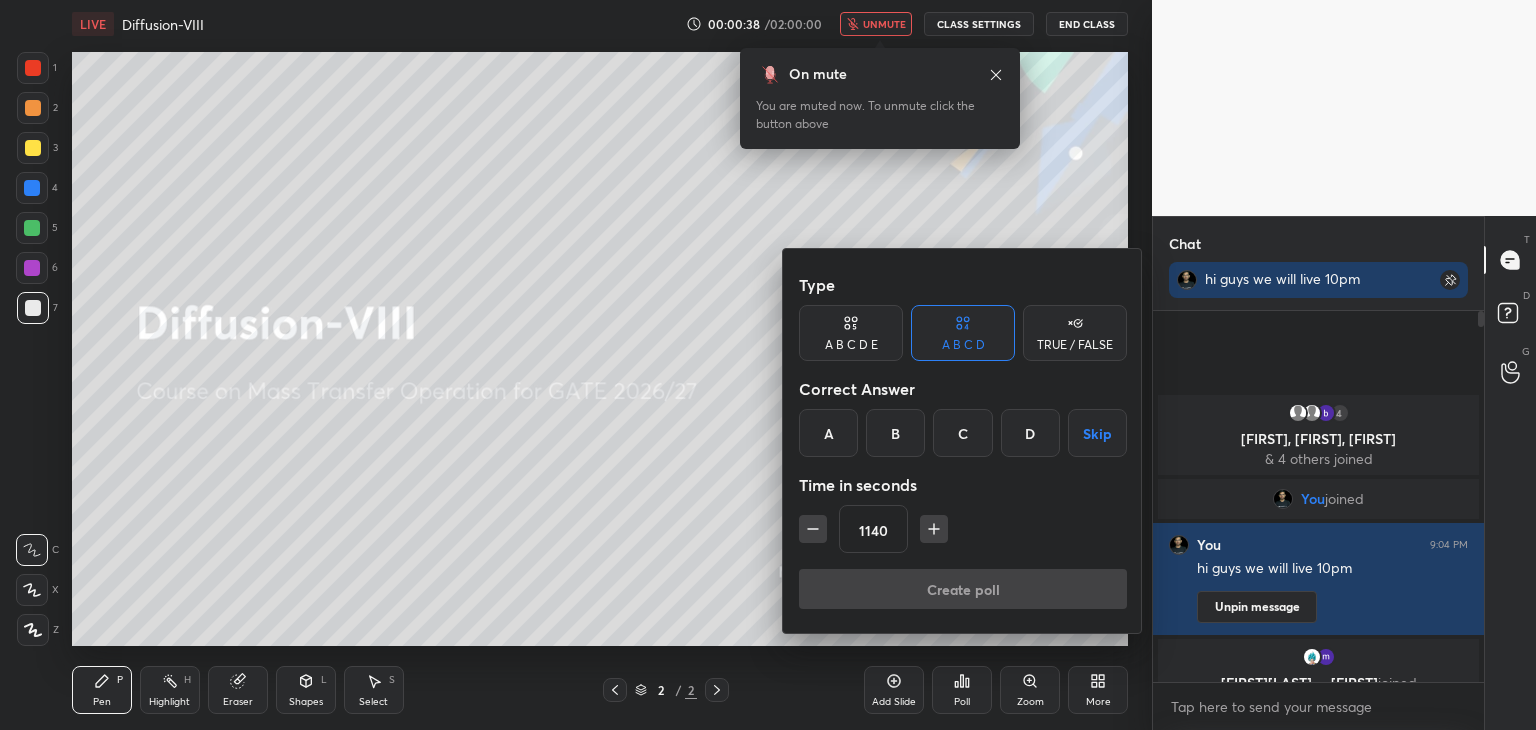 click 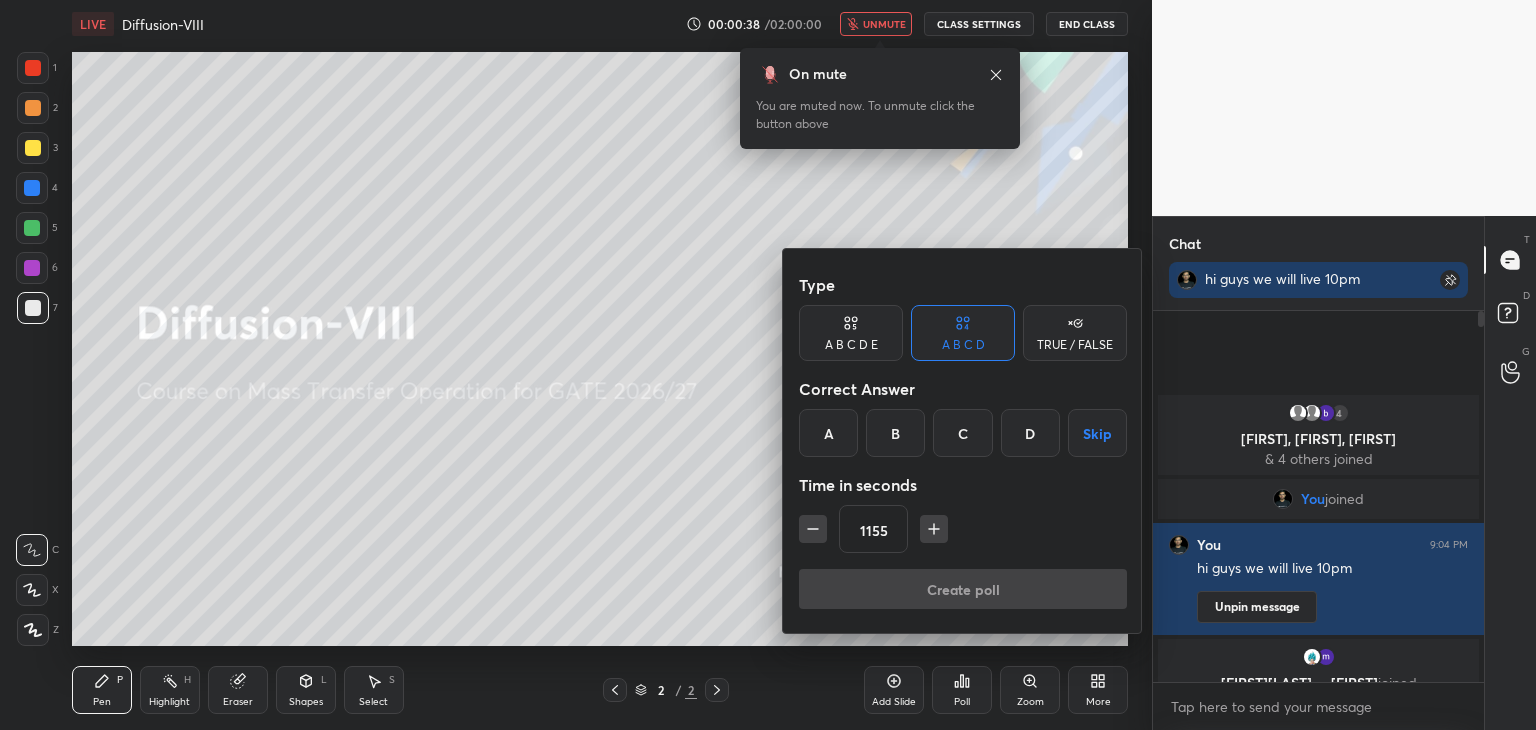 click 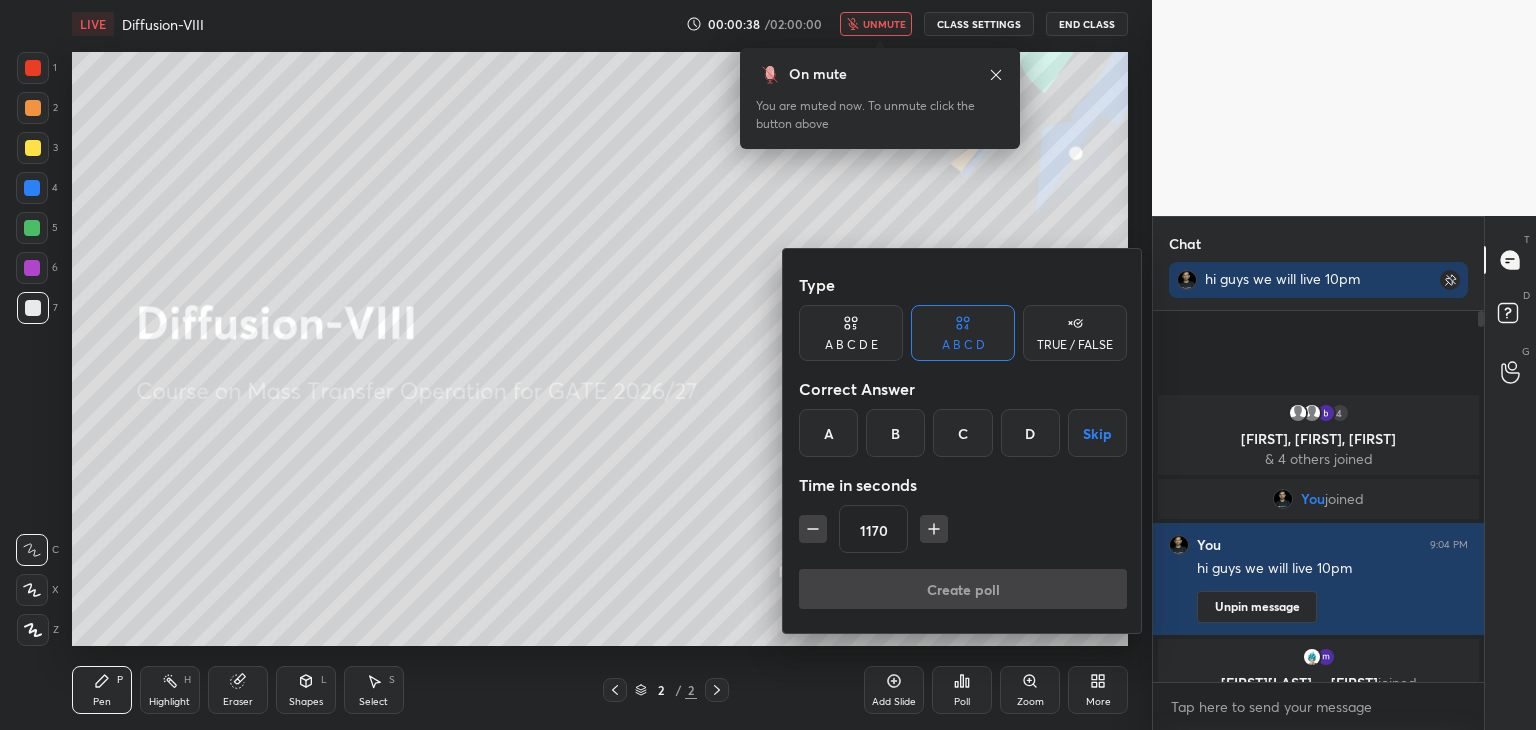 click 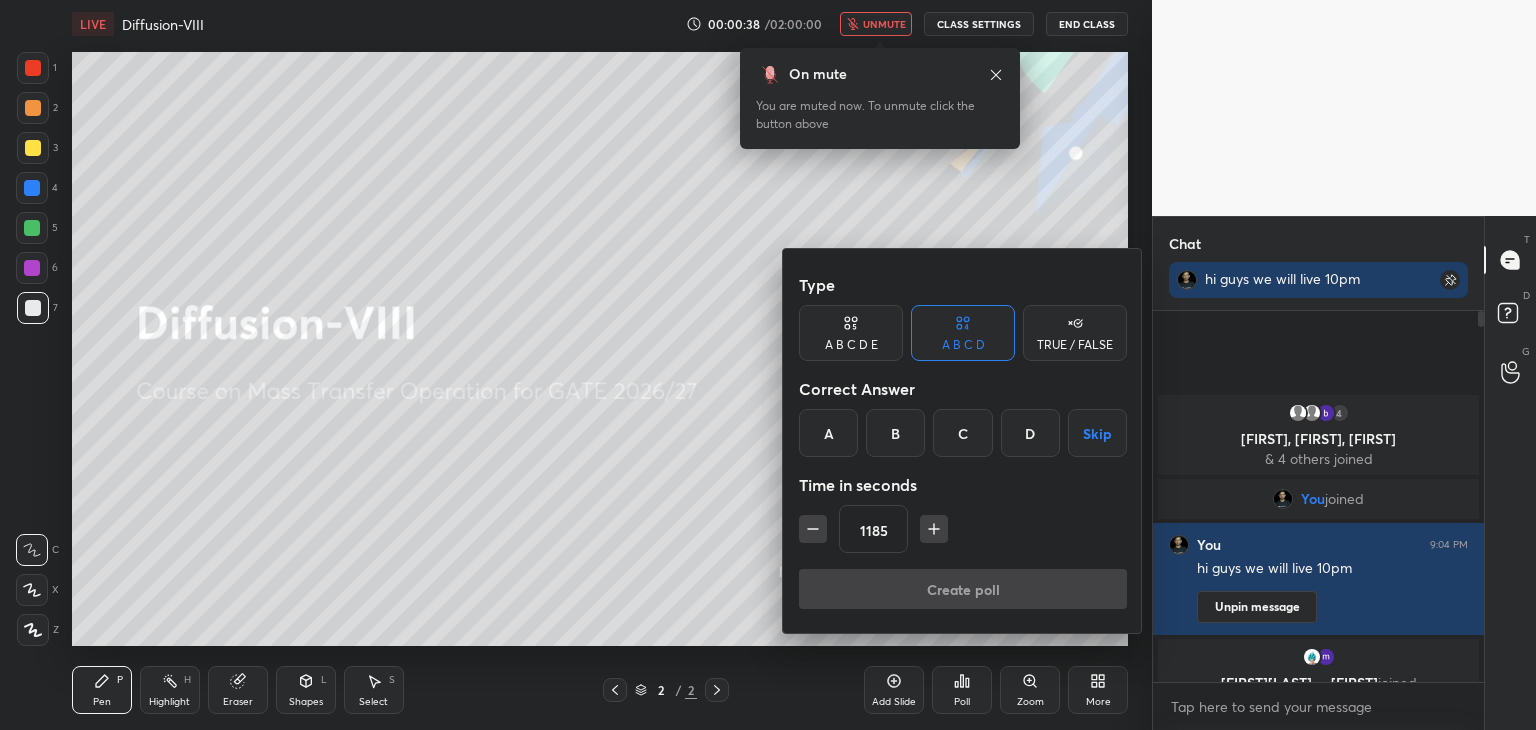 click 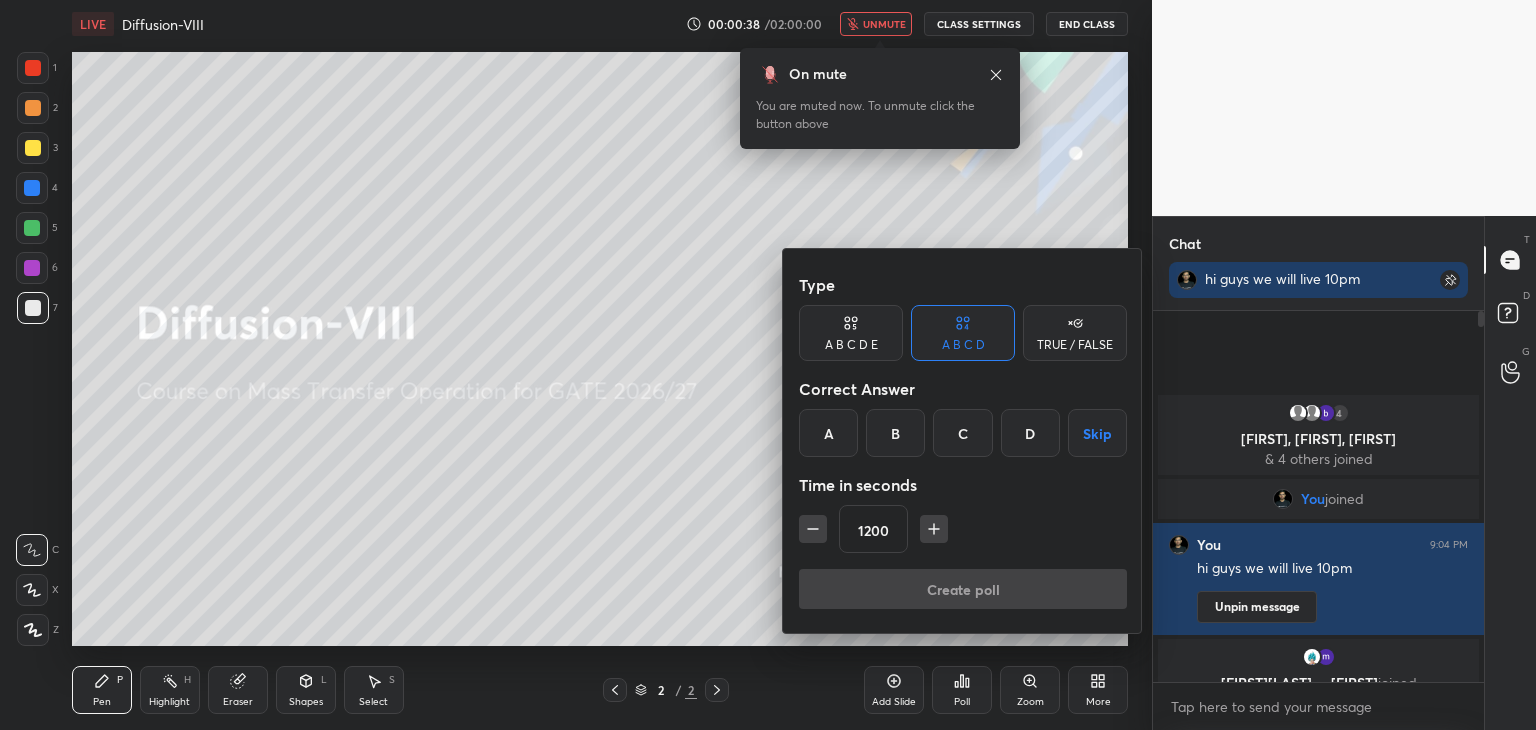 click 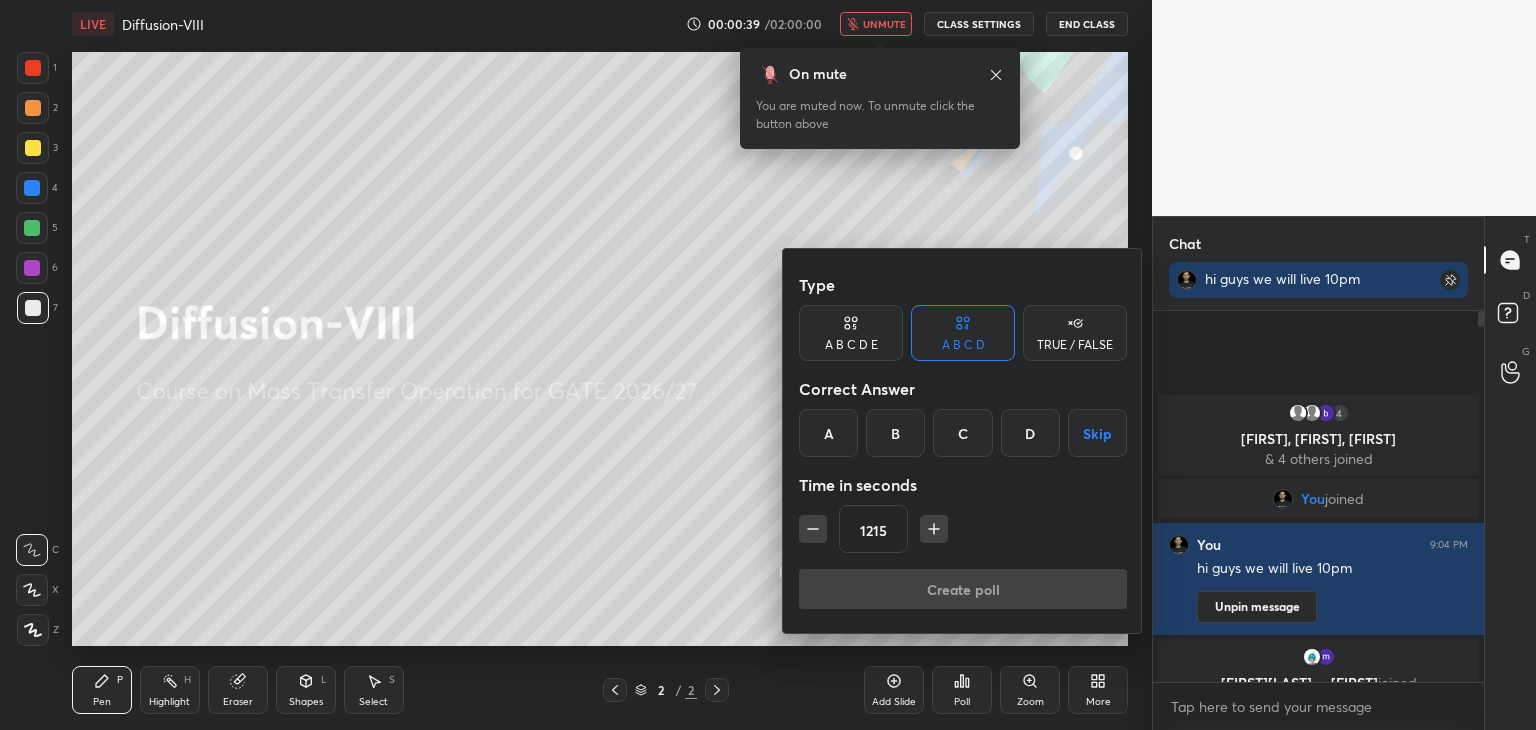 click 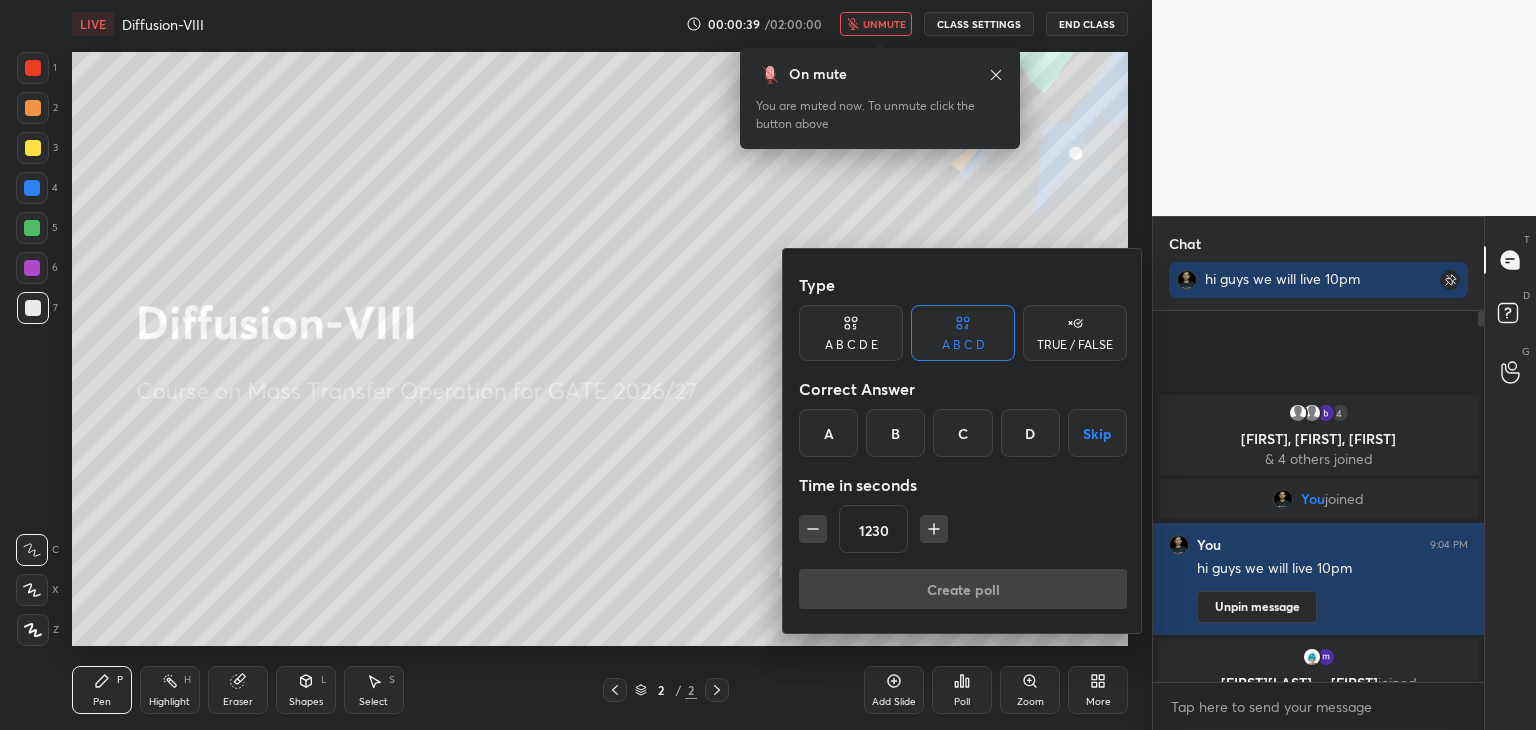 click 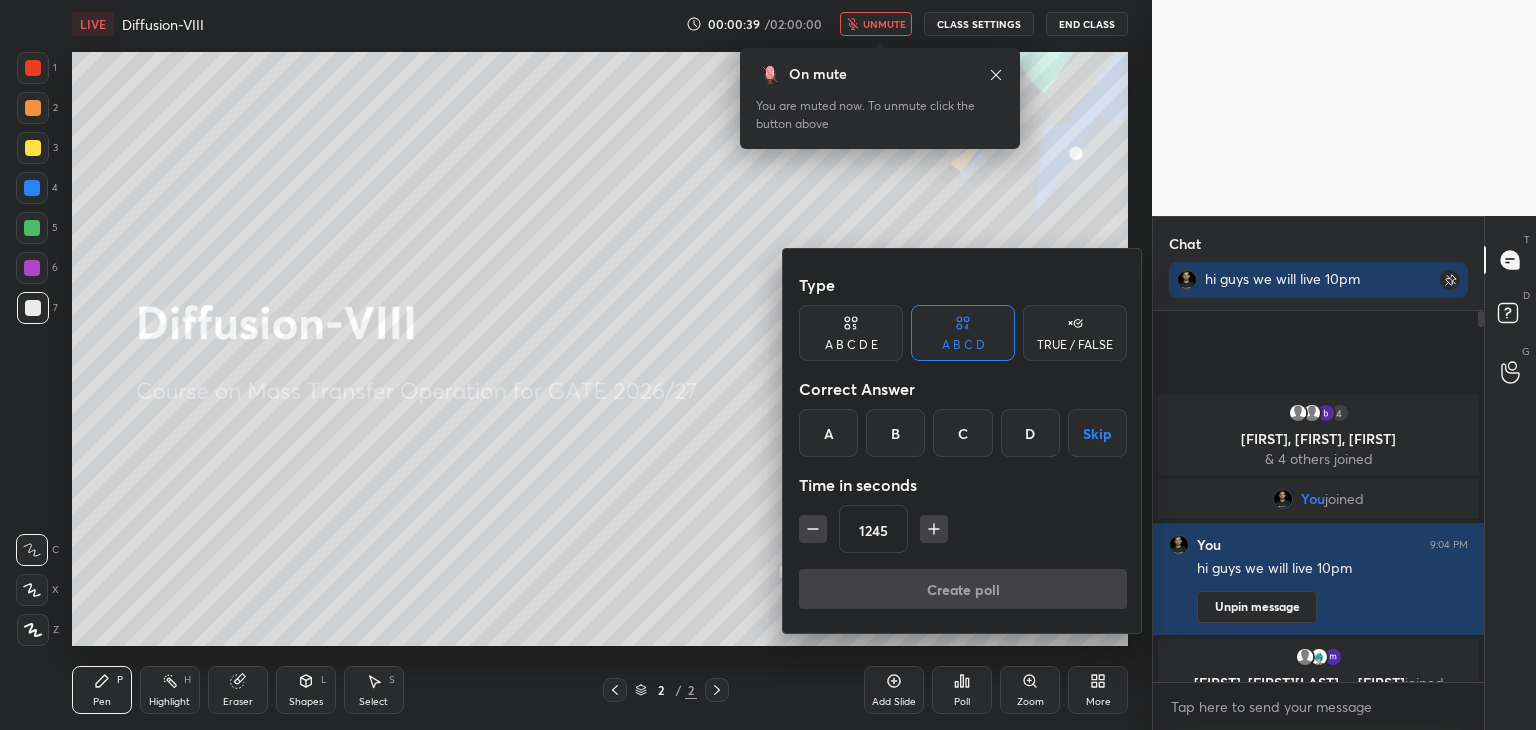 click 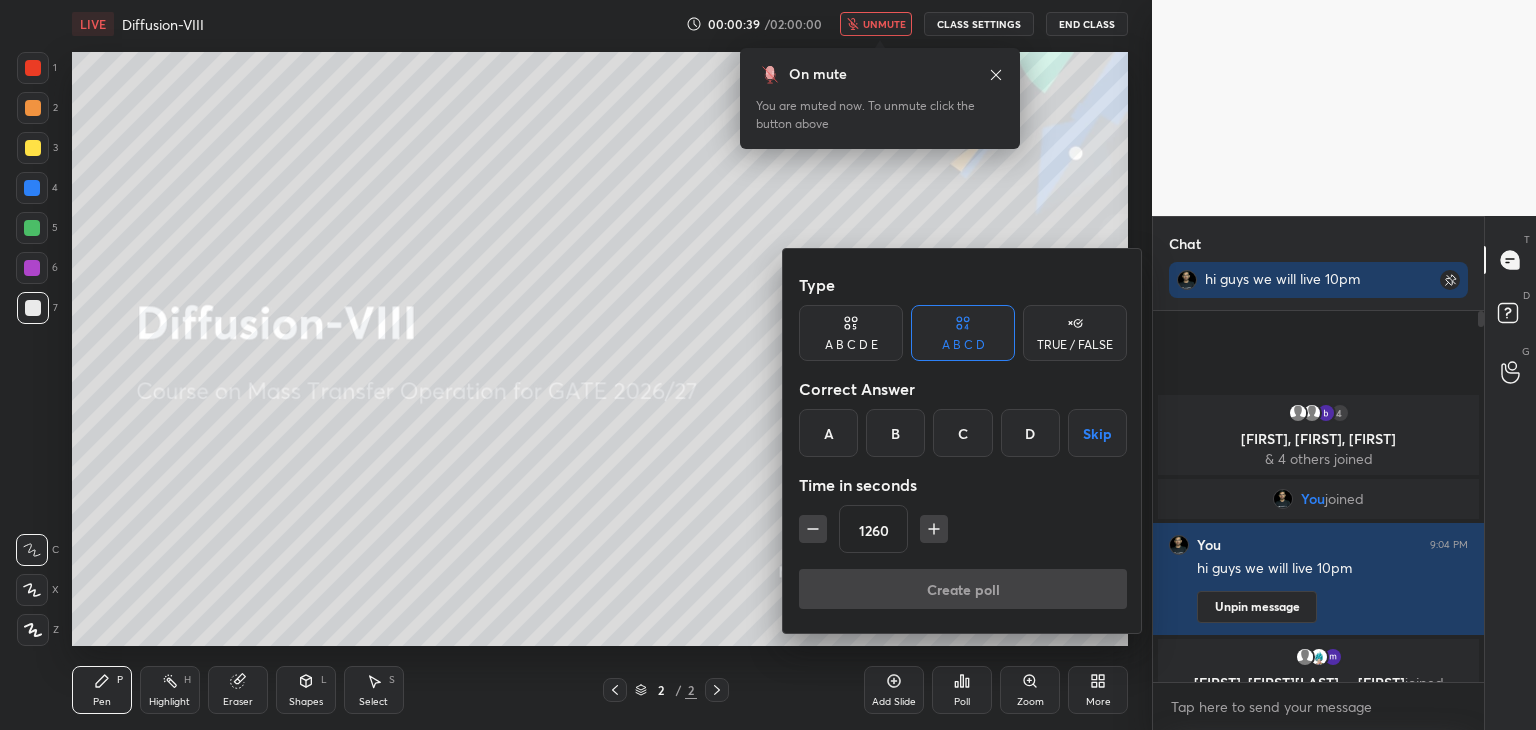 click 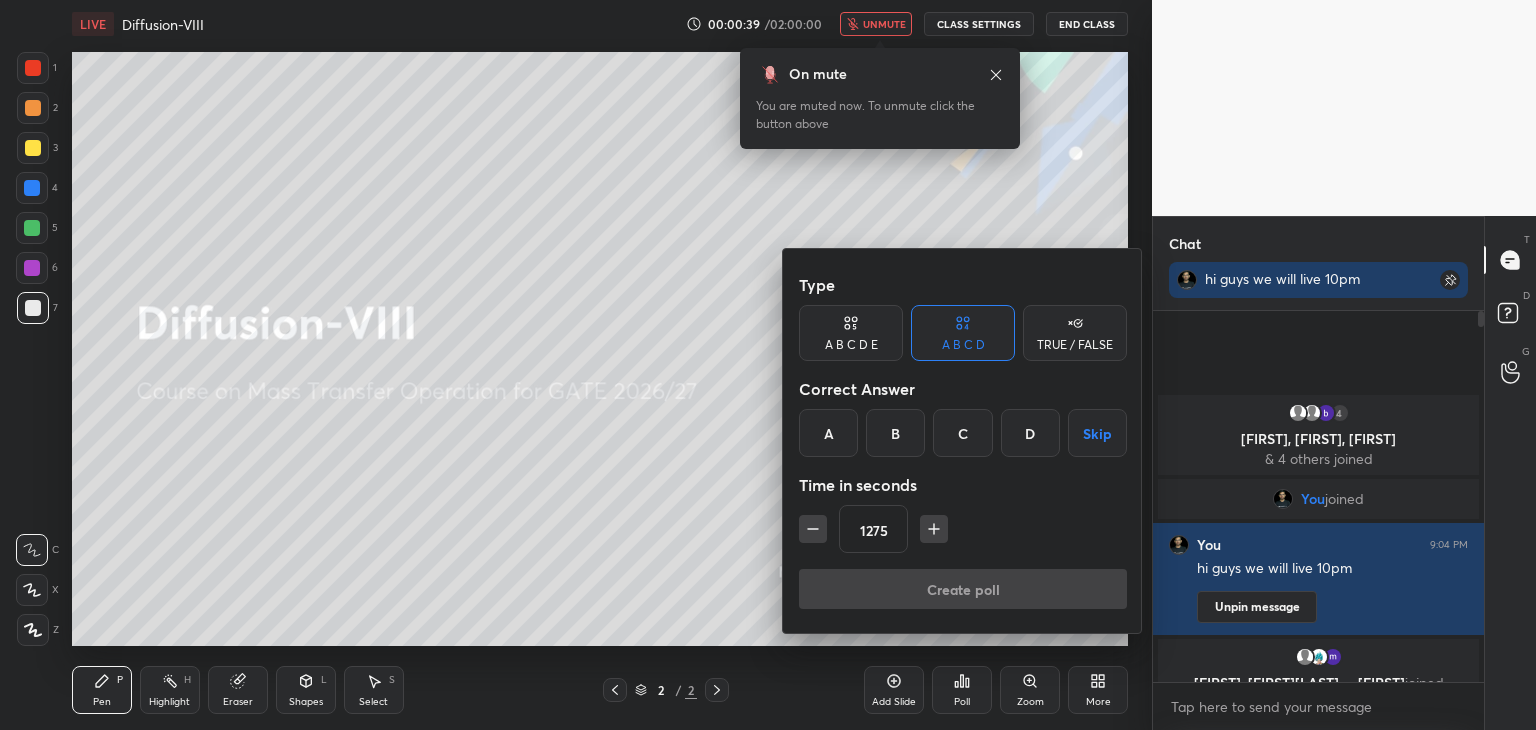 click 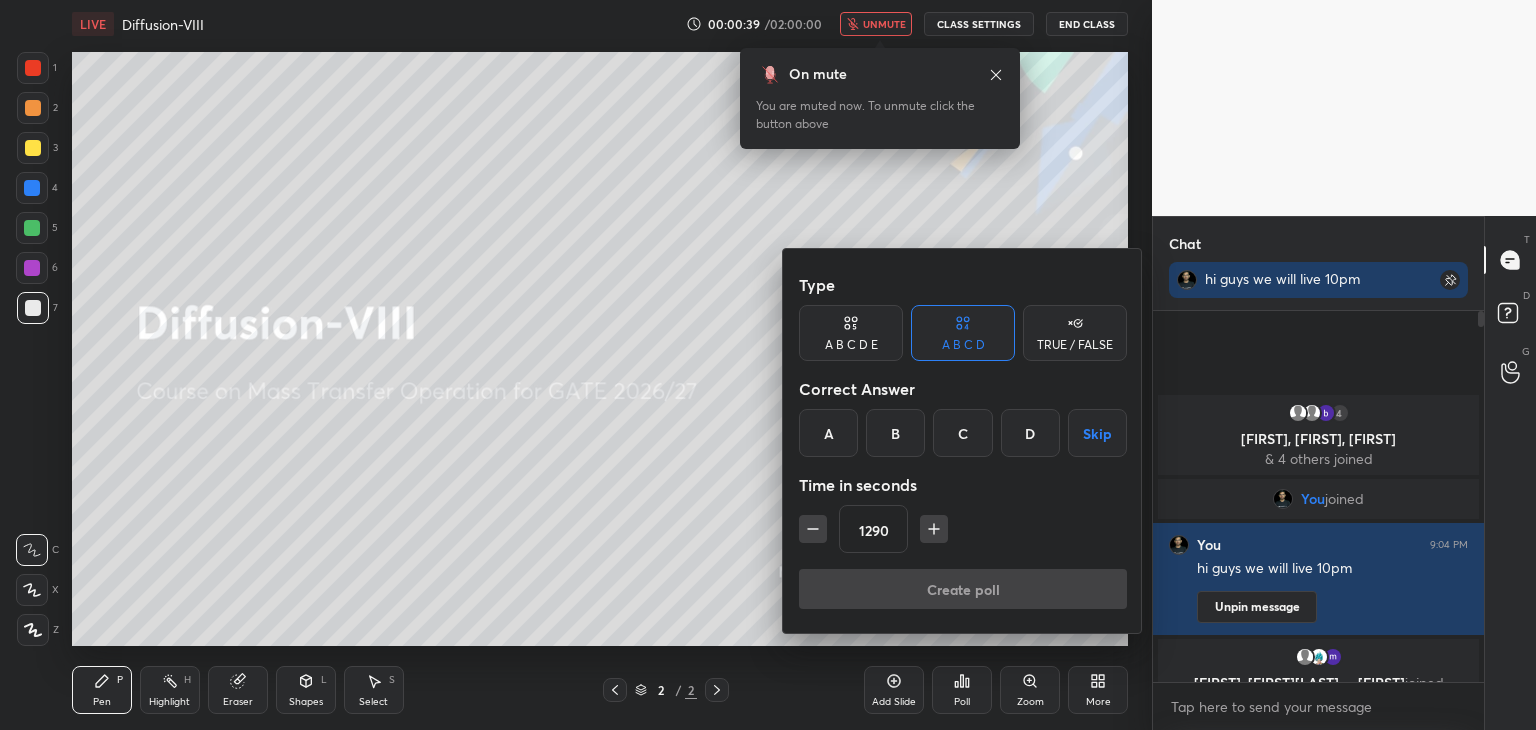 click 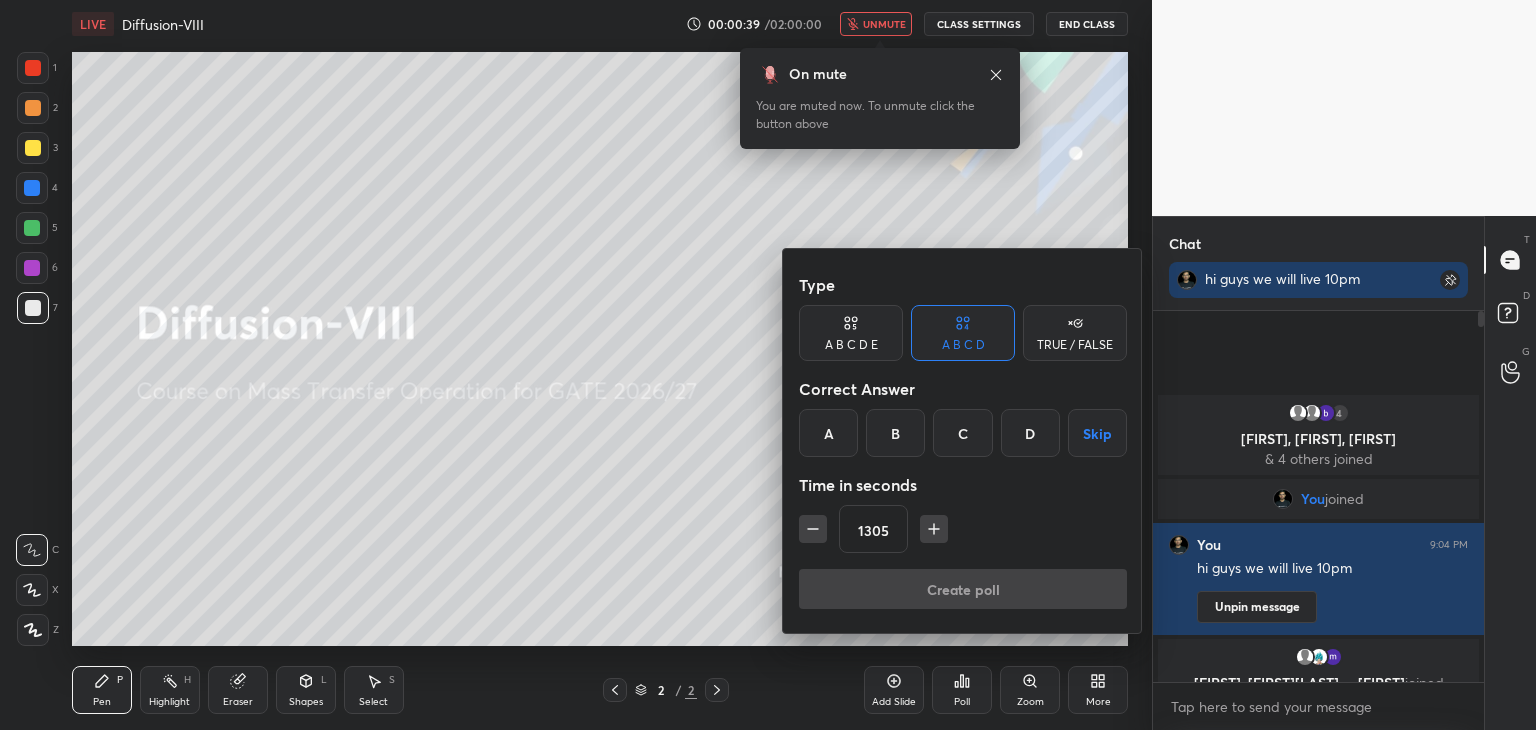 click 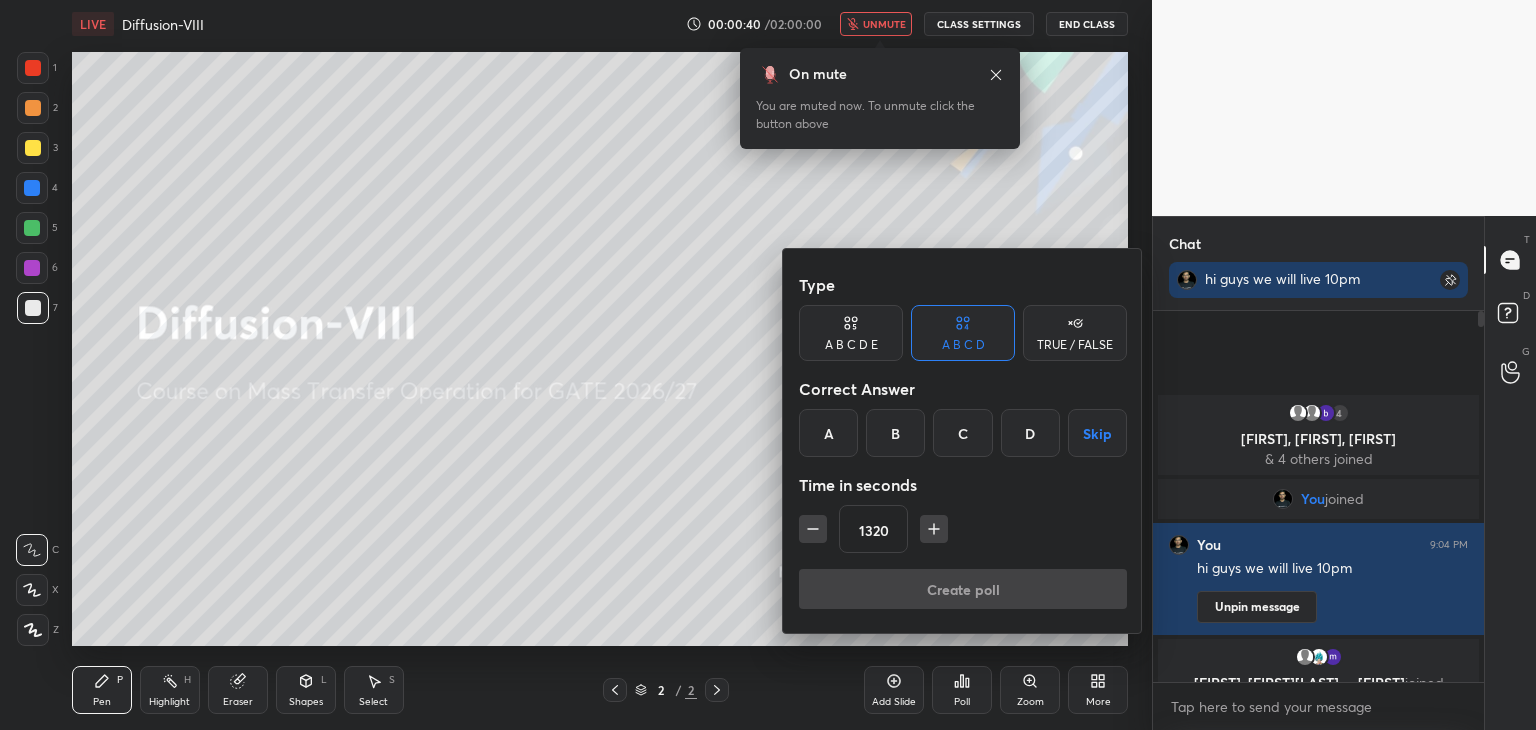 click 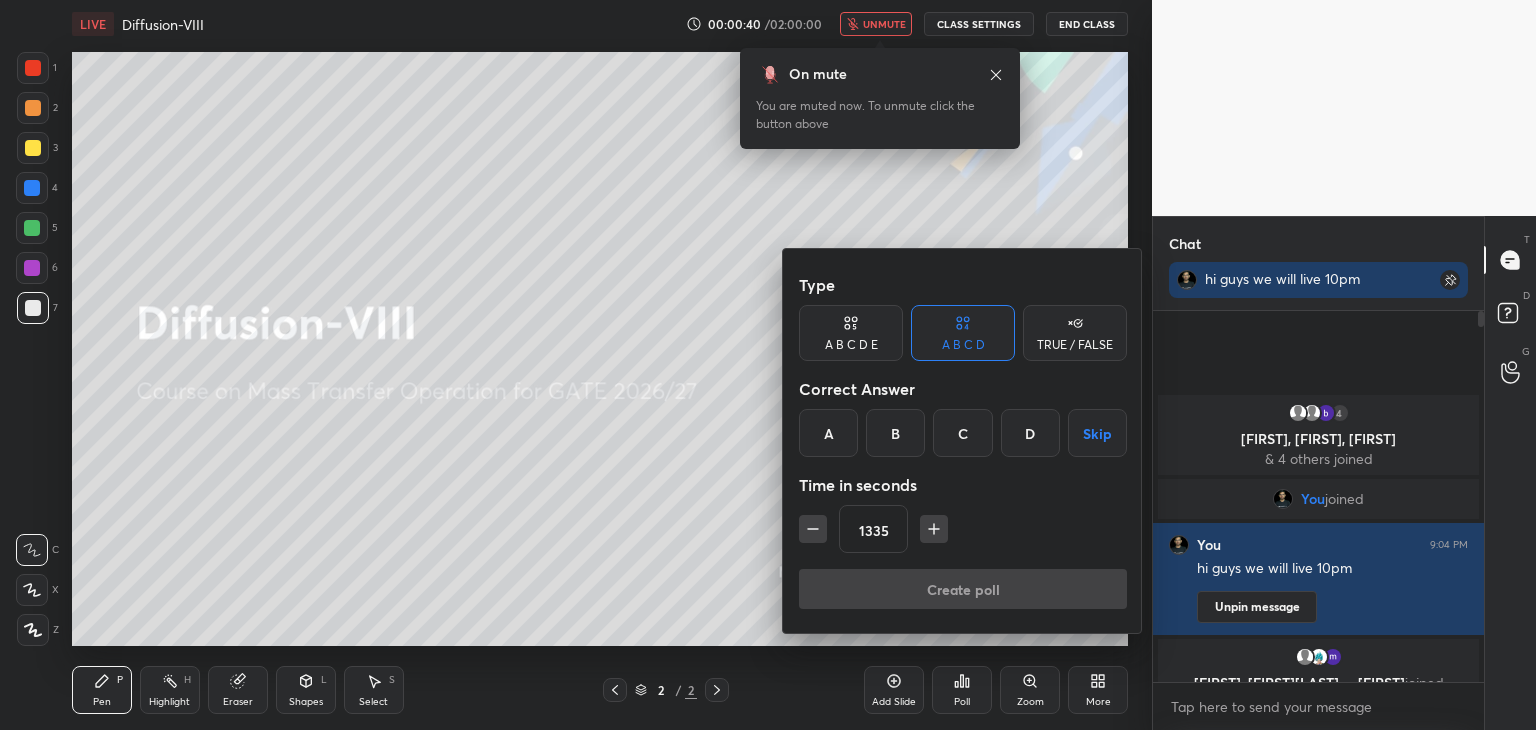 click 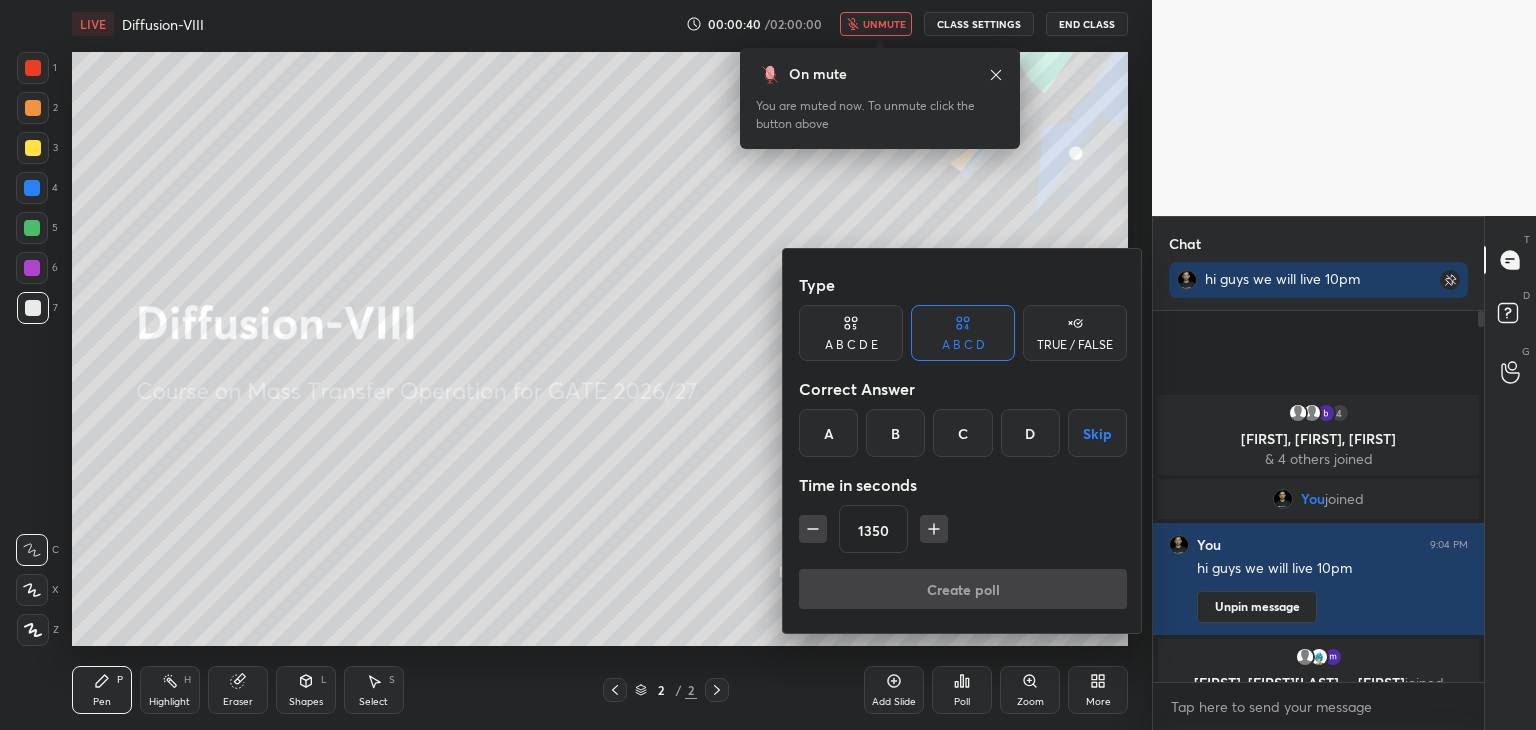 click 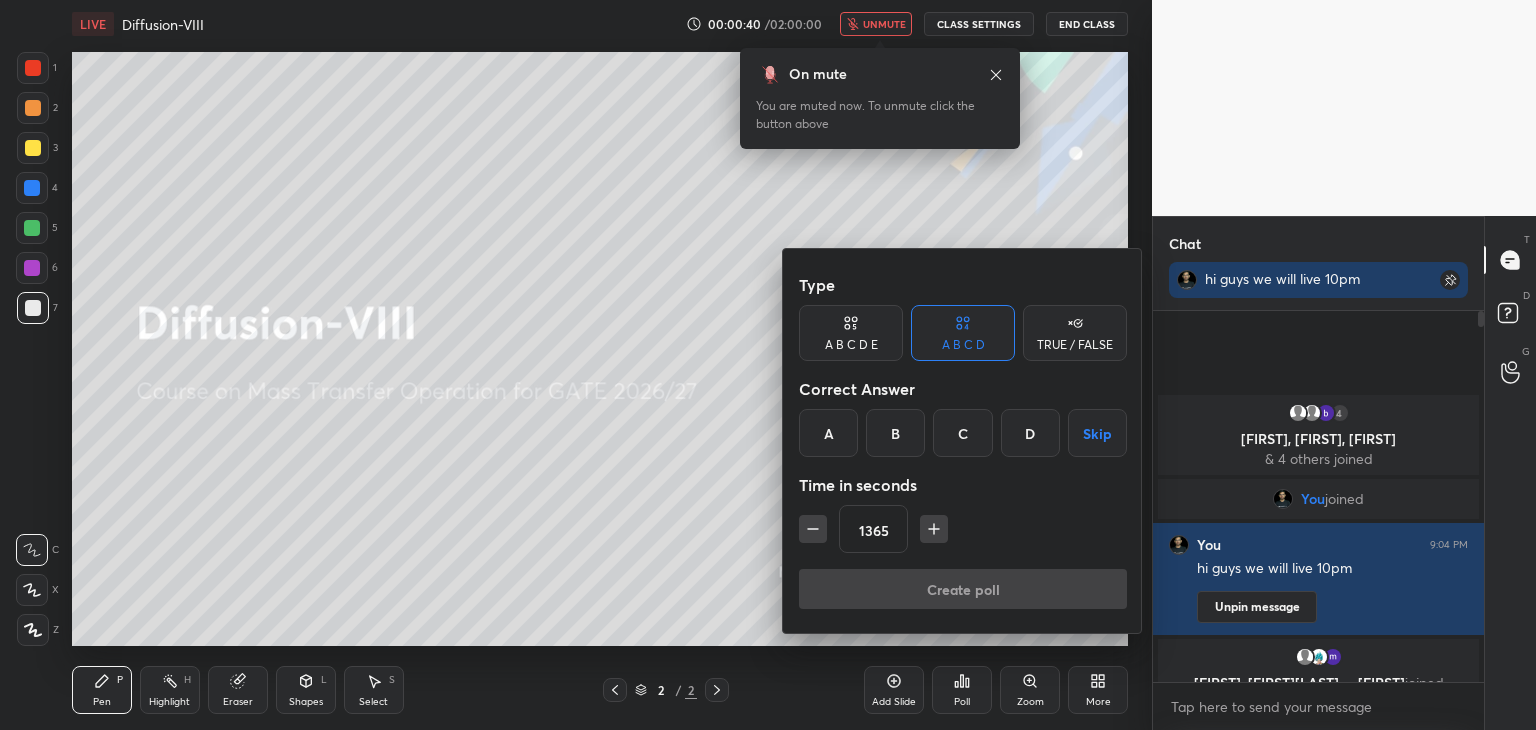 click 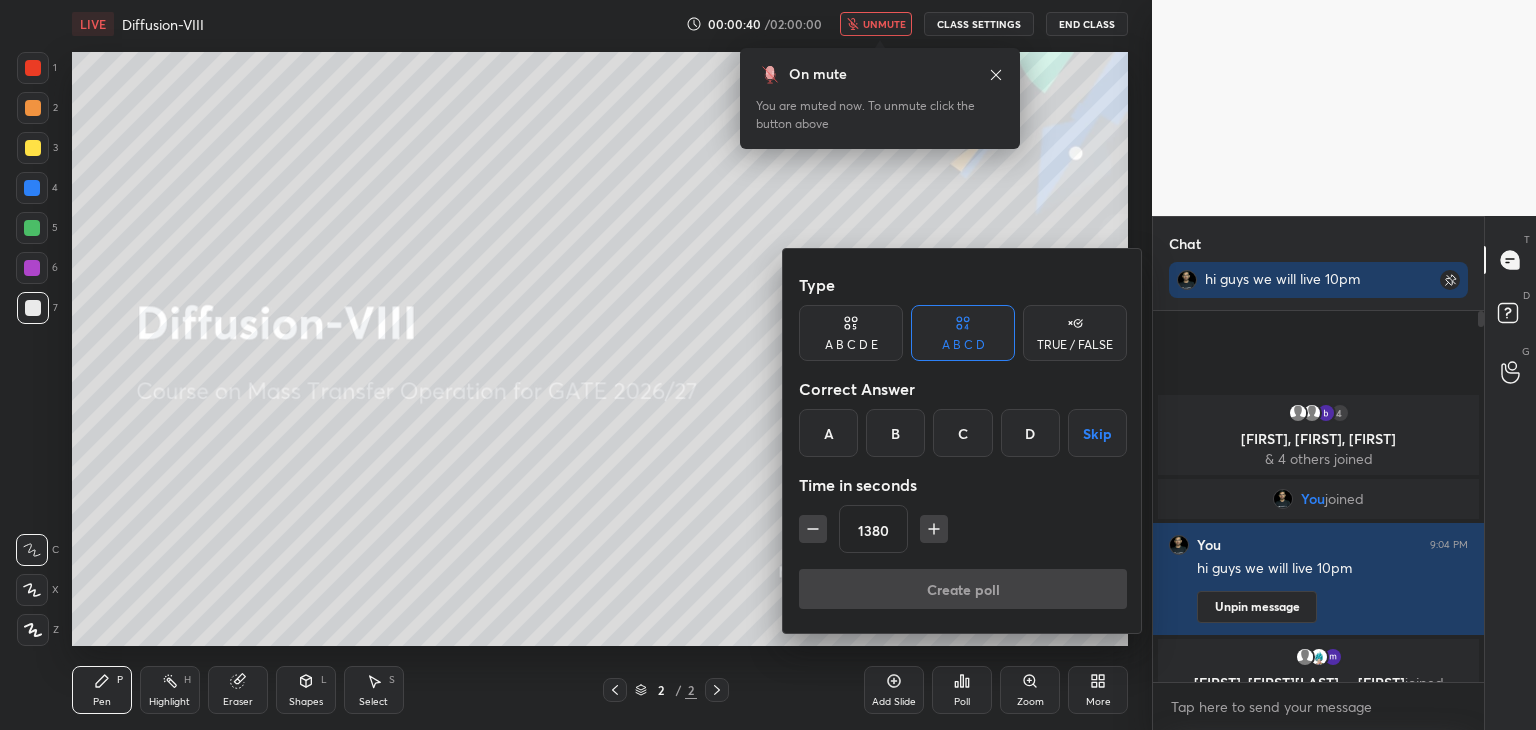 click 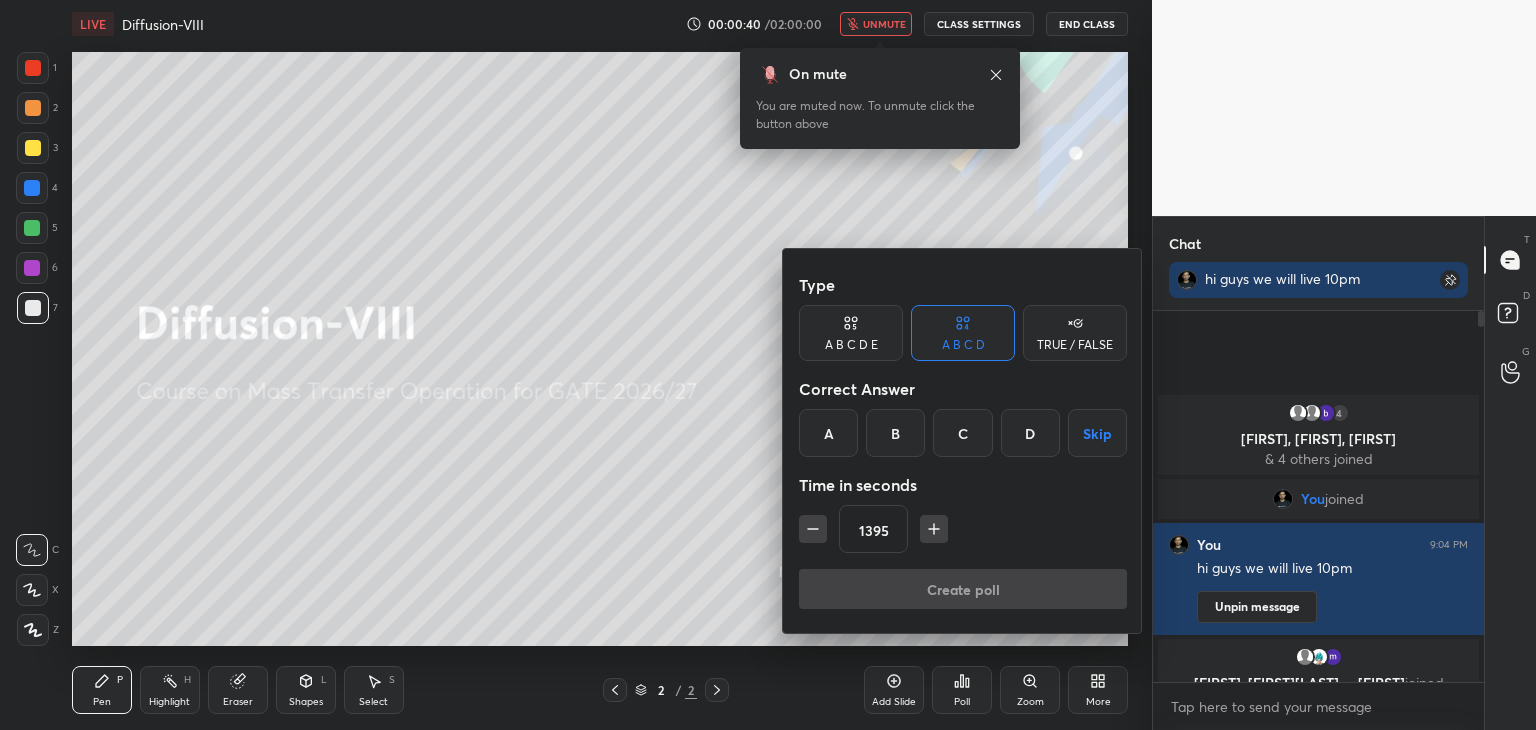 click 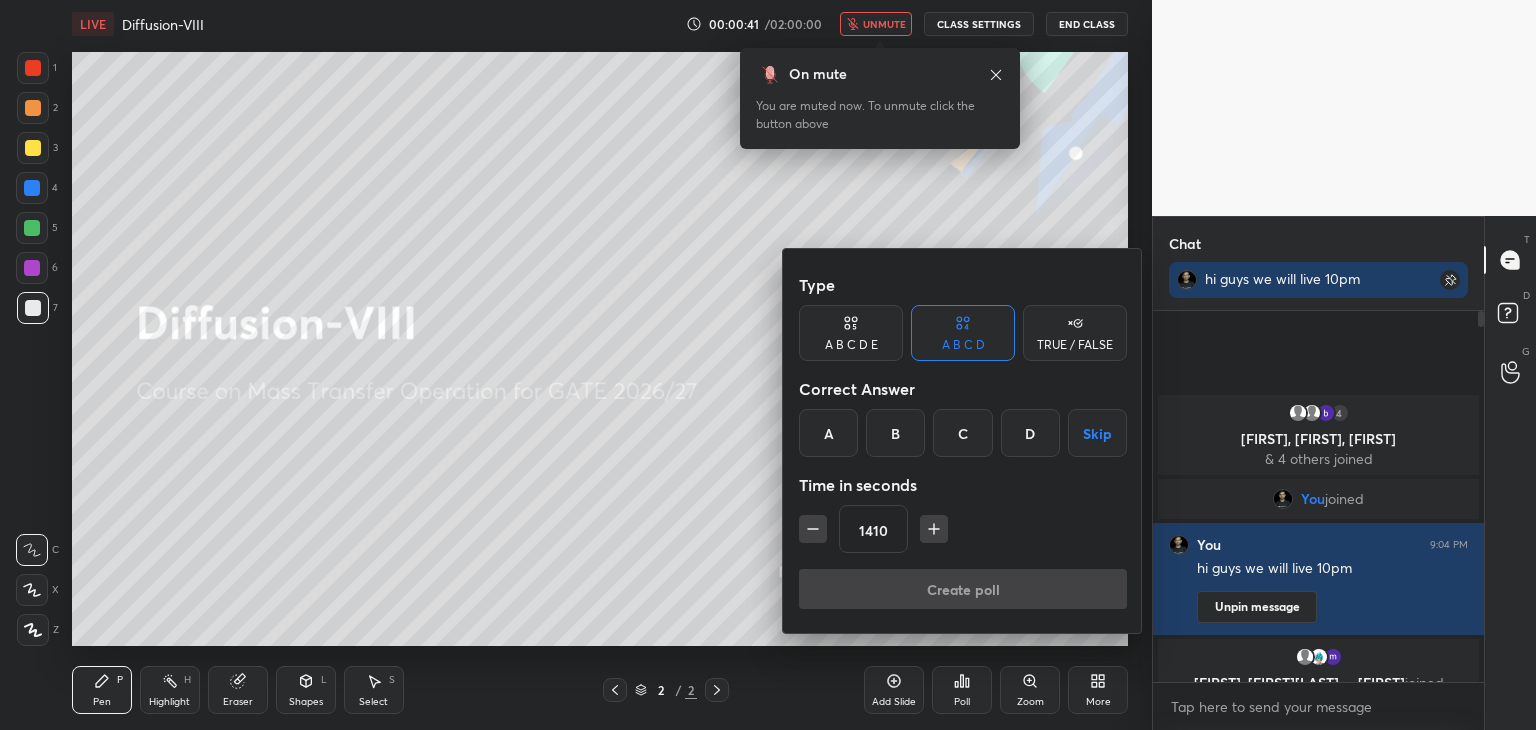 click 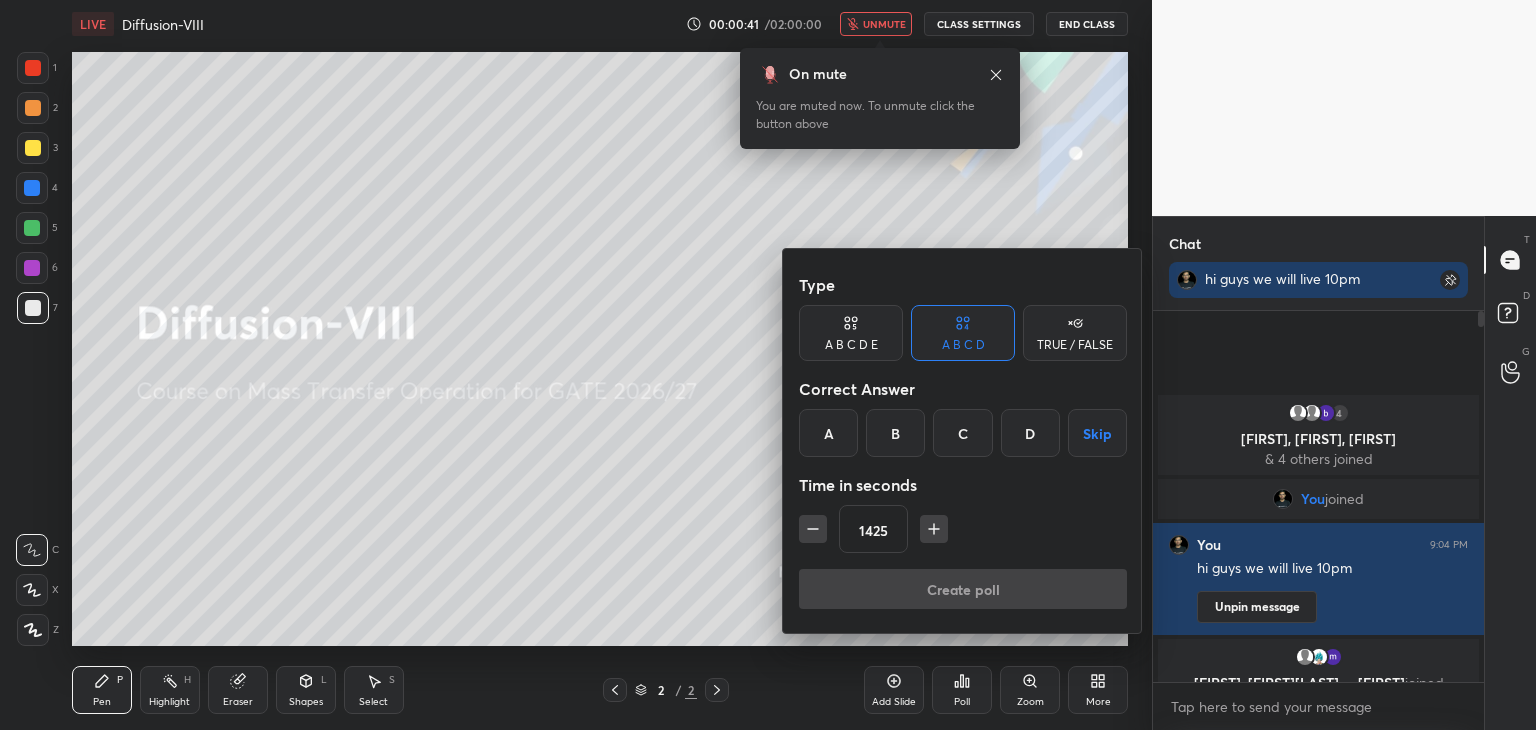 click 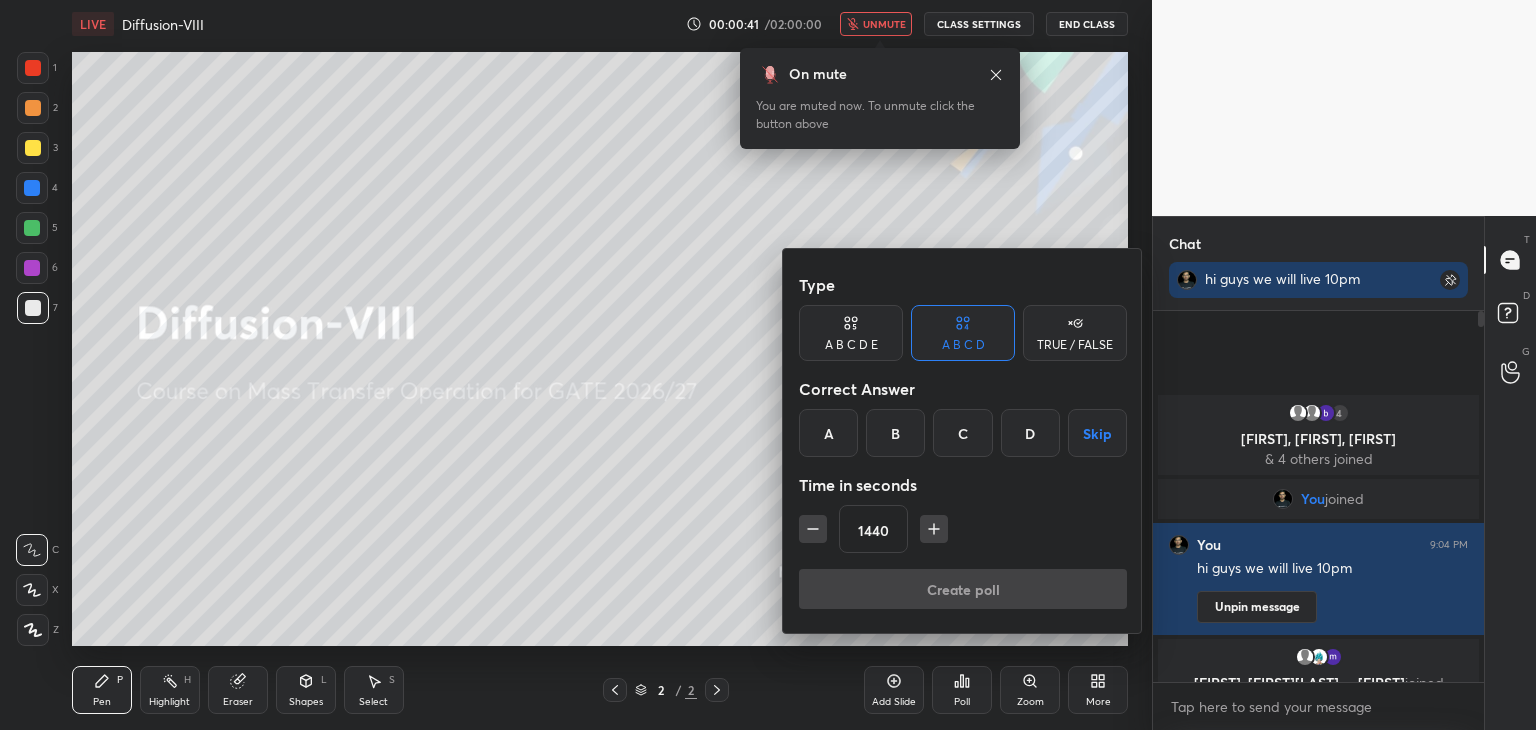 click 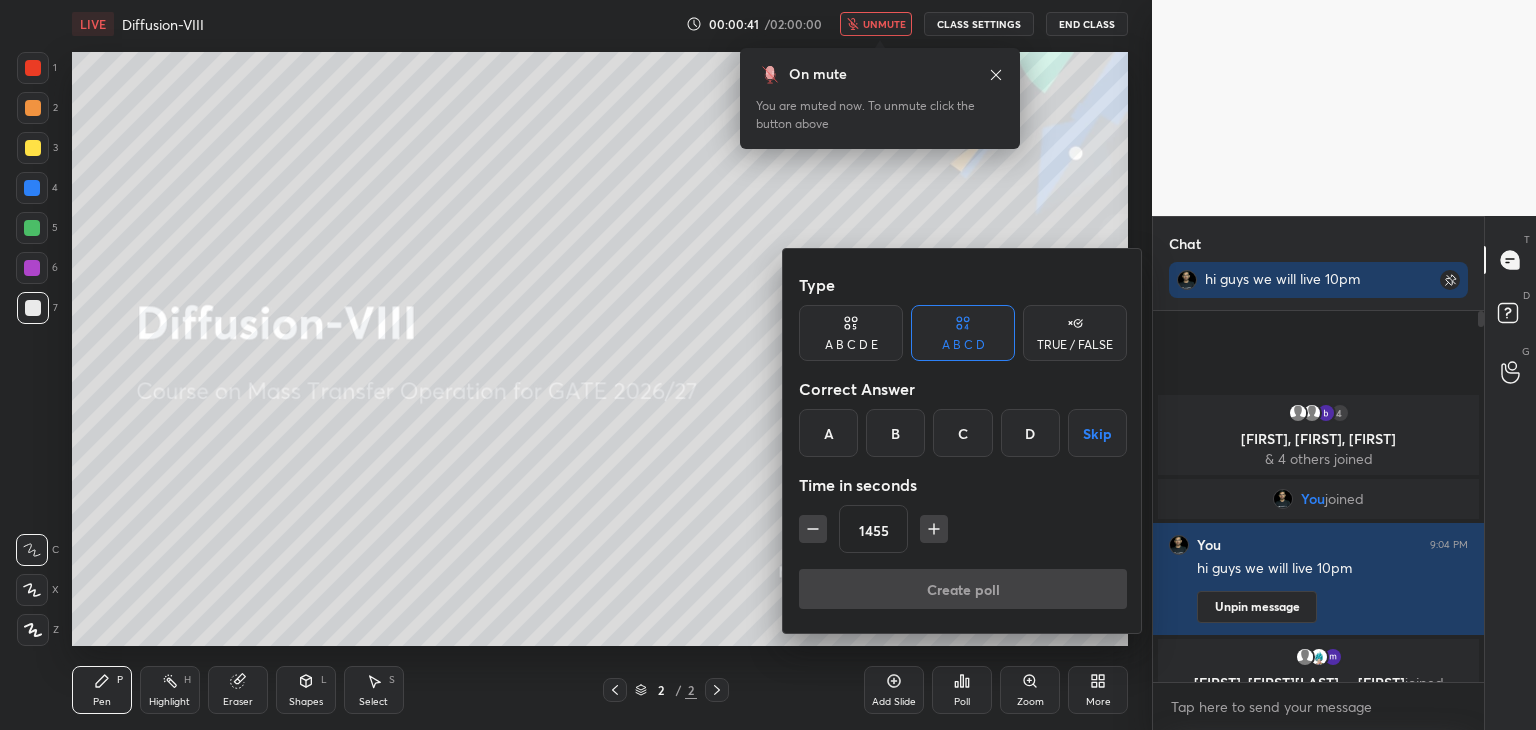 click 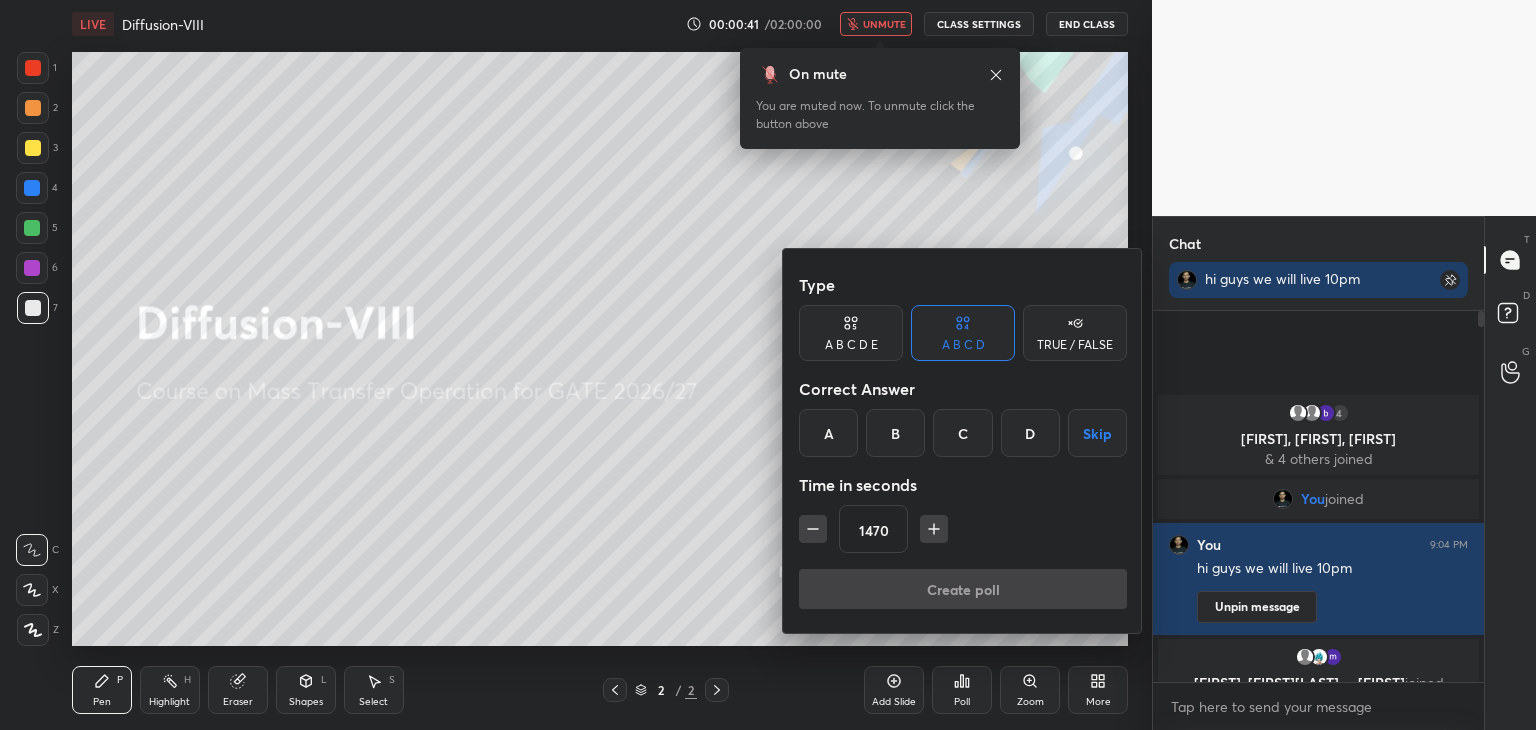 click 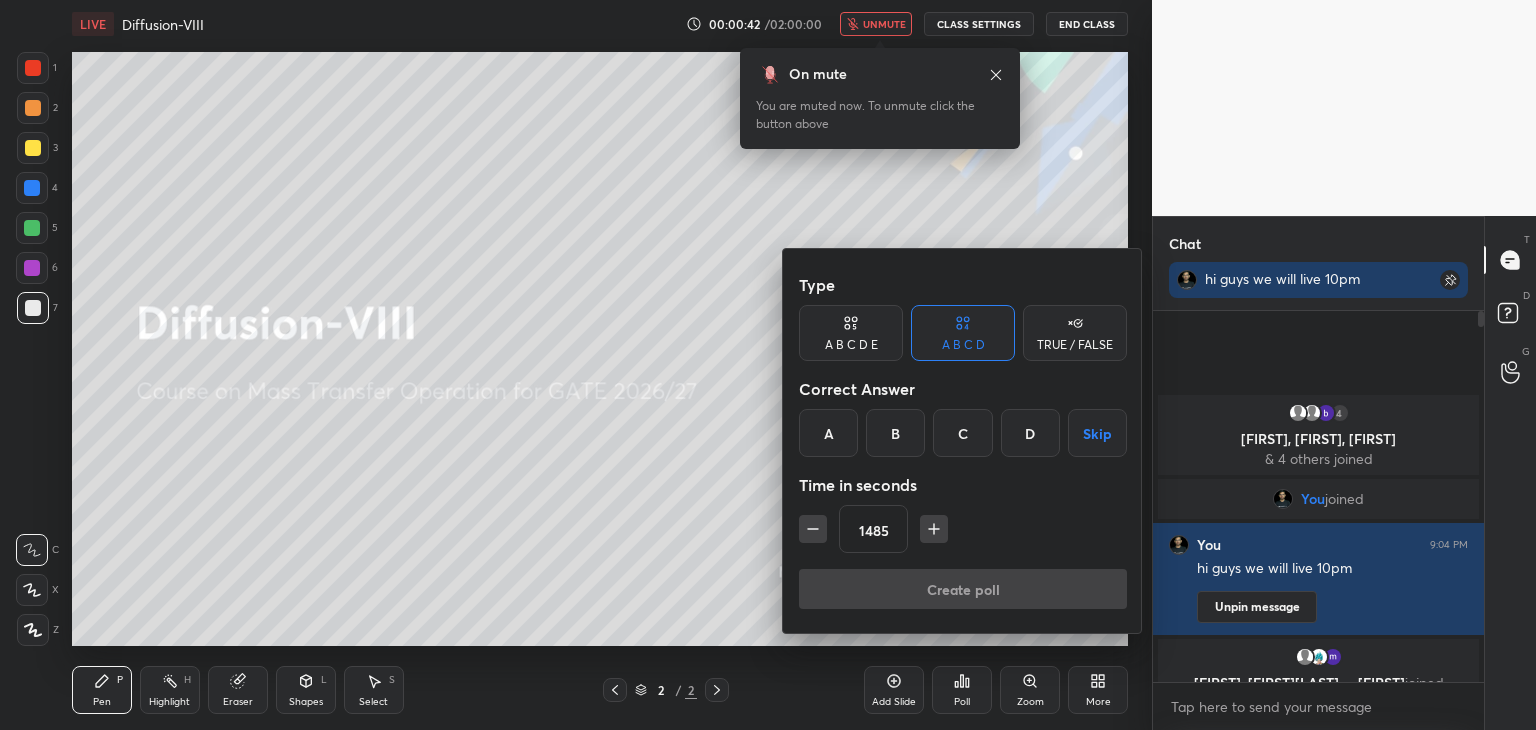 click 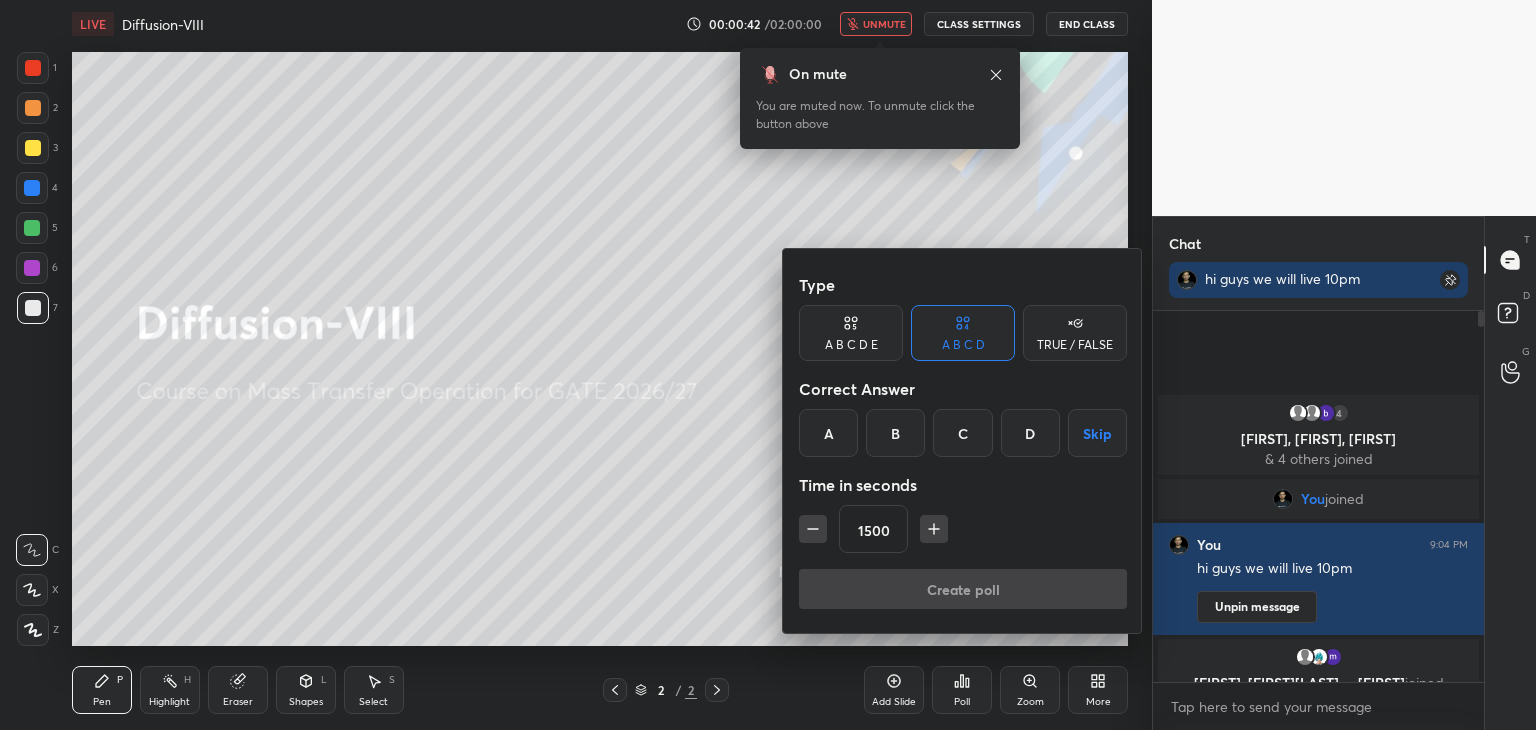 click 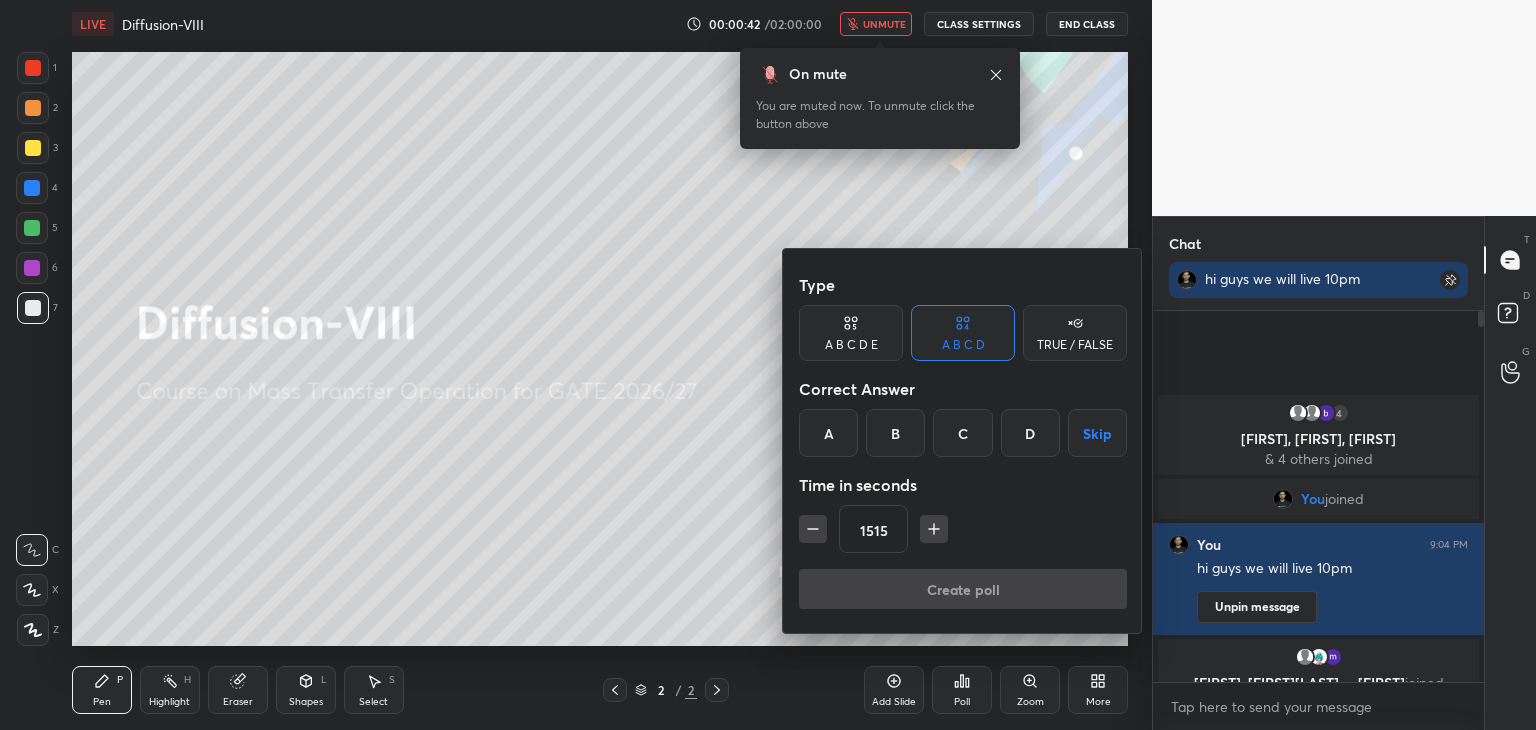 click 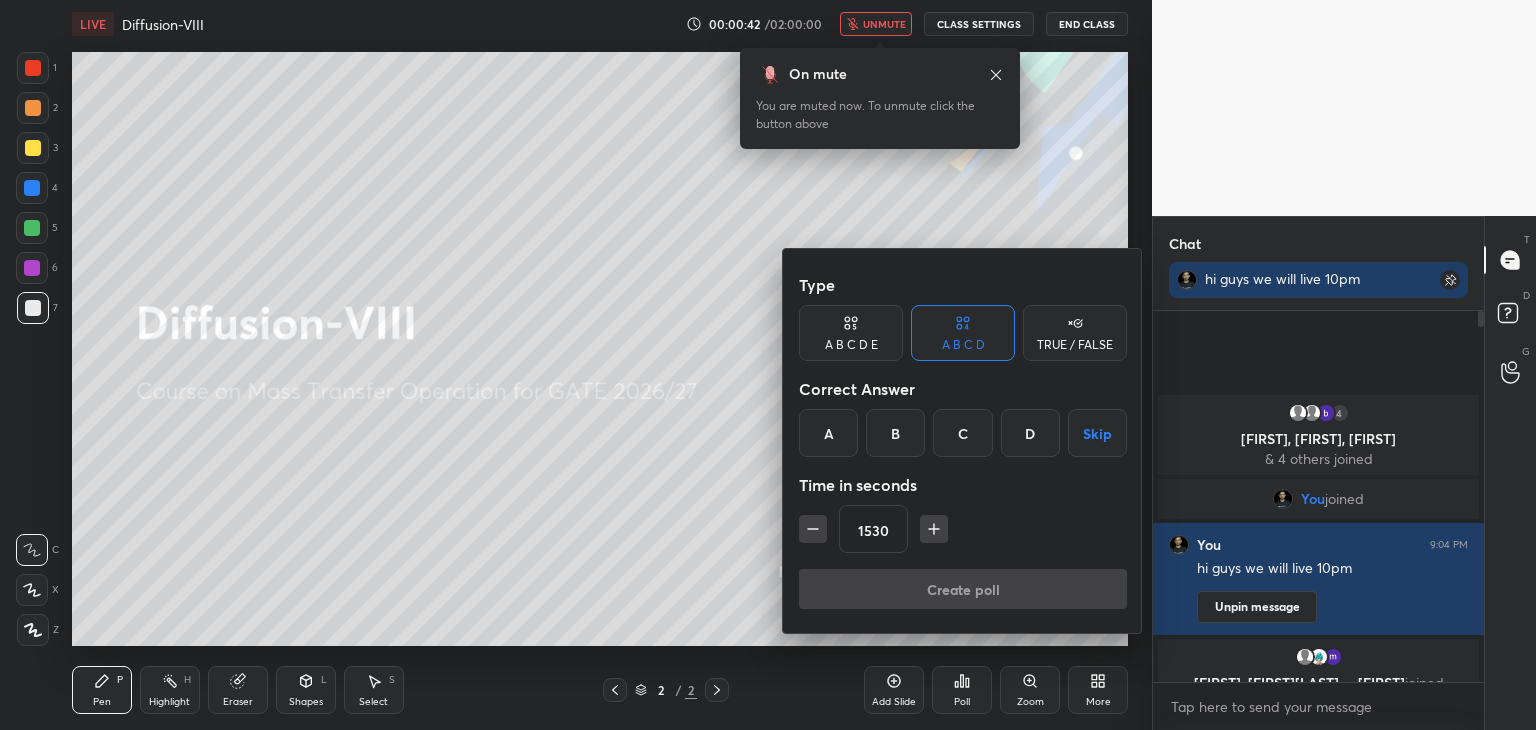 click 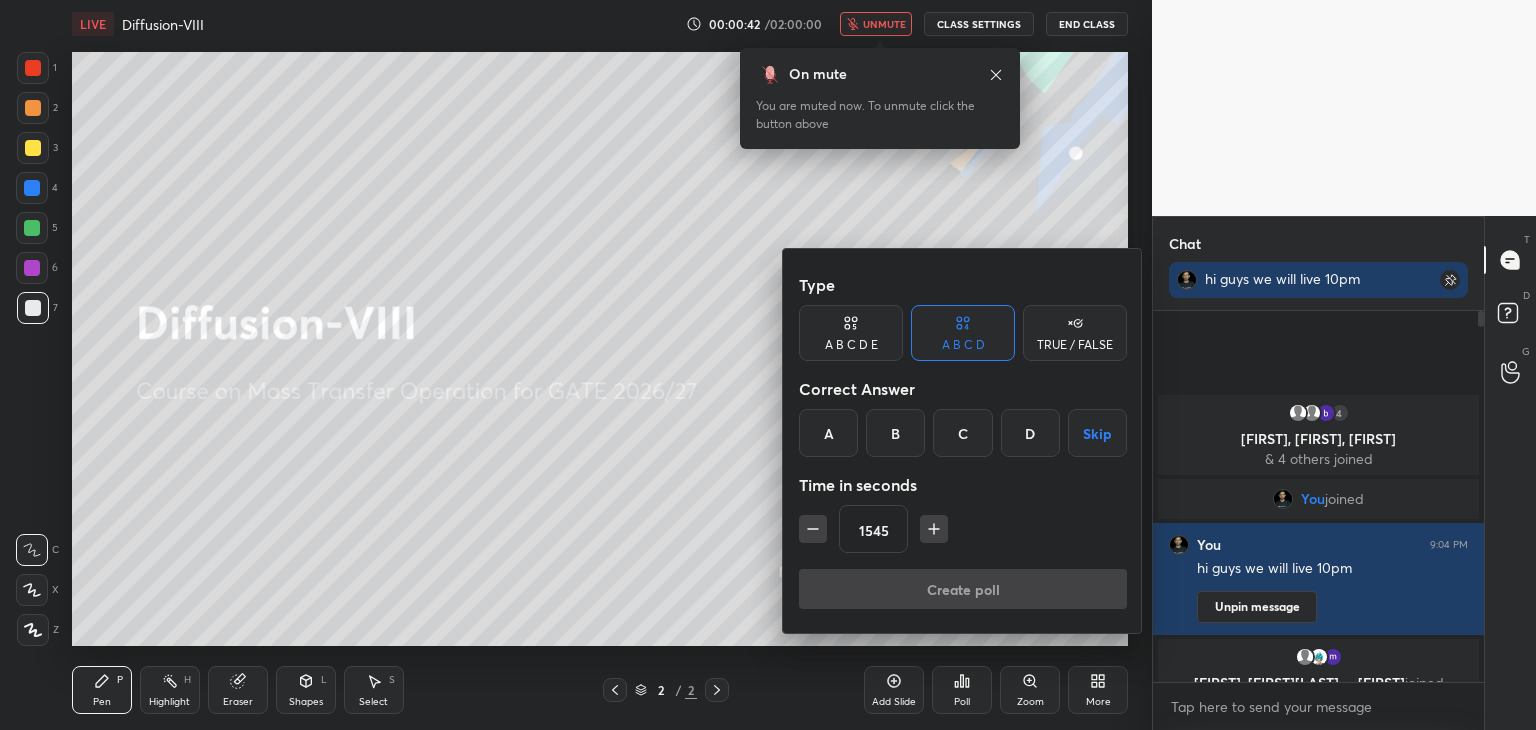 click 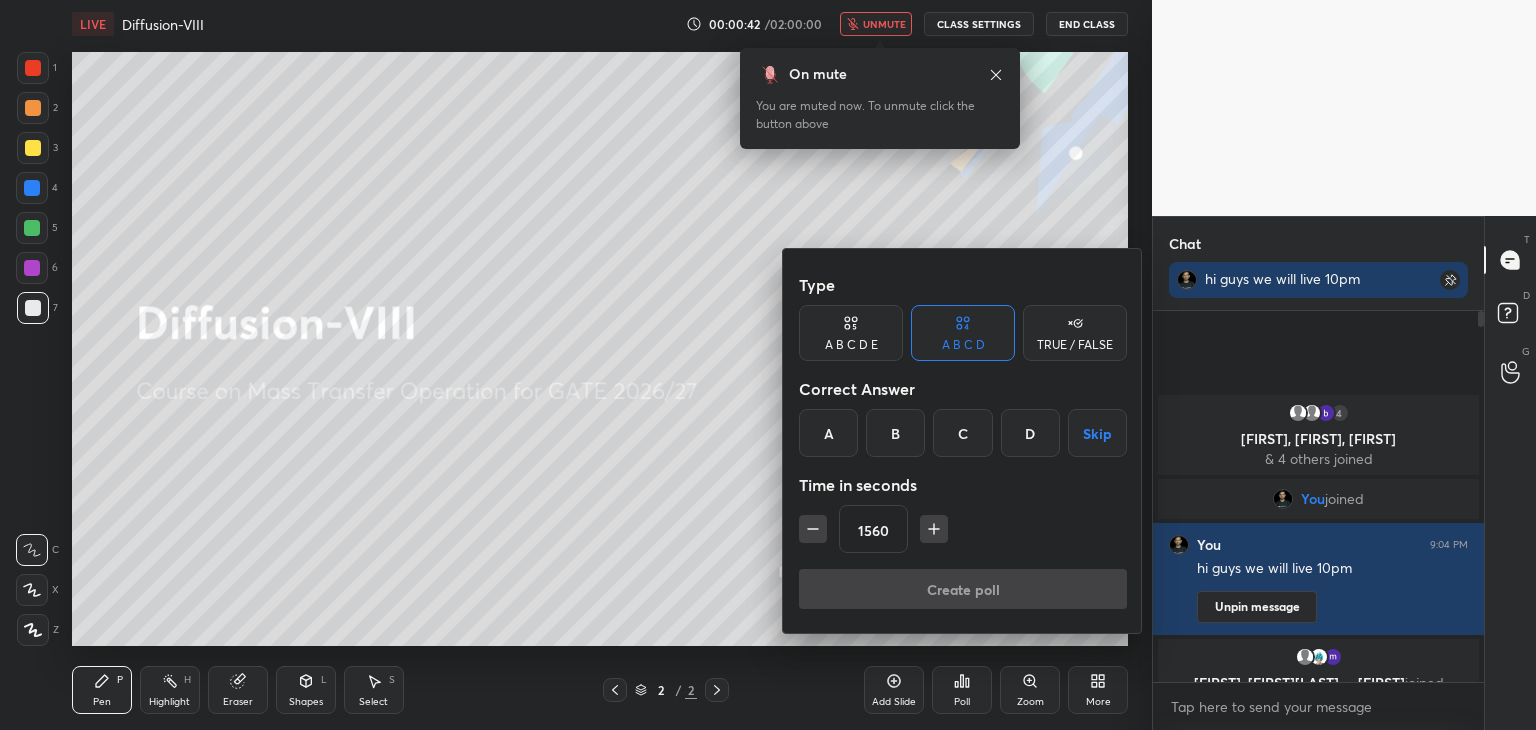 click 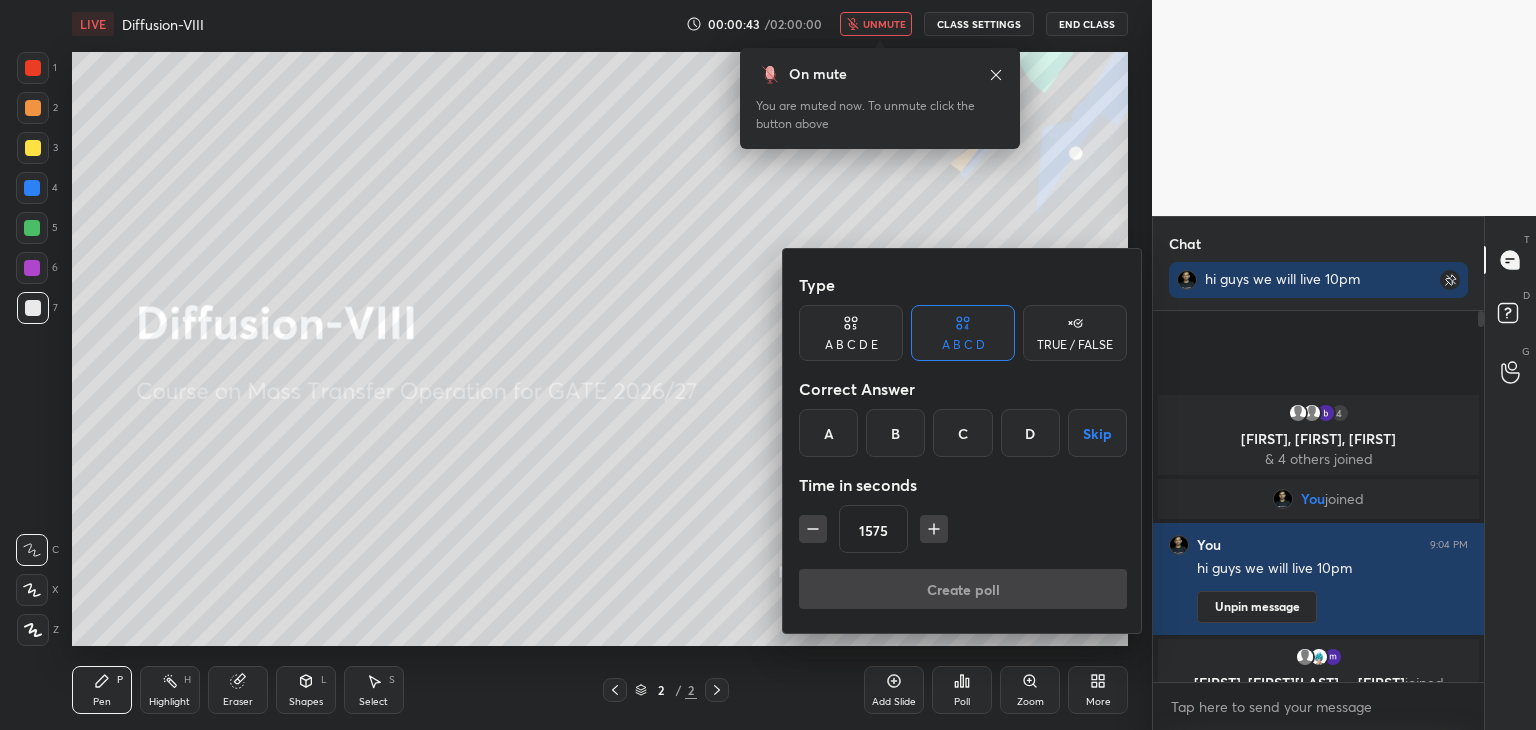 click 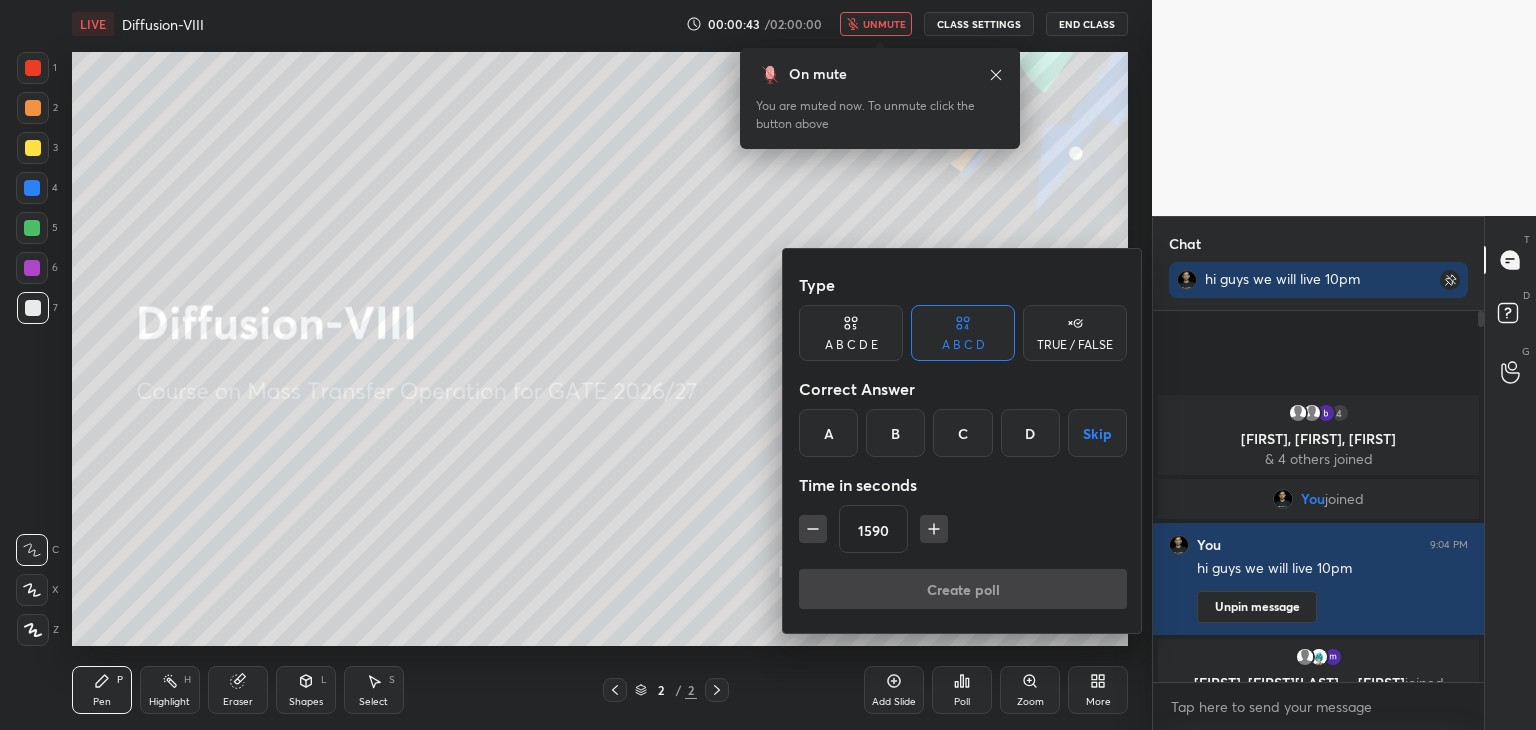 click 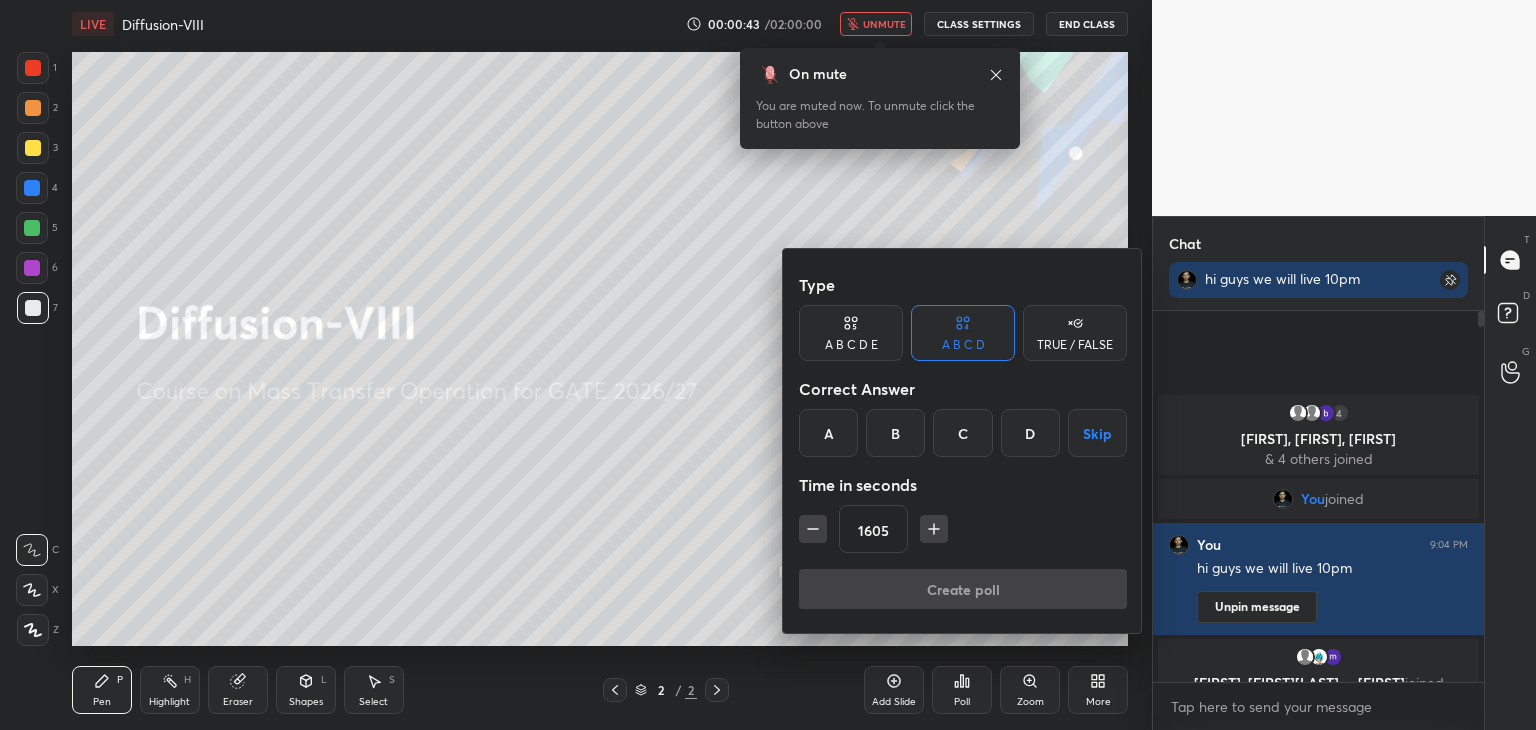 click 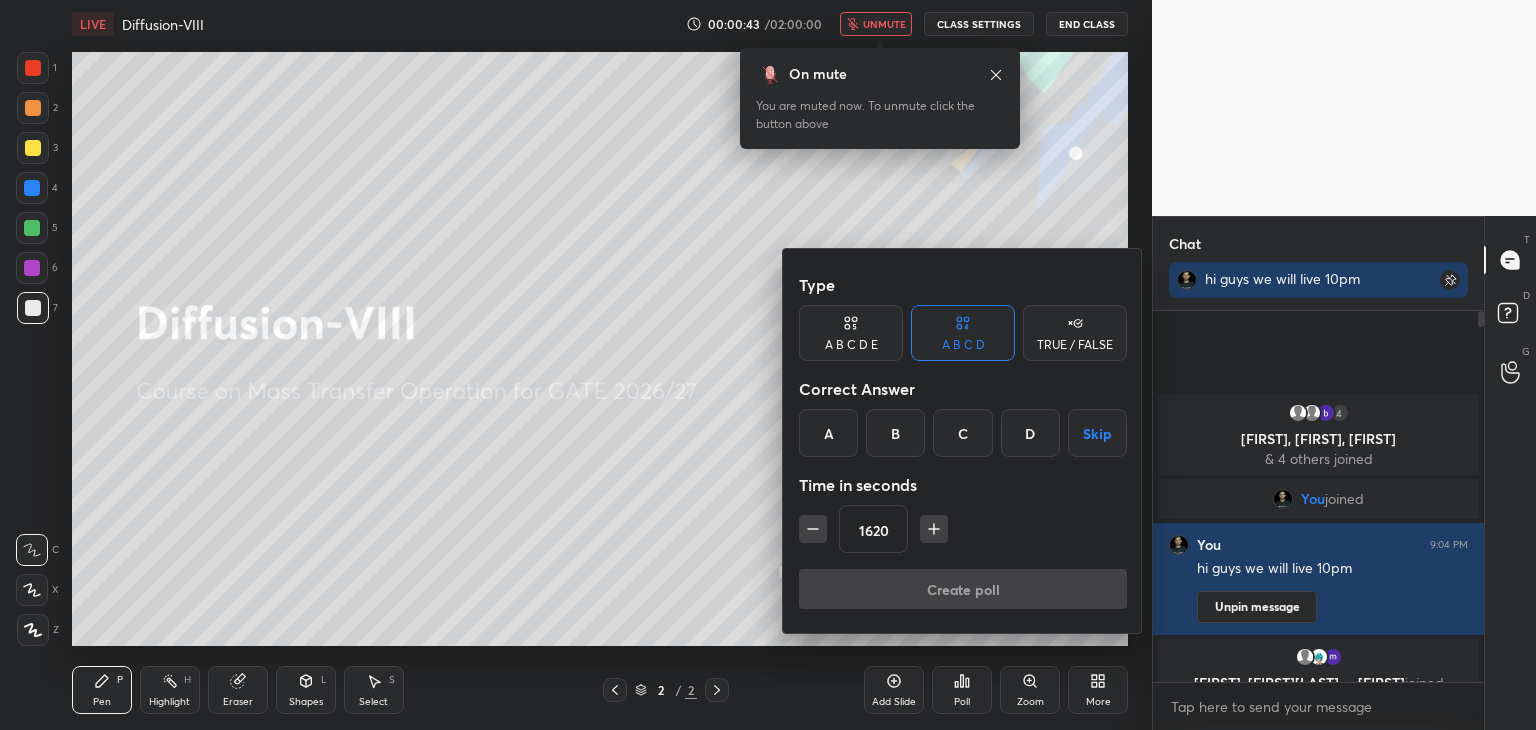 click 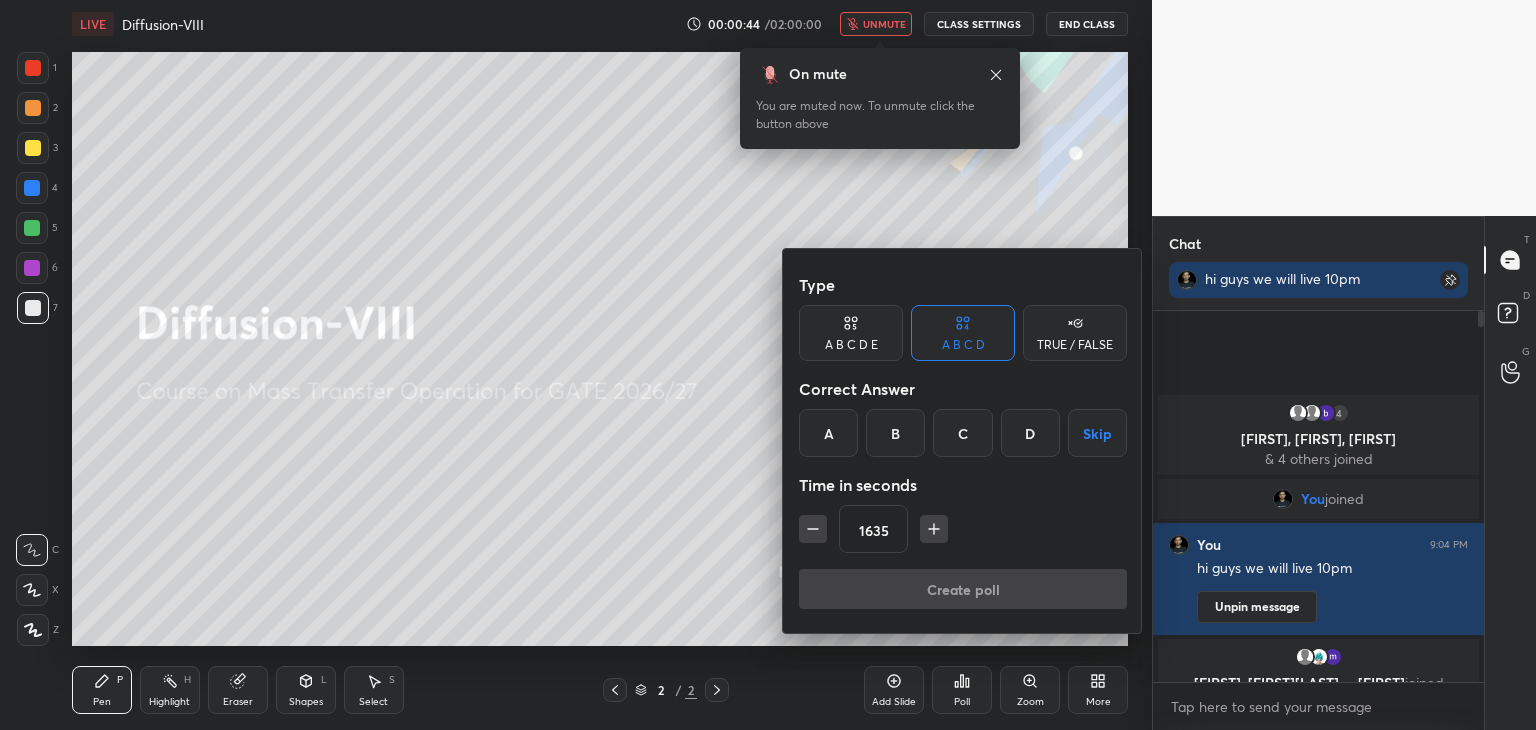 click 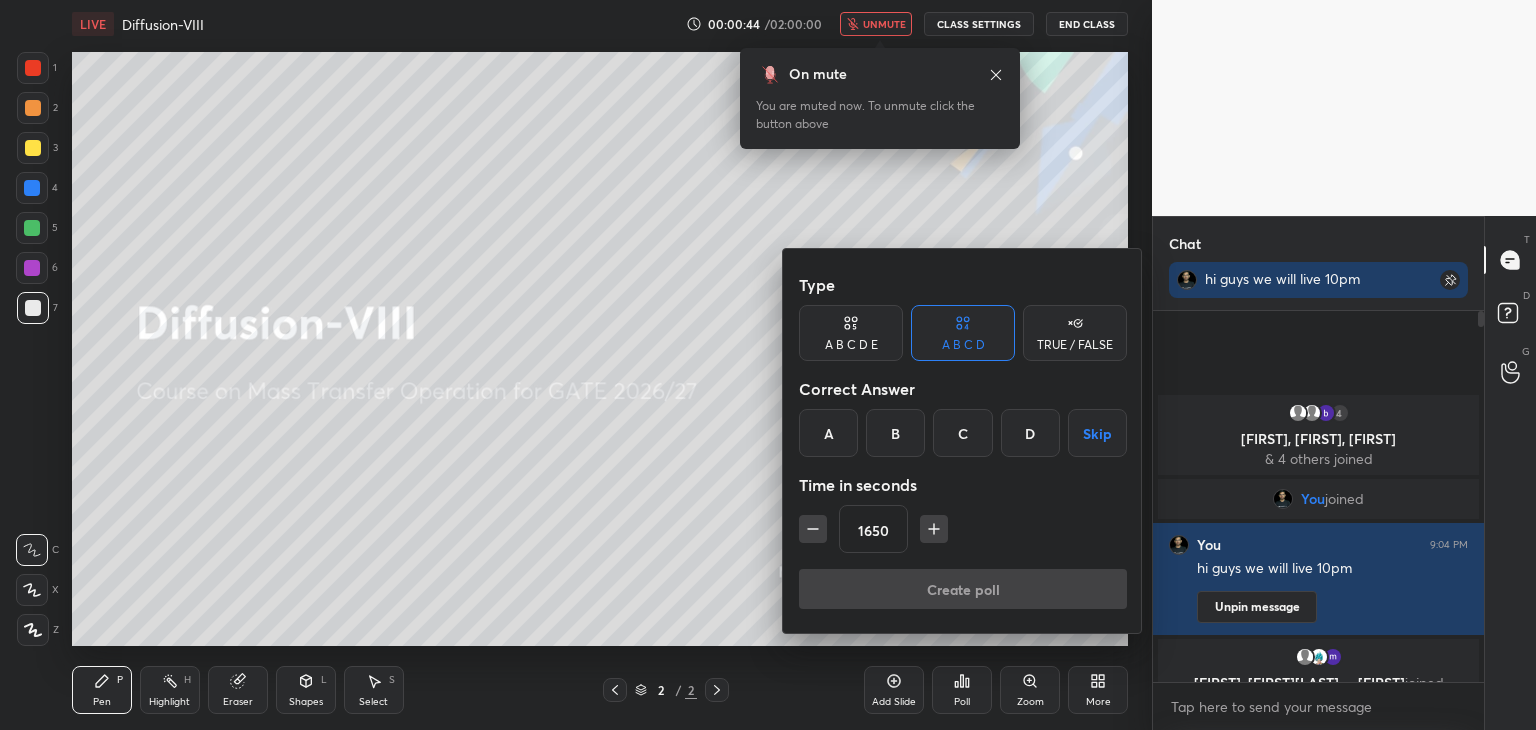 click 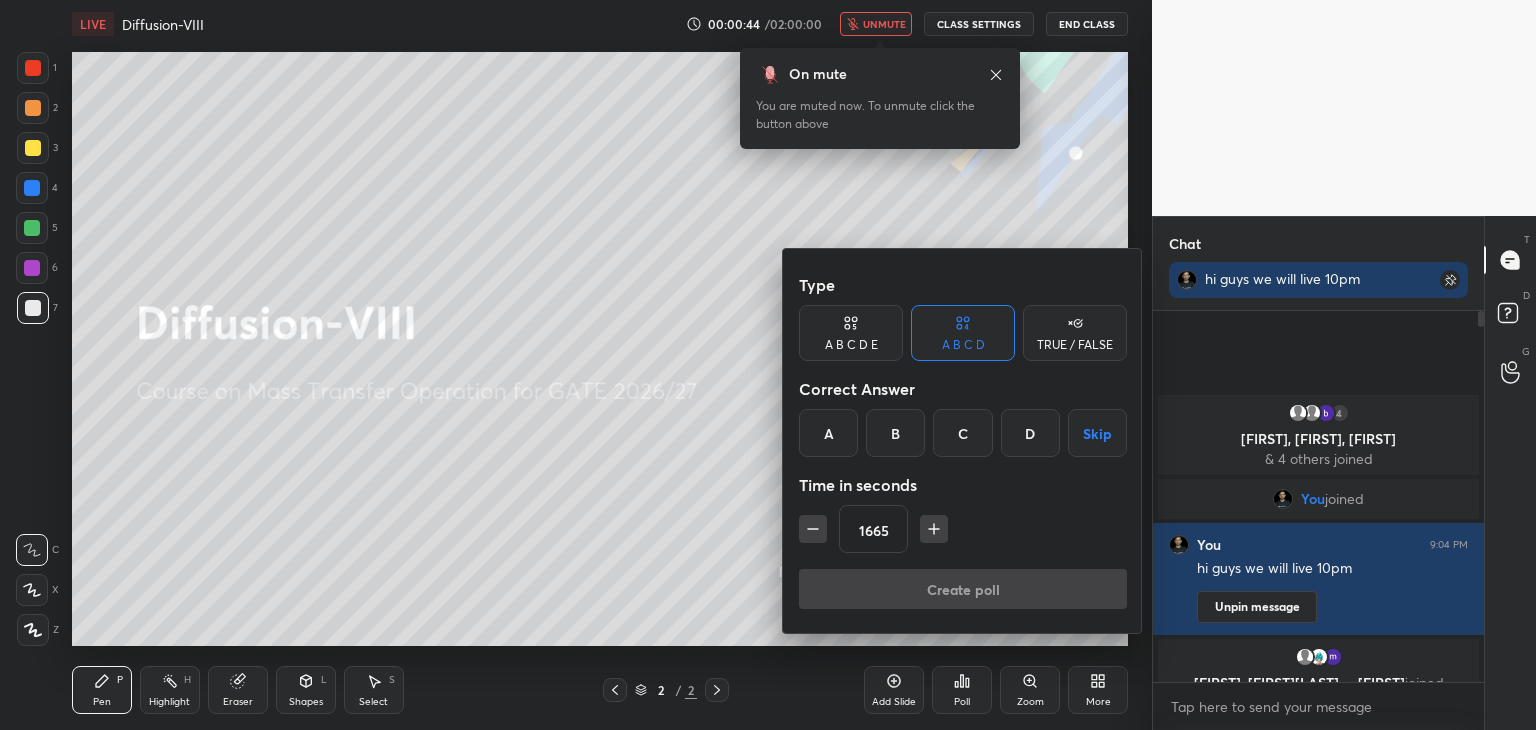 click 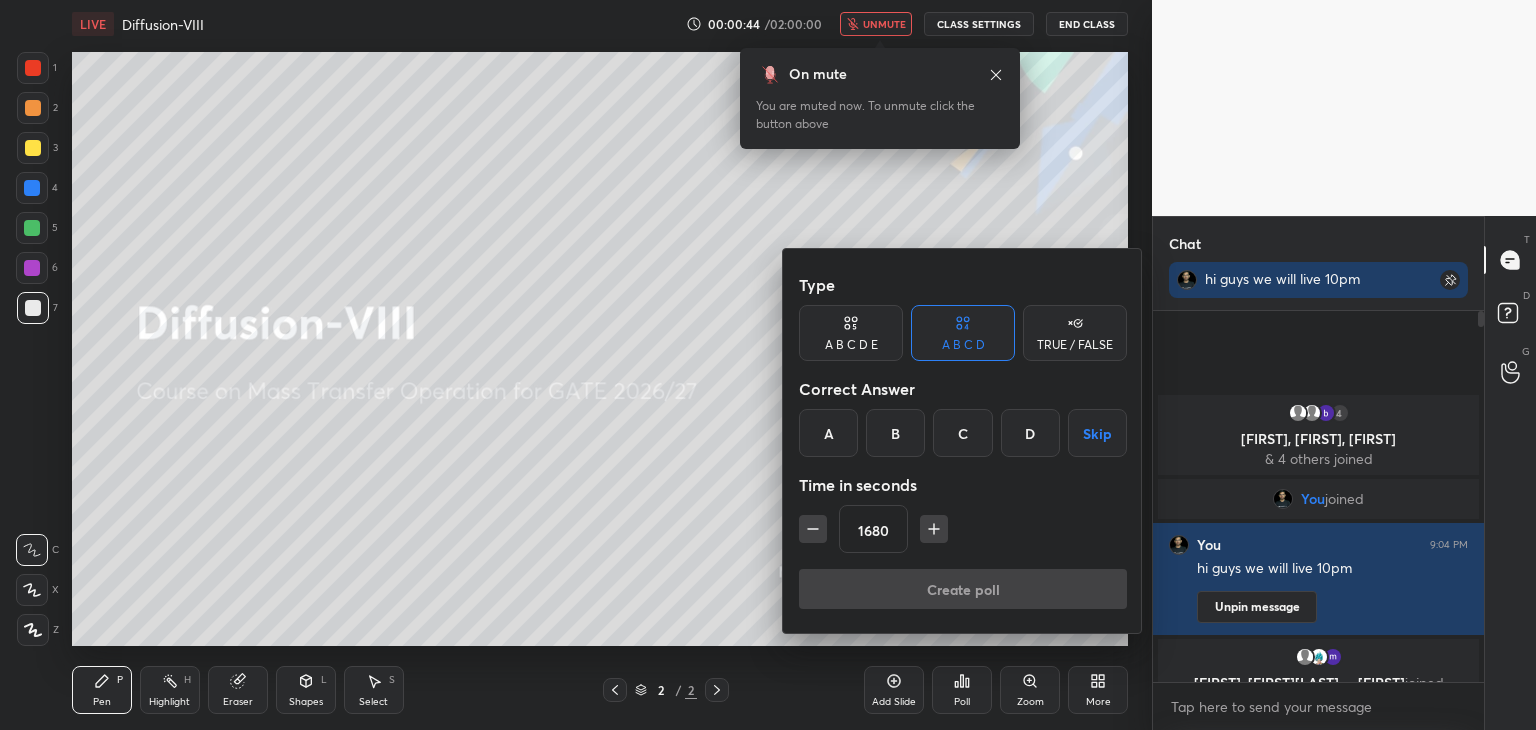 click 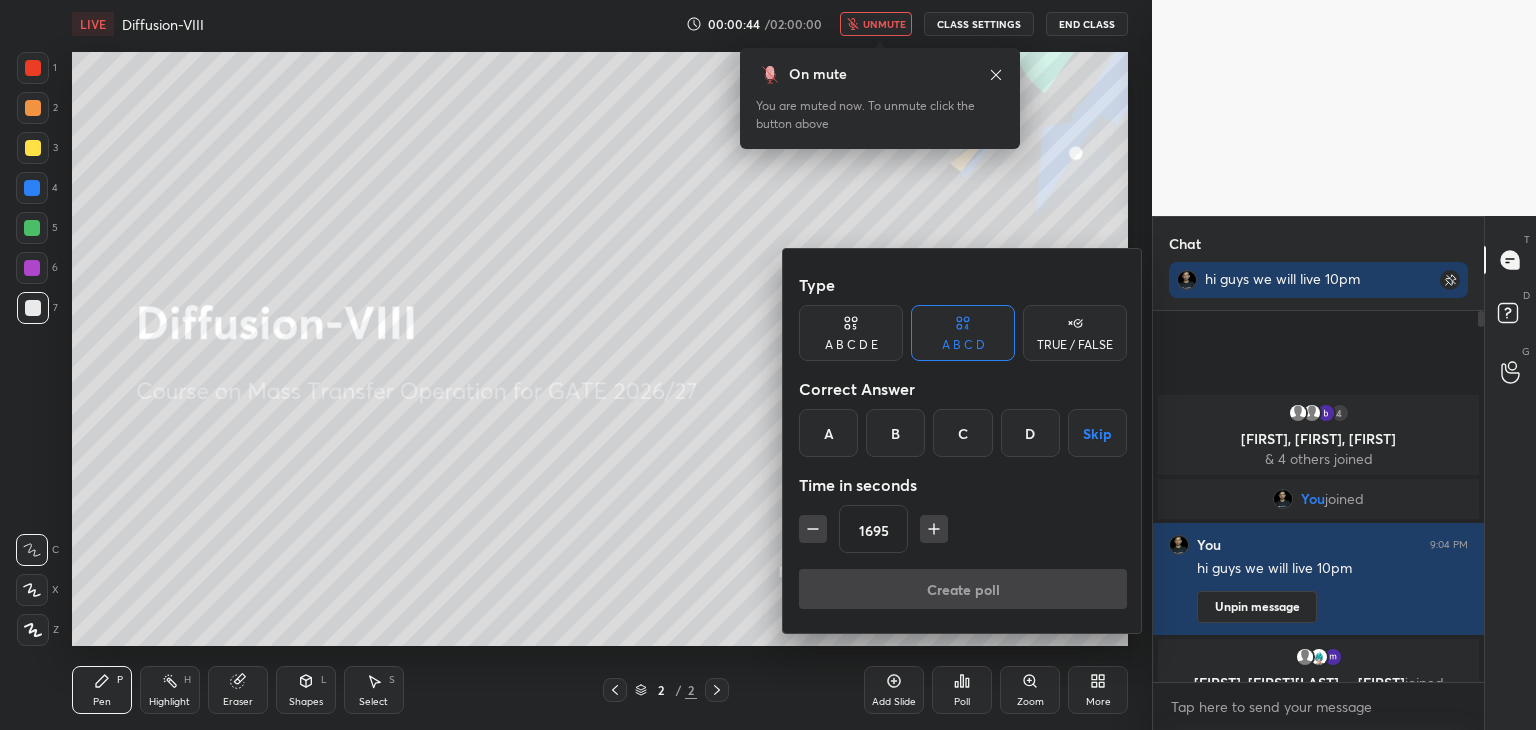 click 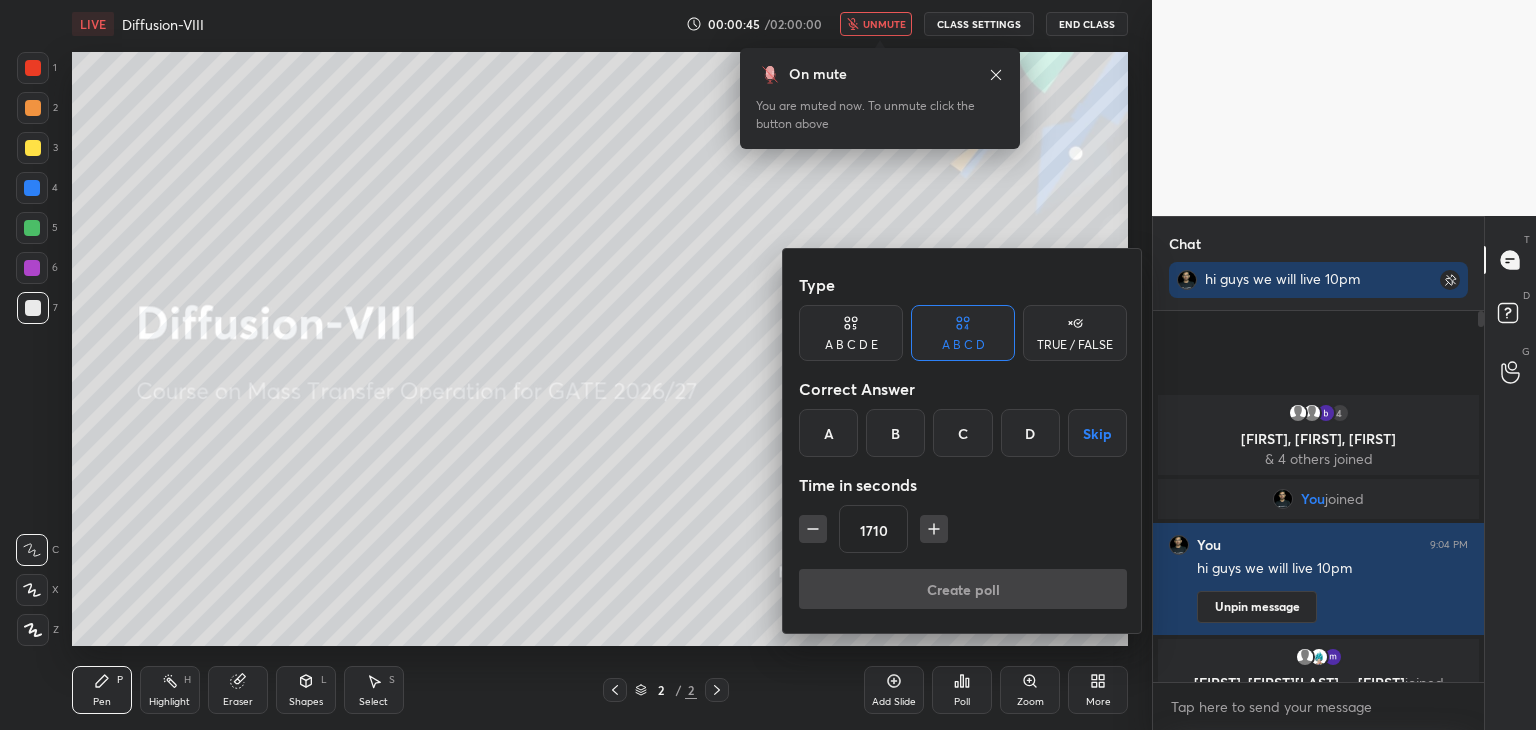 click 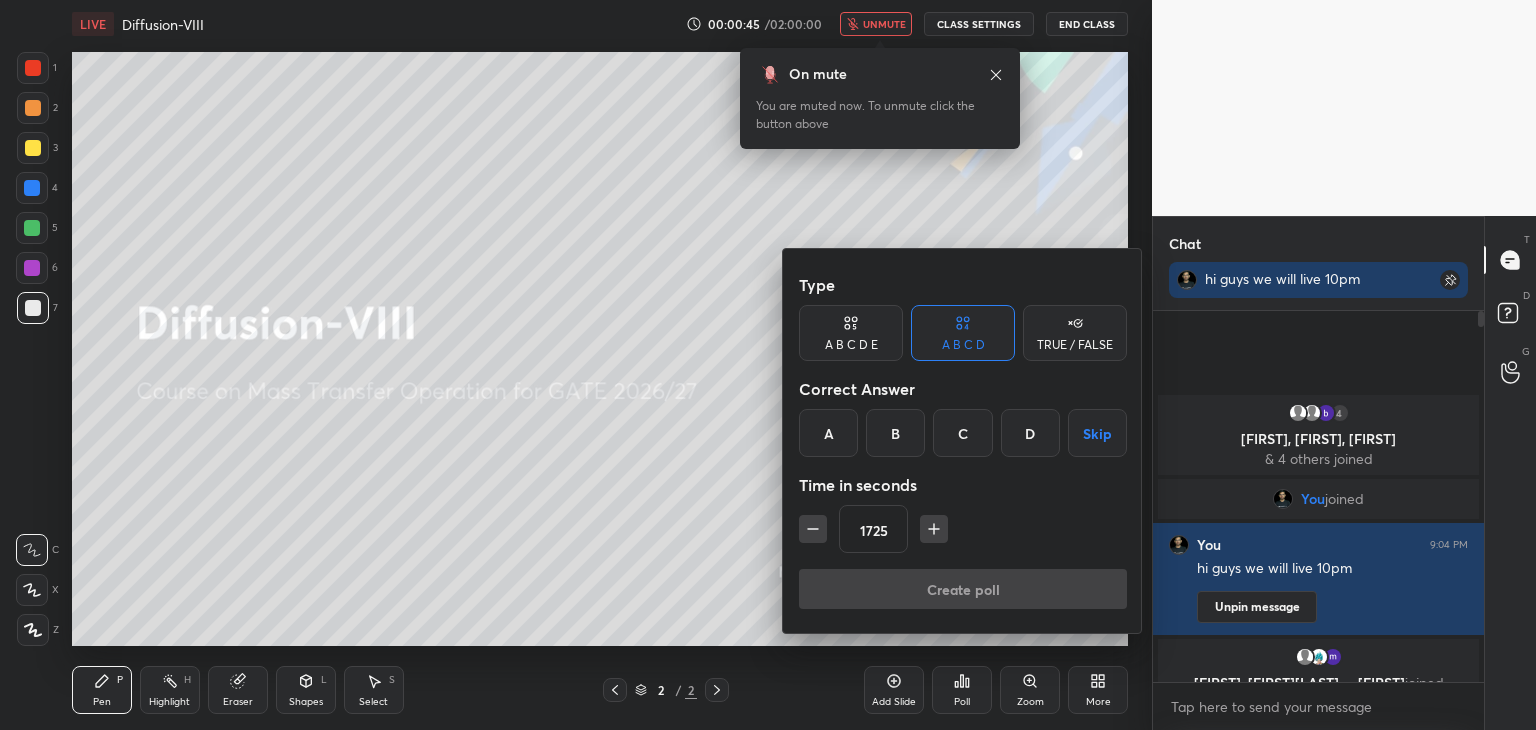 click 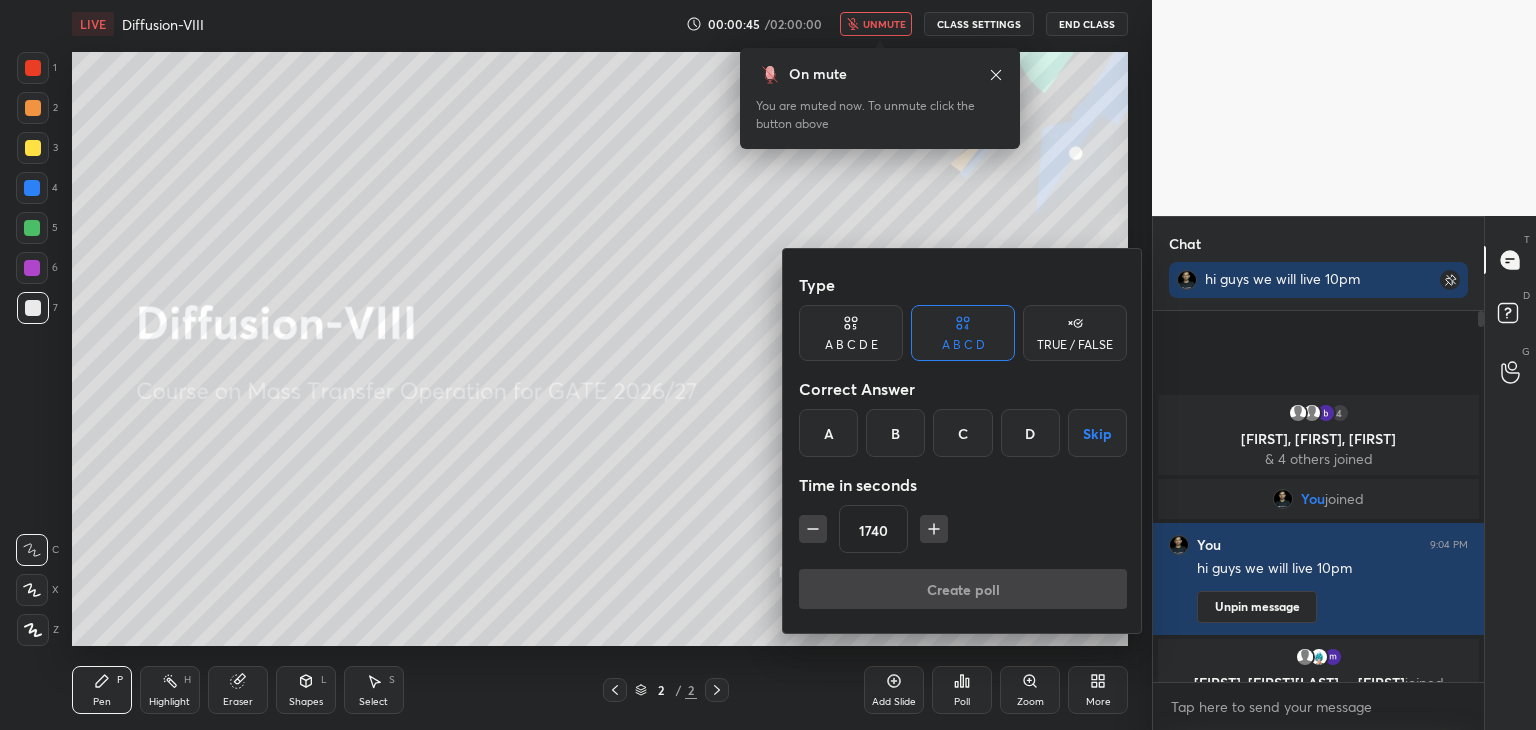 click 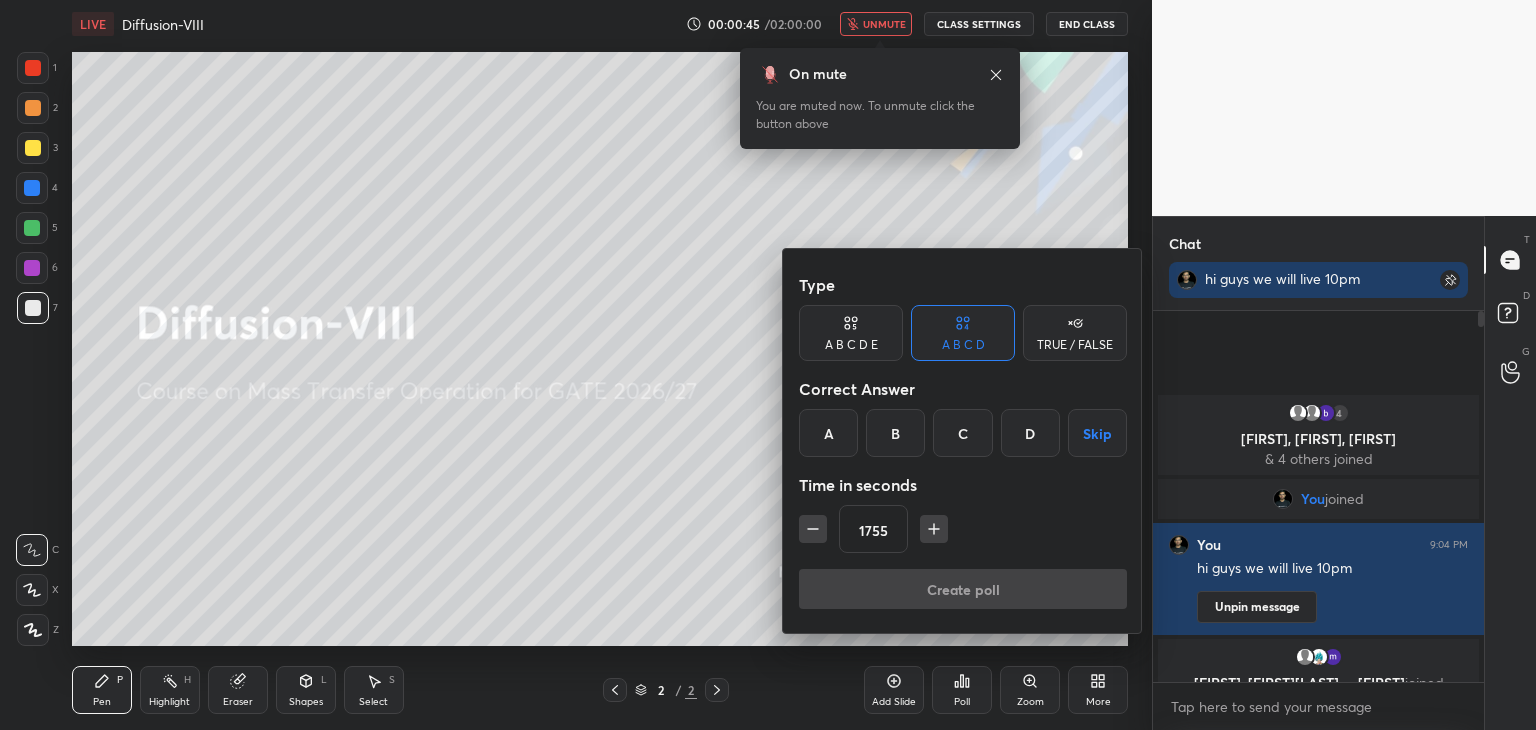 click 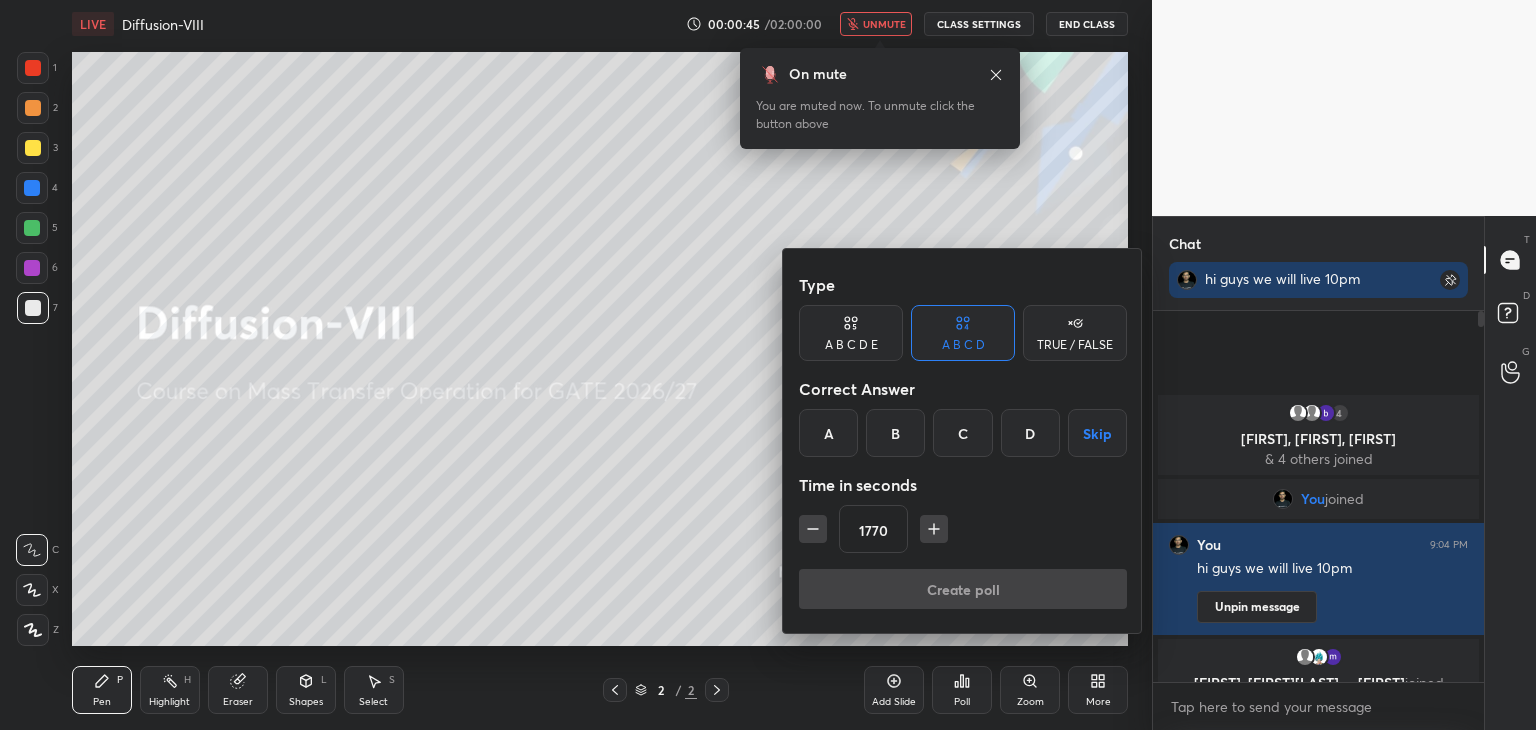 click 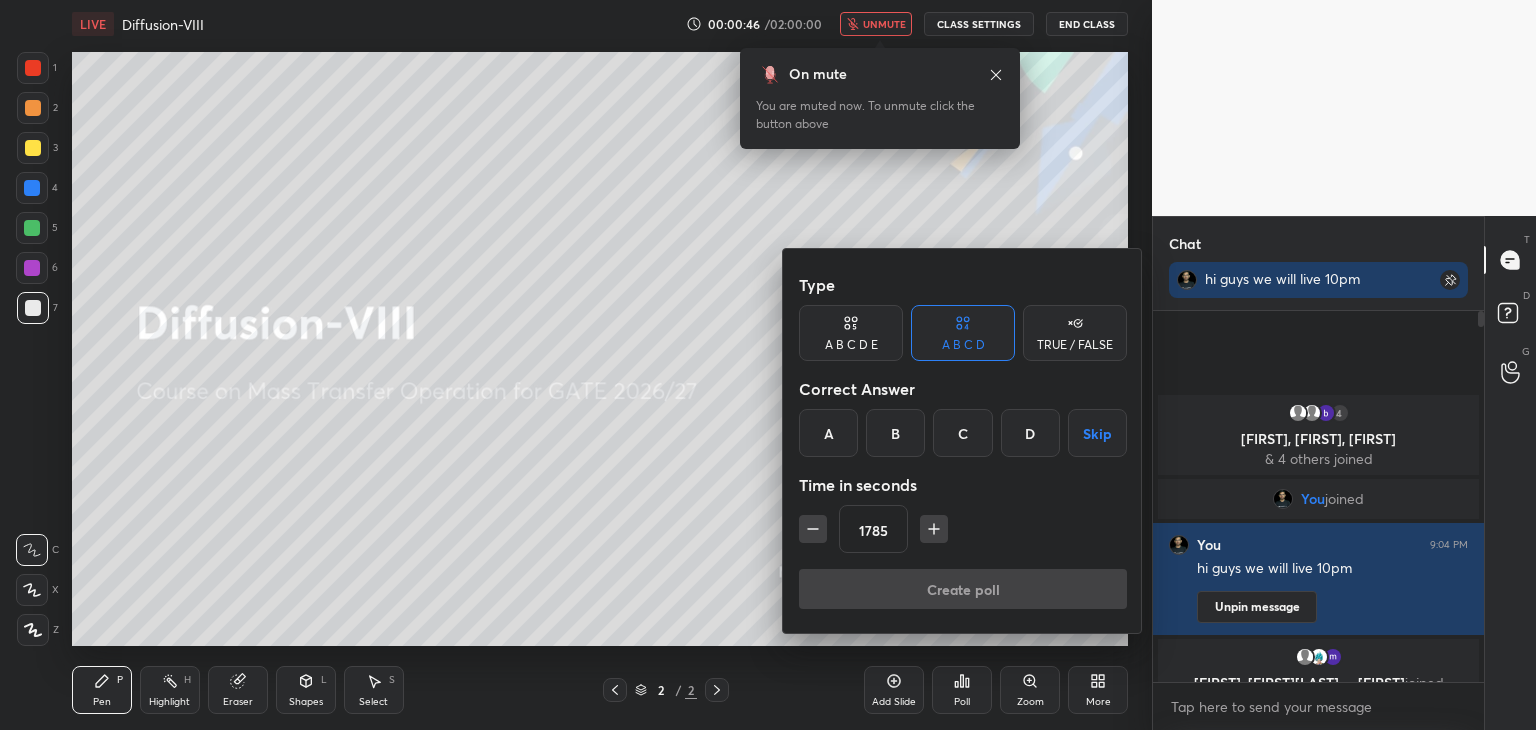 click 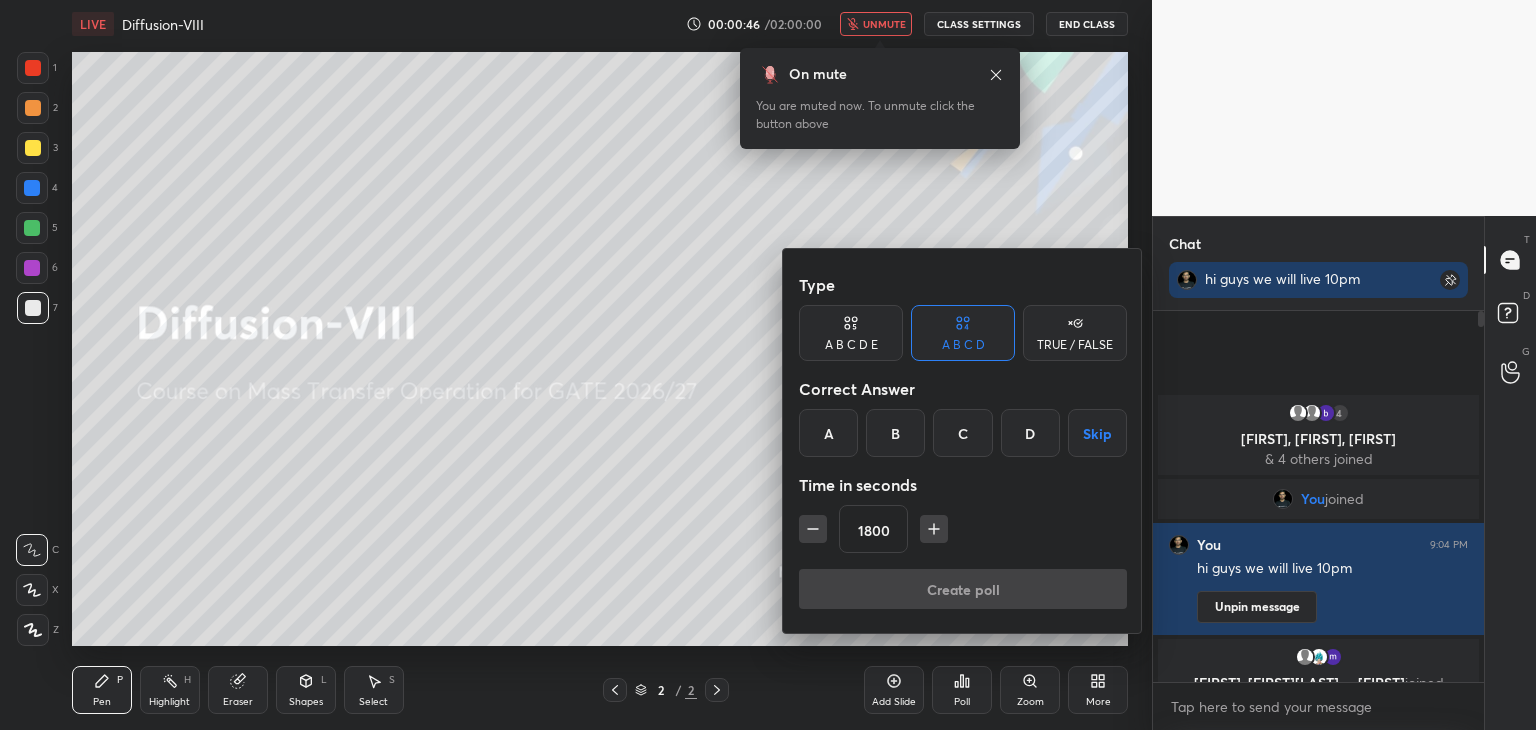 click 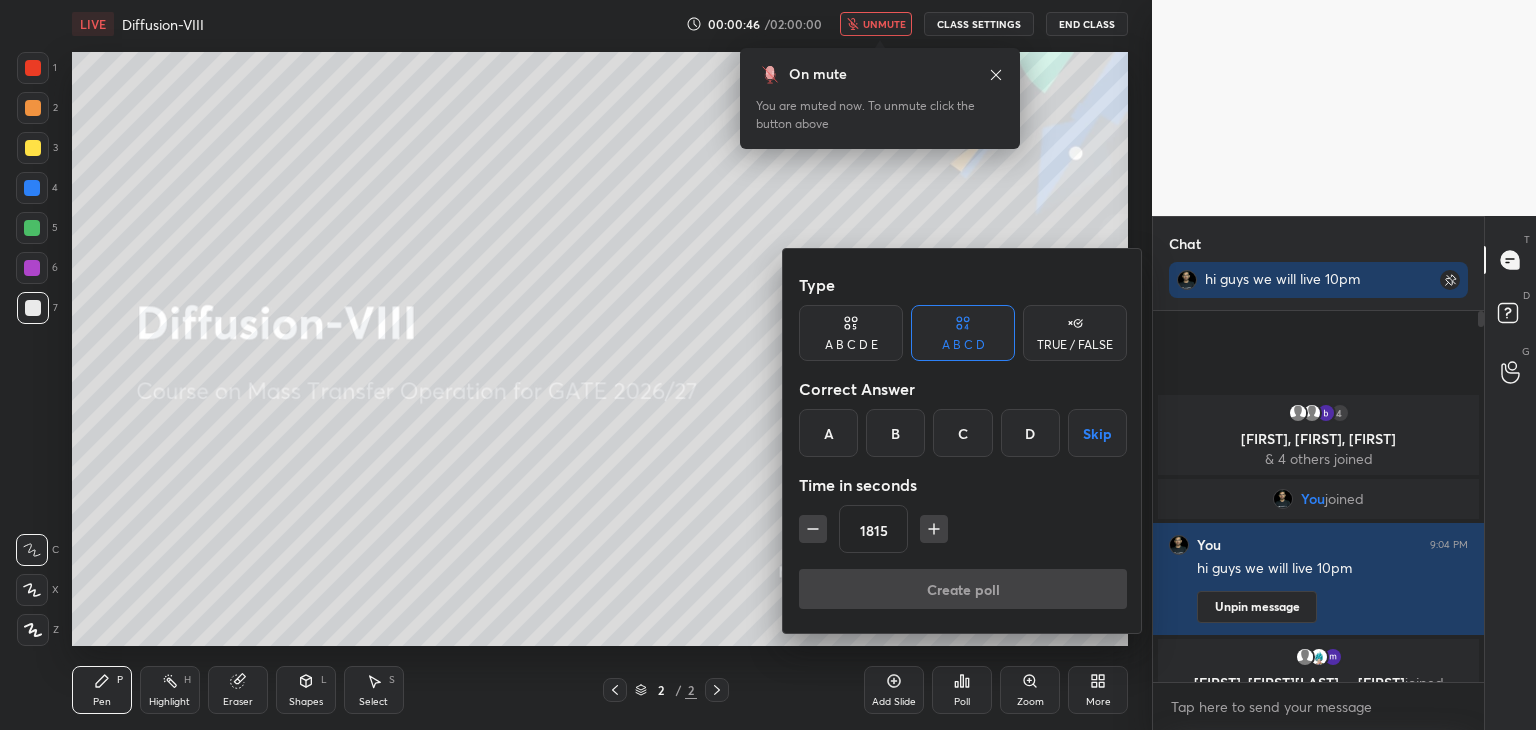 click 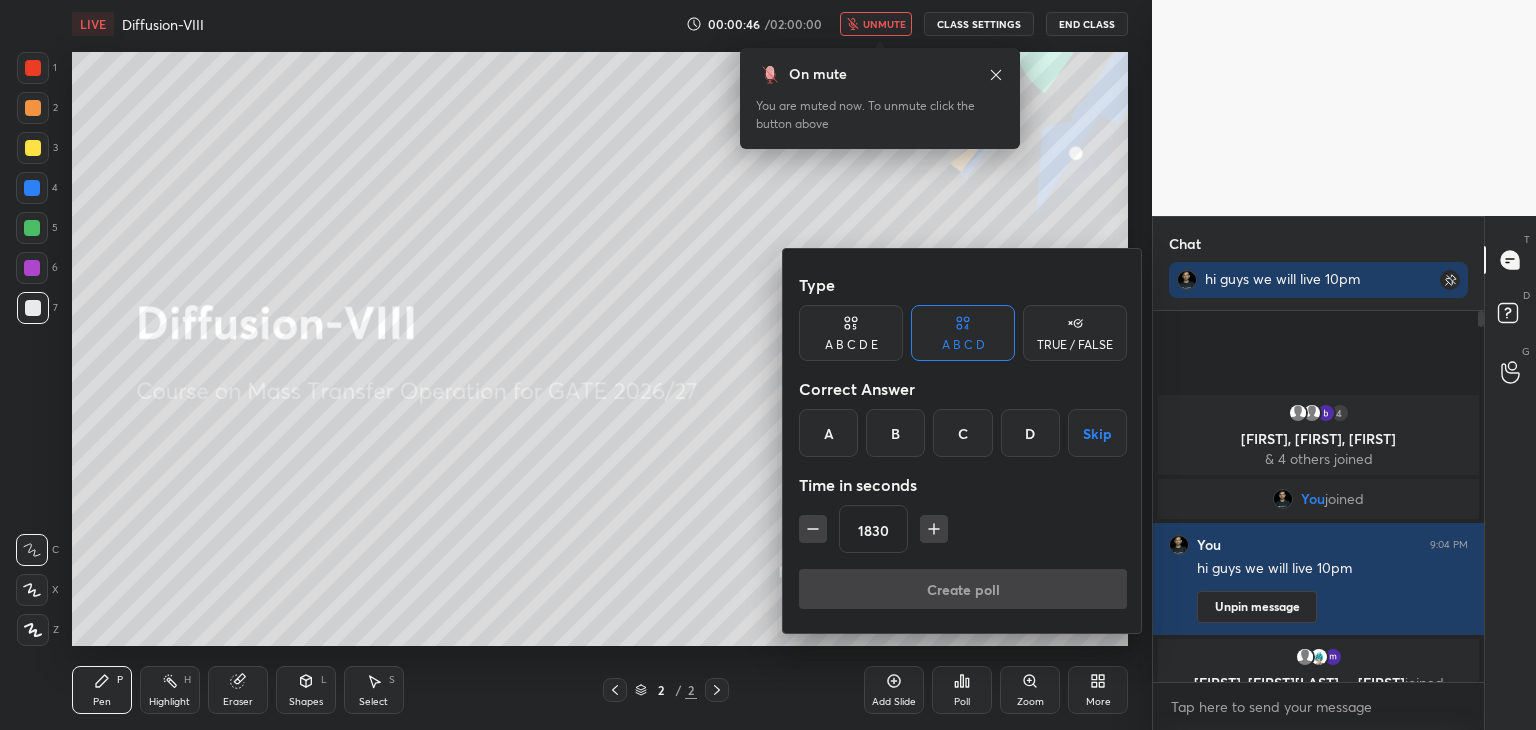 click 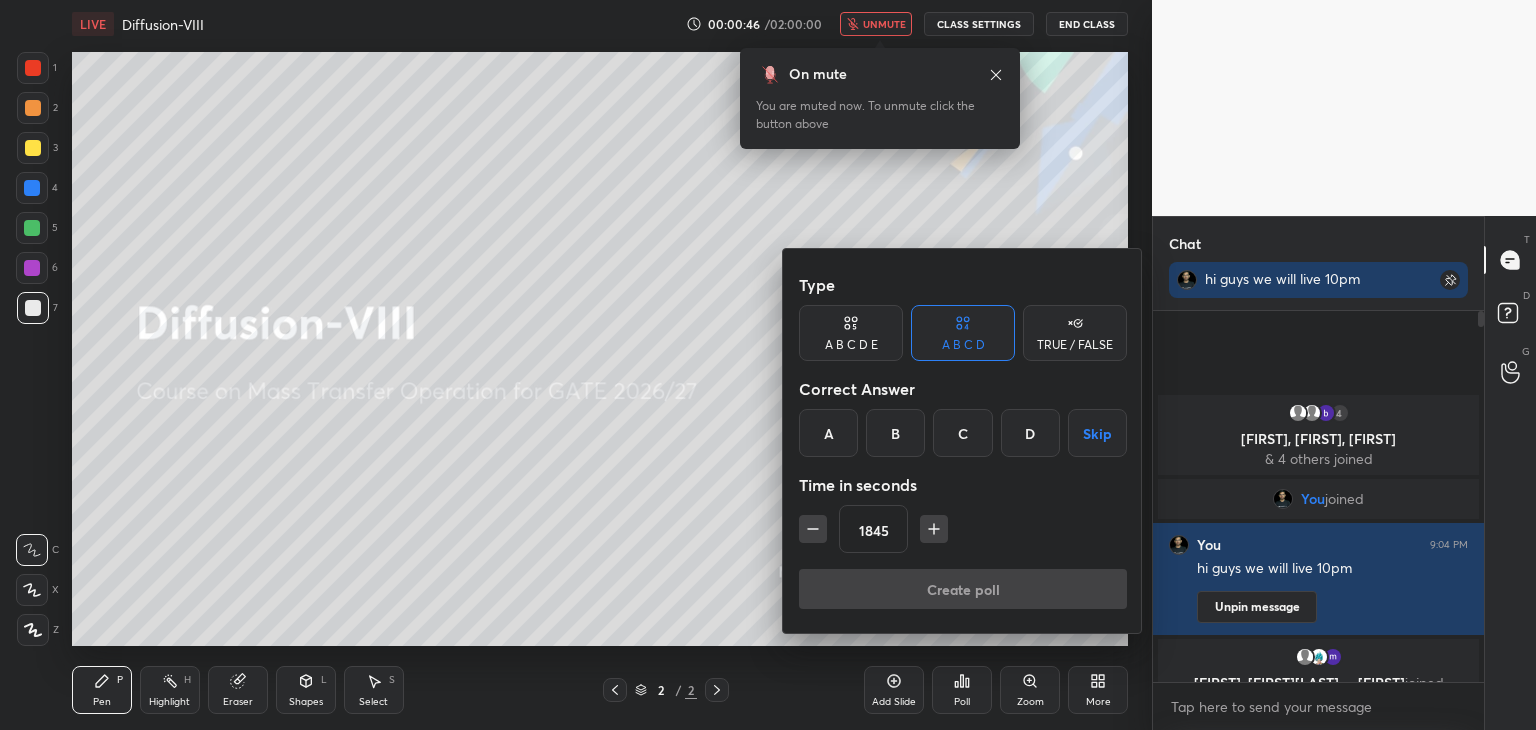 click 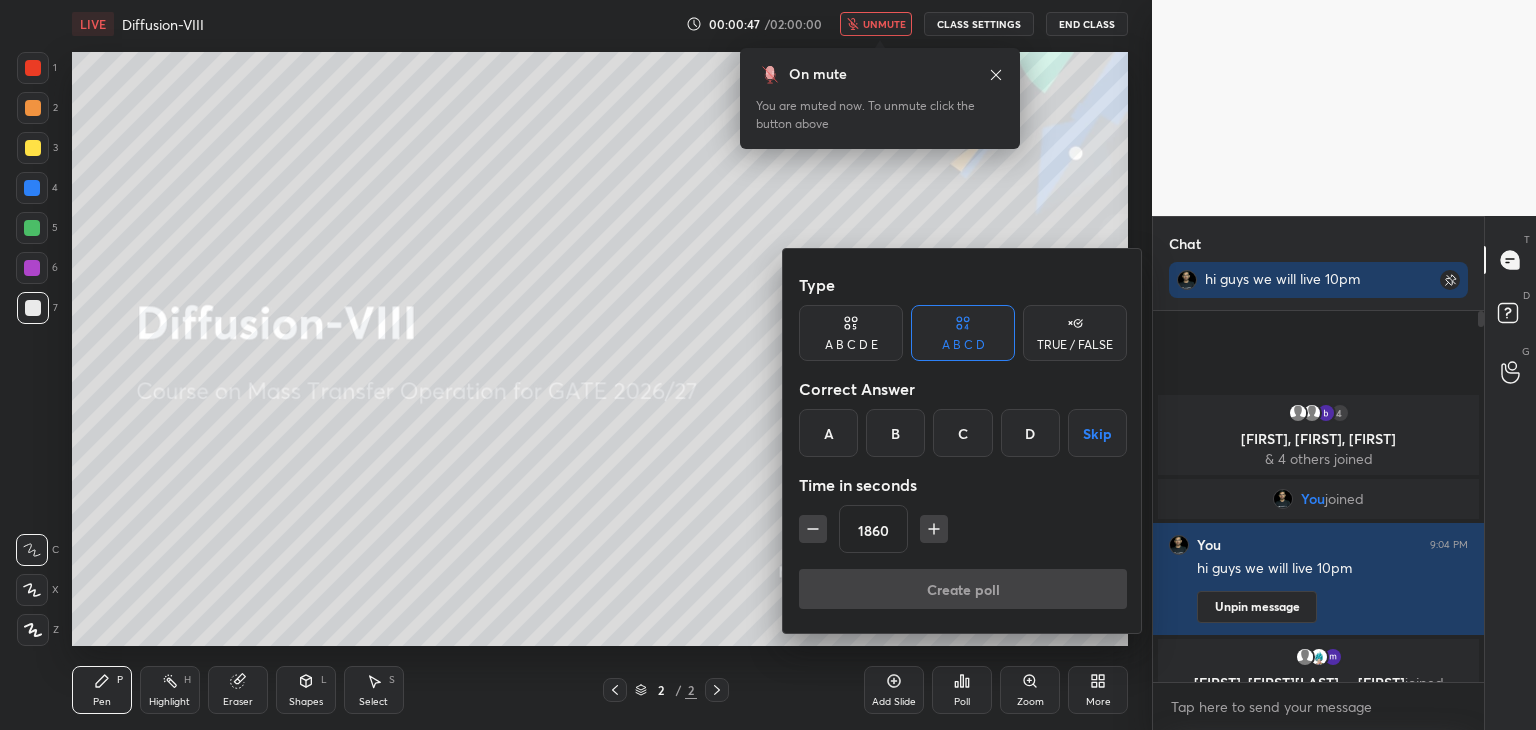 click 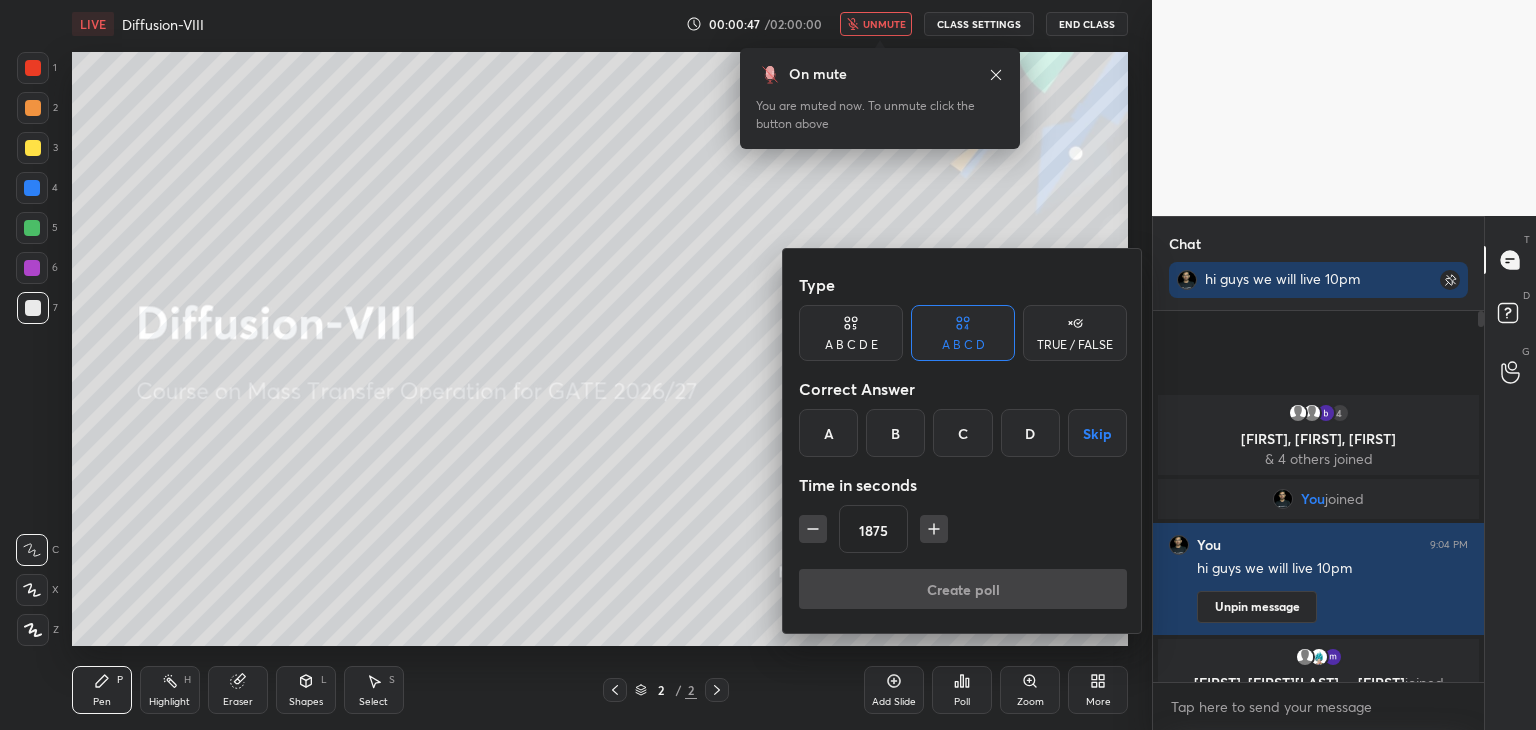 click 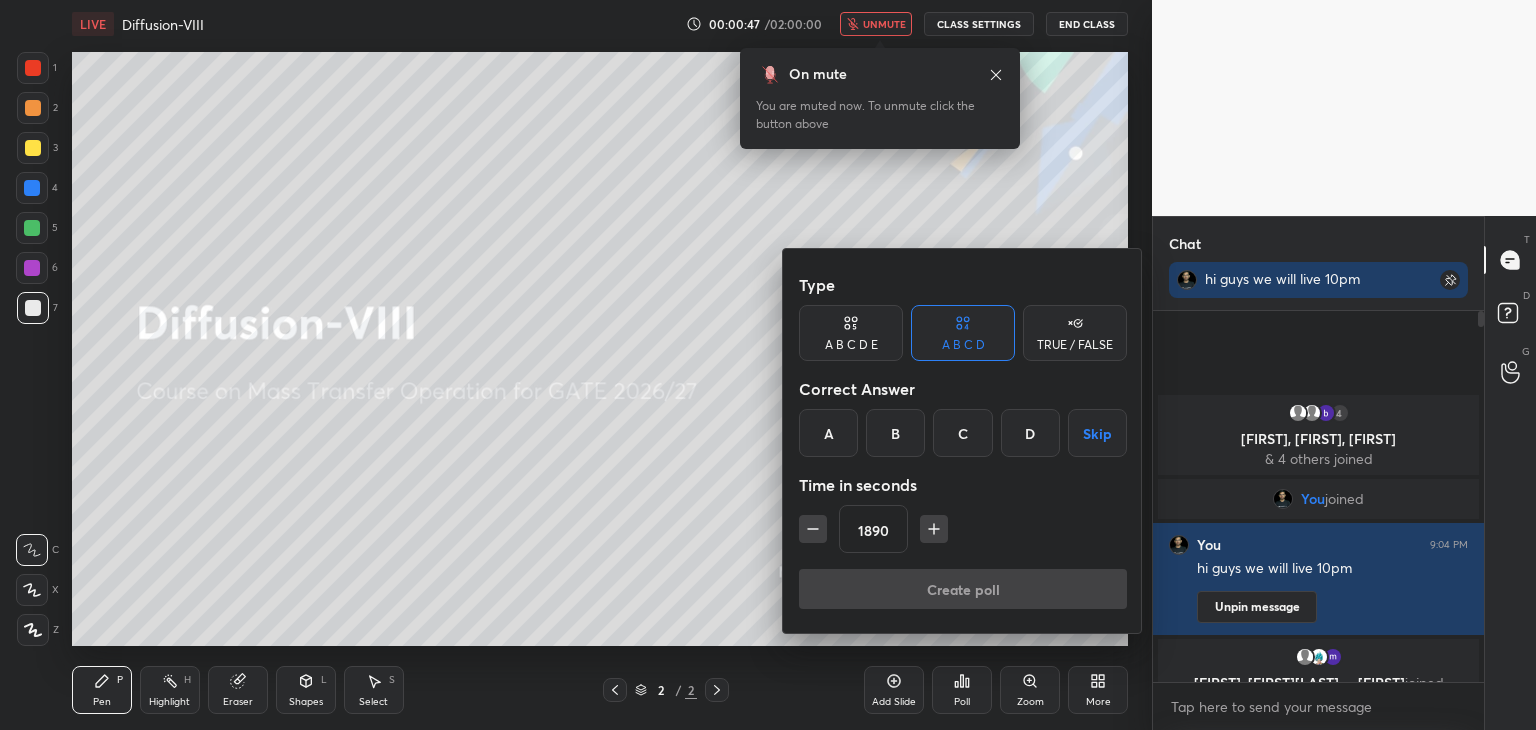 click 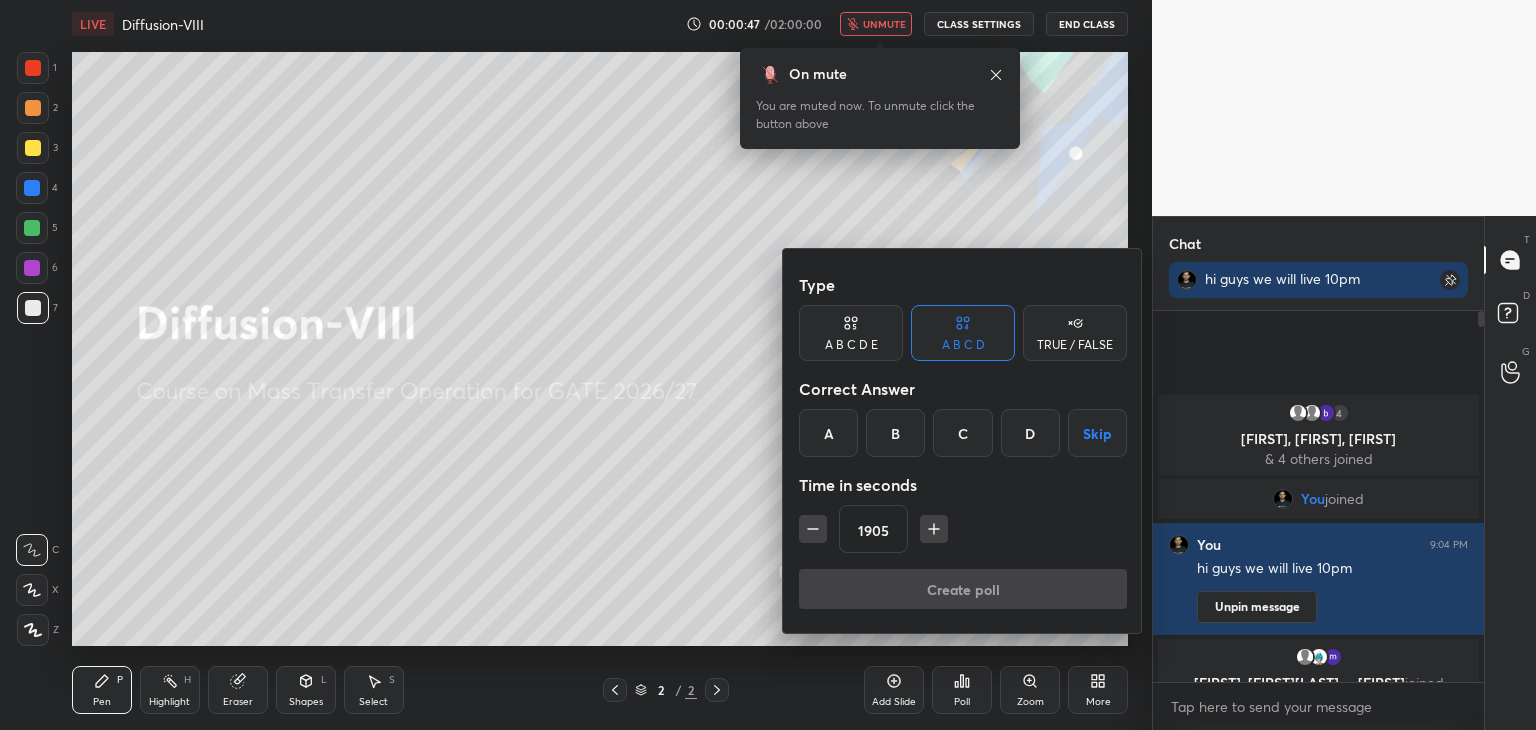 click 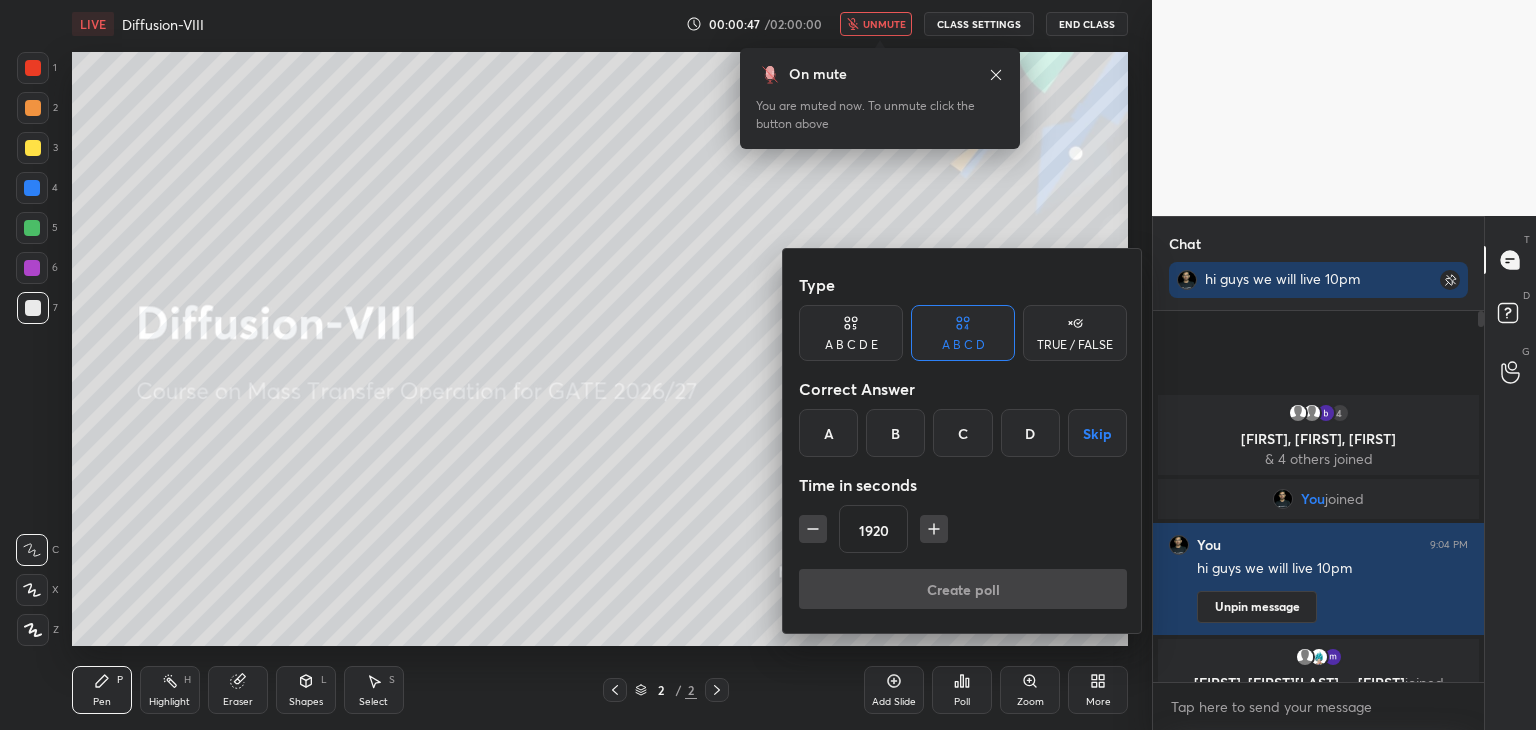 click 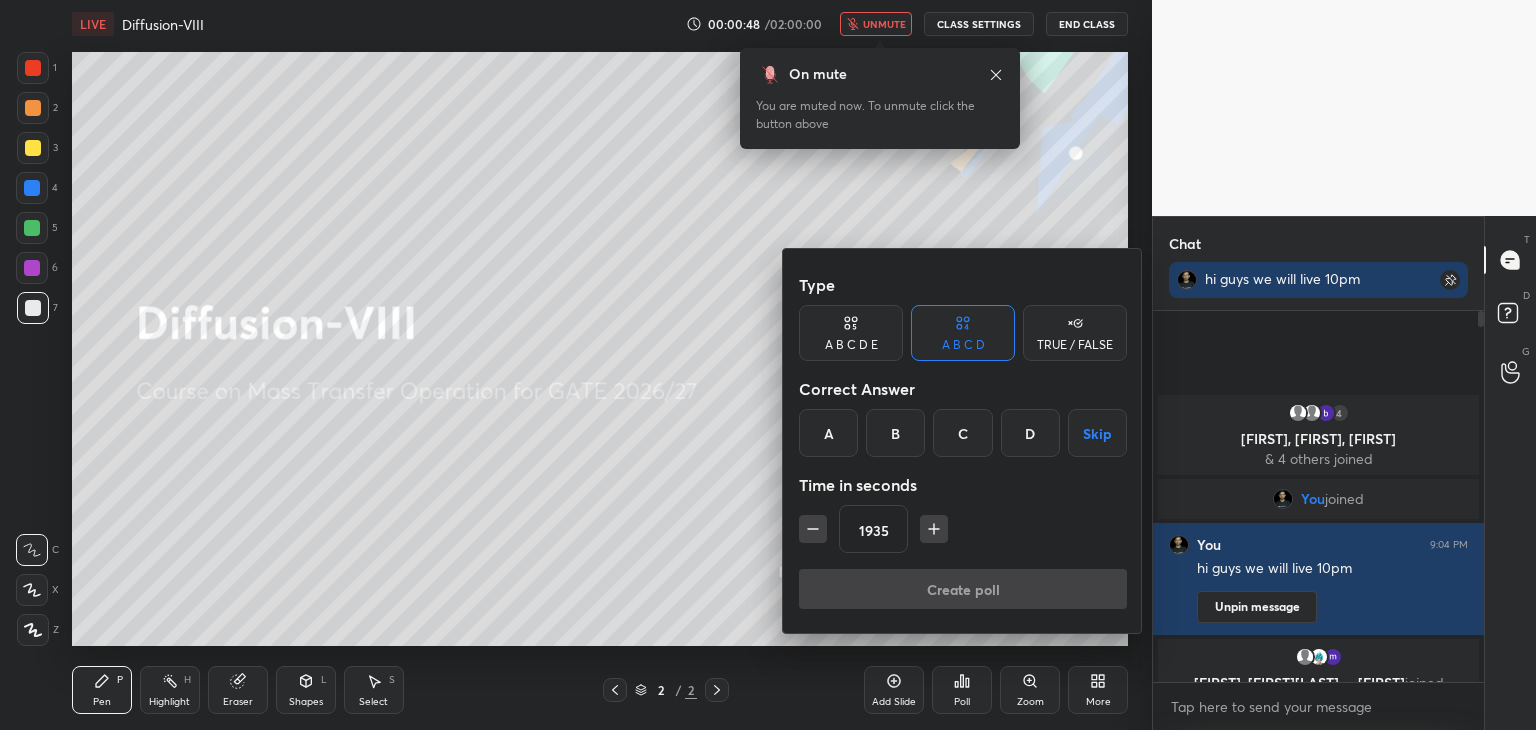 click 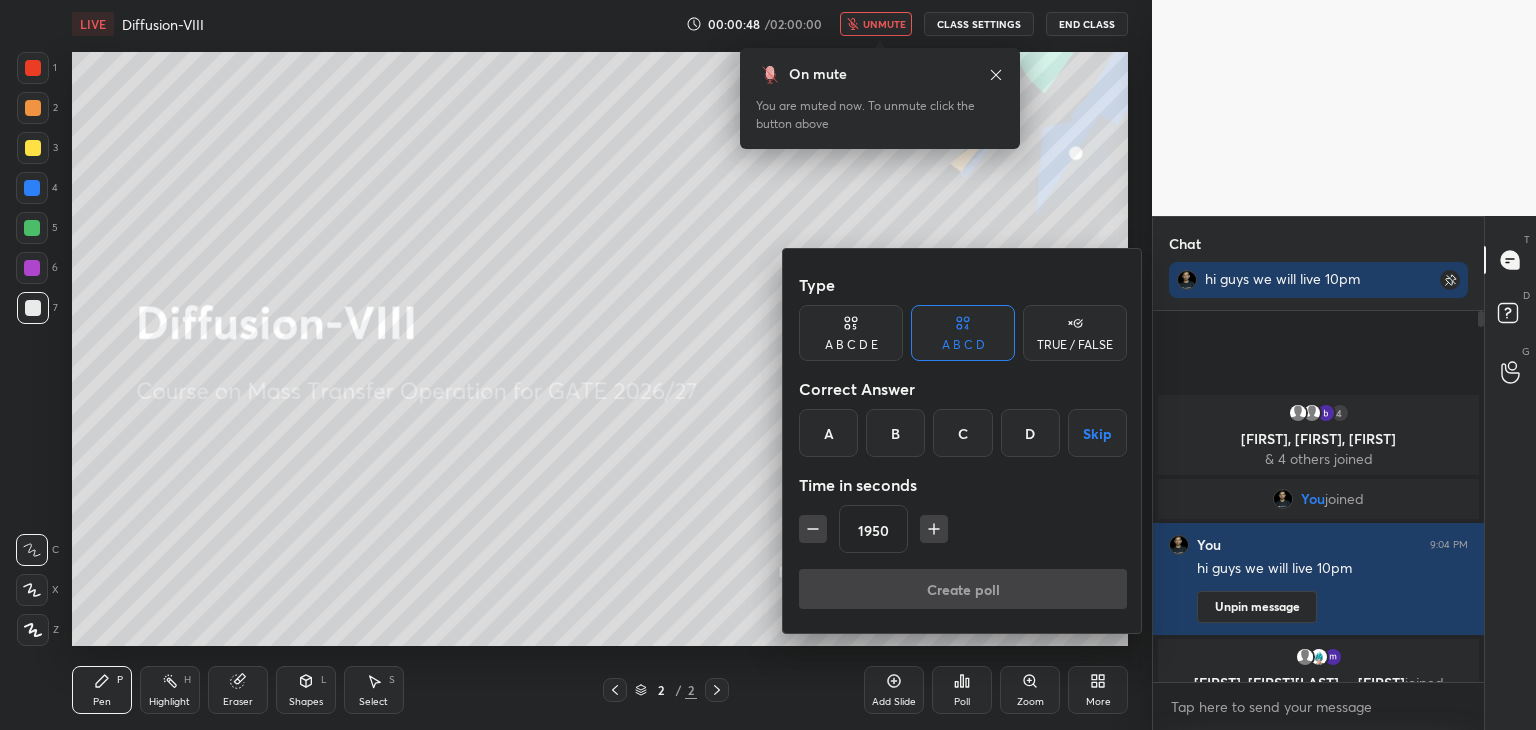 click 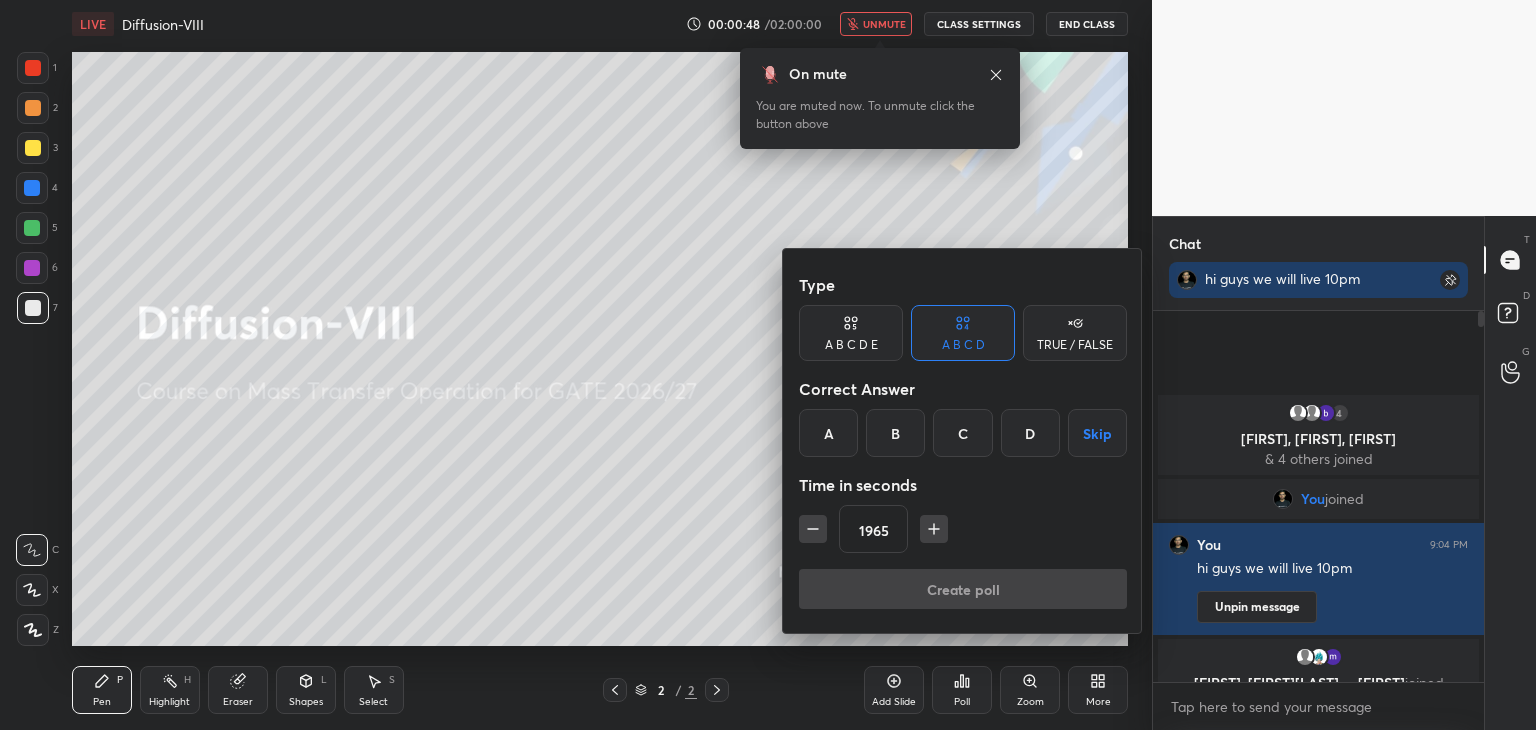 click 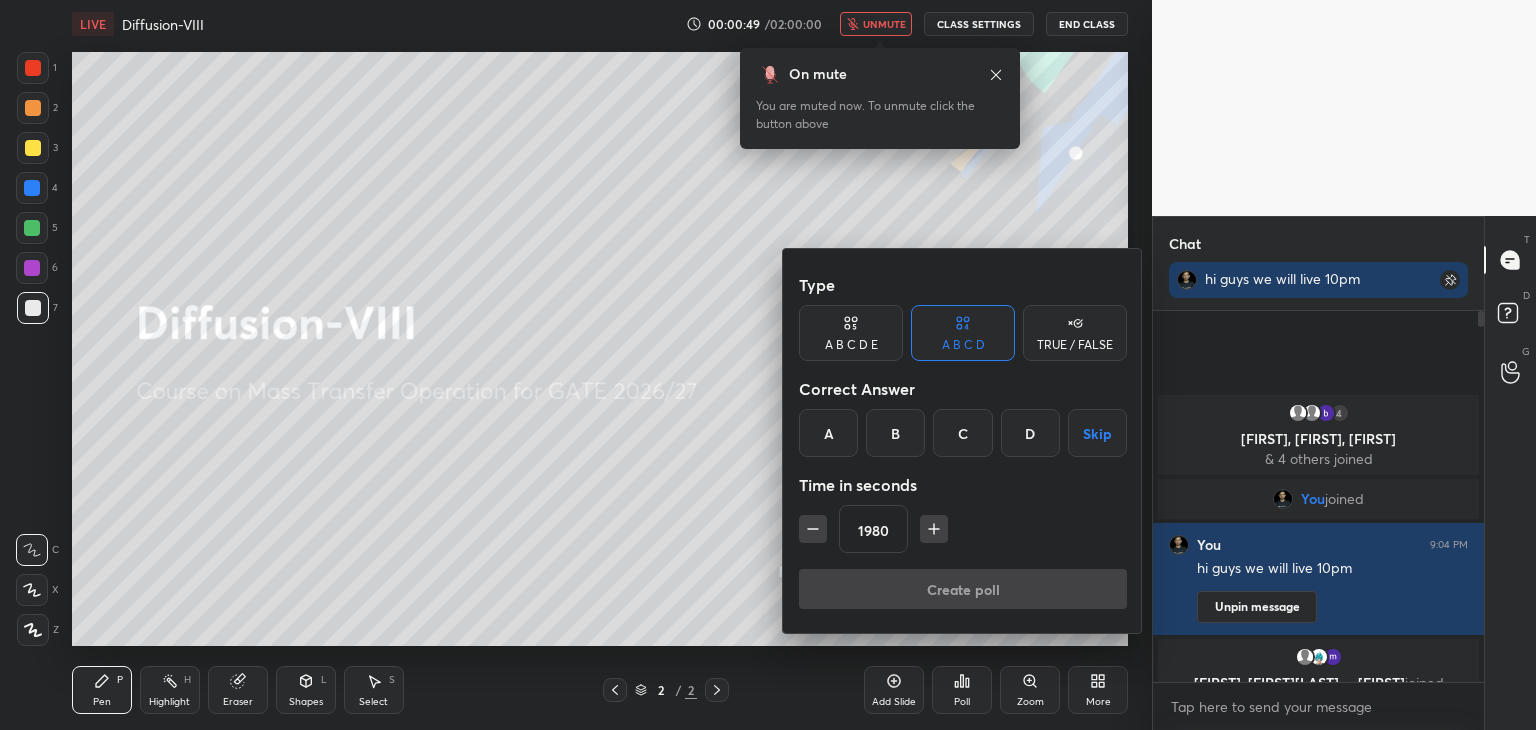 click 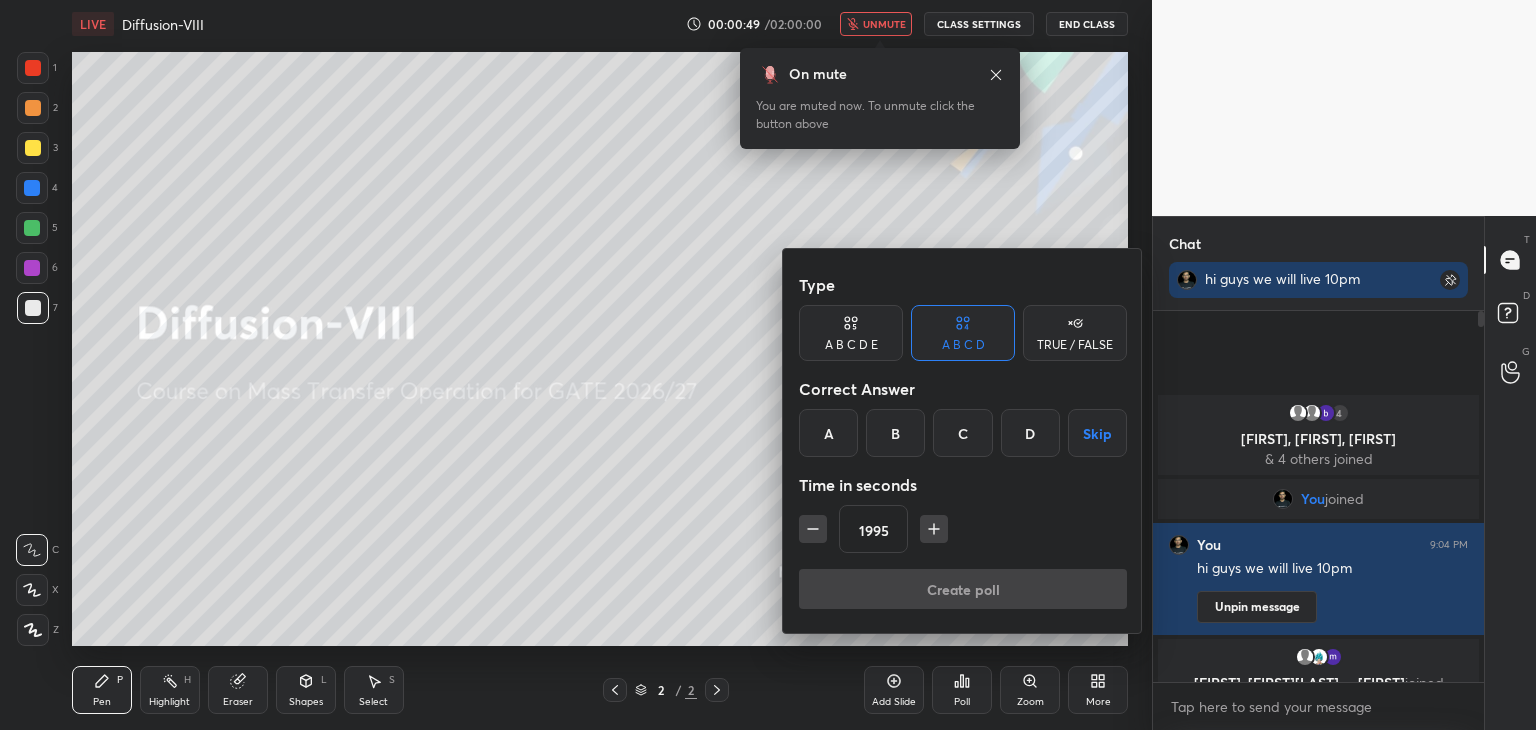 click 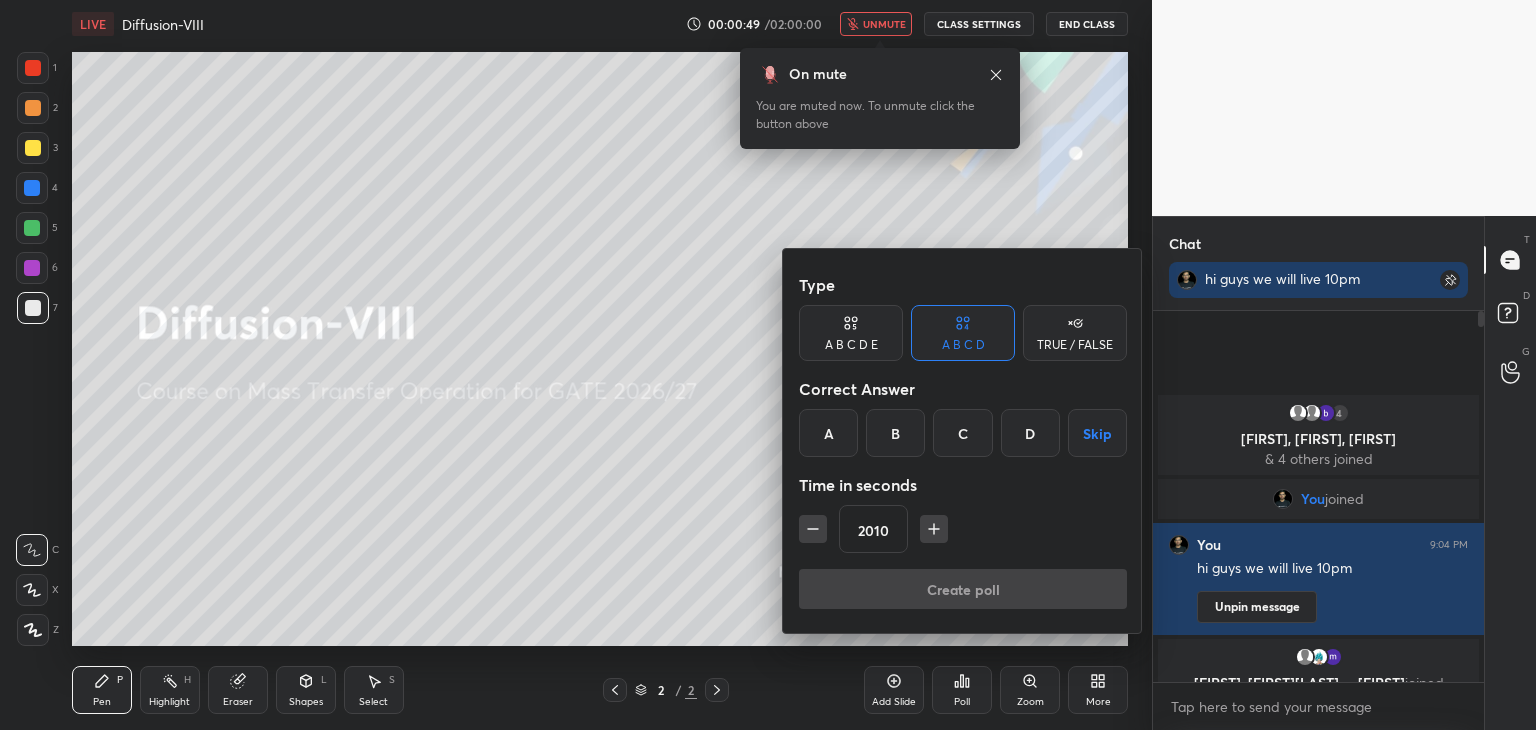 click 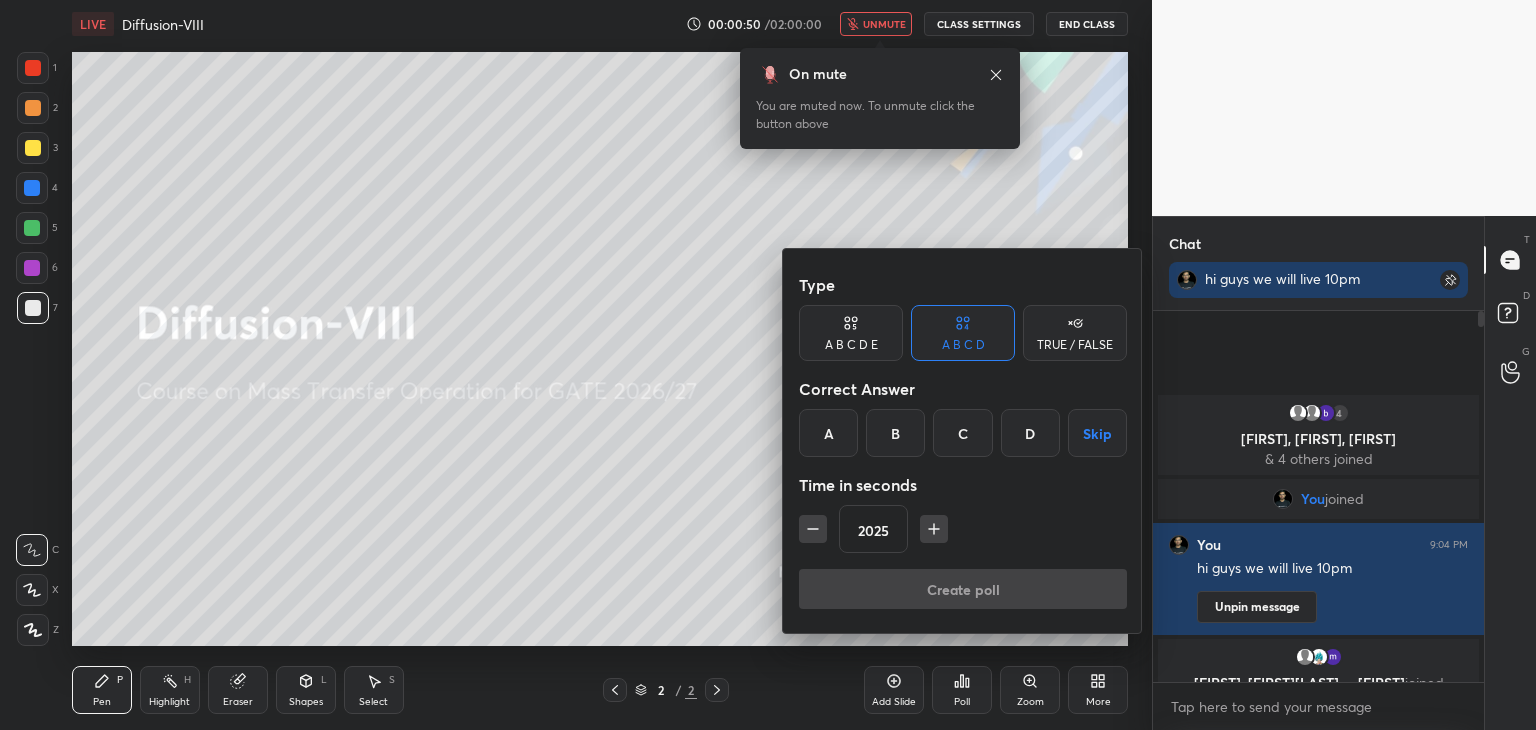 click on "A" at bounding box center [828, 433] 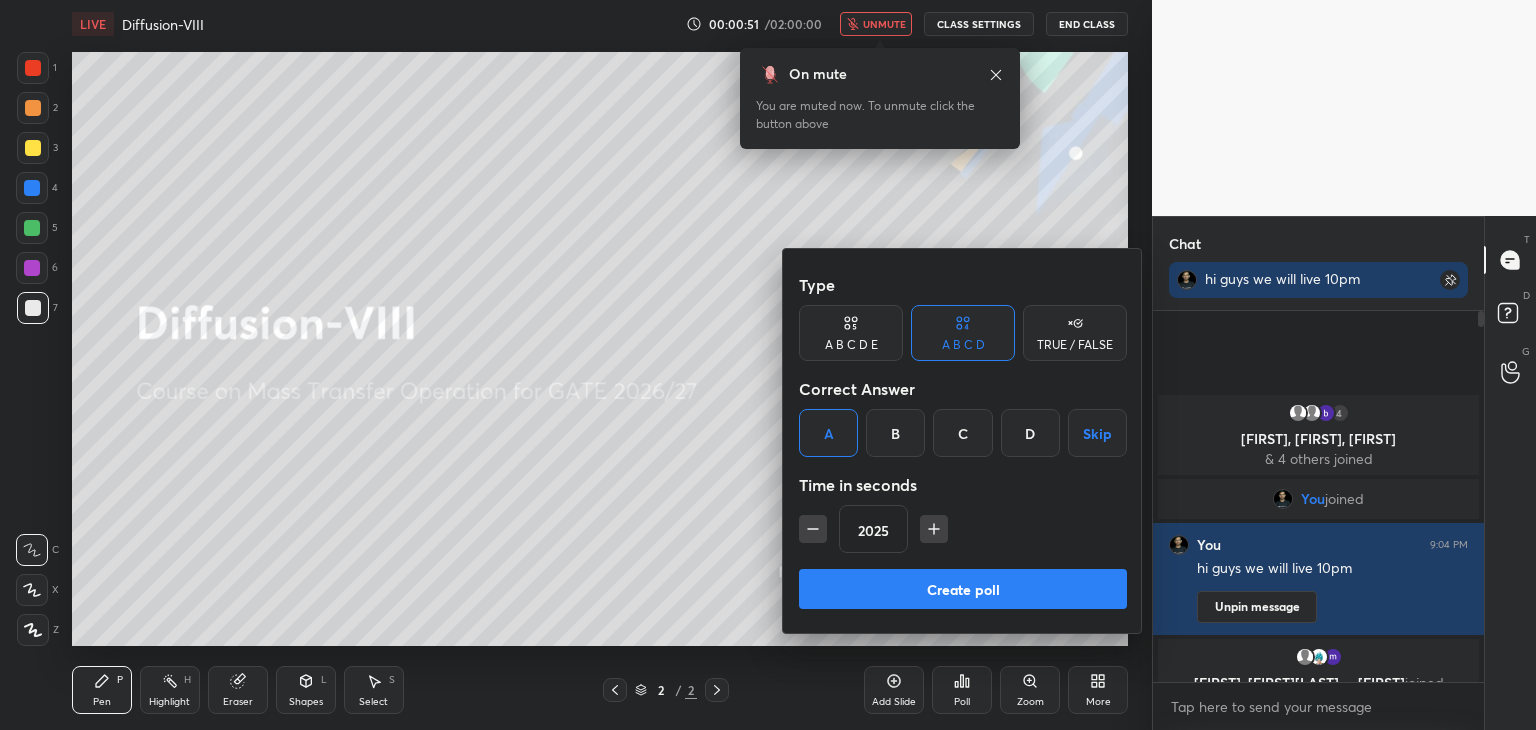 click on "Create poll" at bounding box center [963, 589] 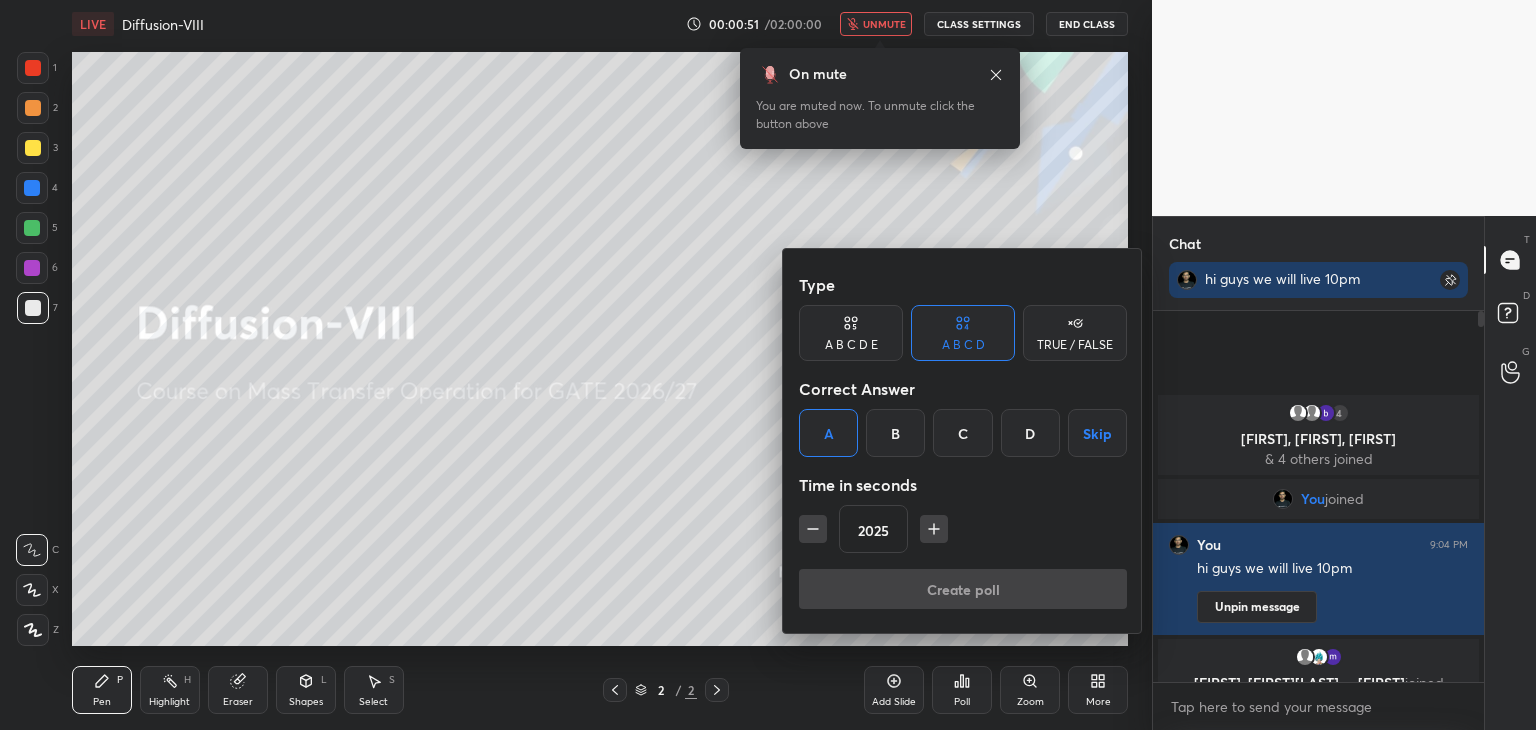 type on "x" 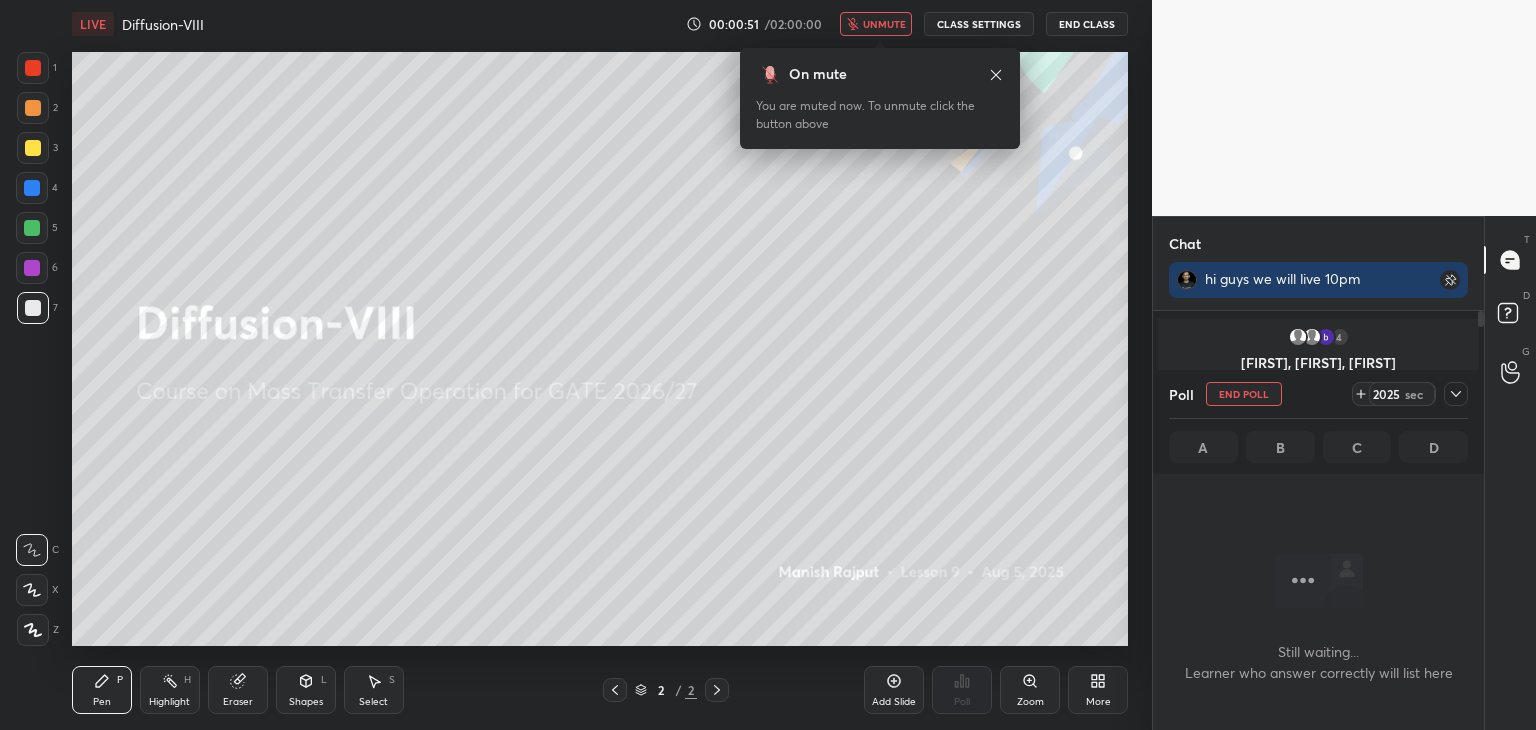scroll, scrollTop: 264, scrollLeft: 325, axis: both 